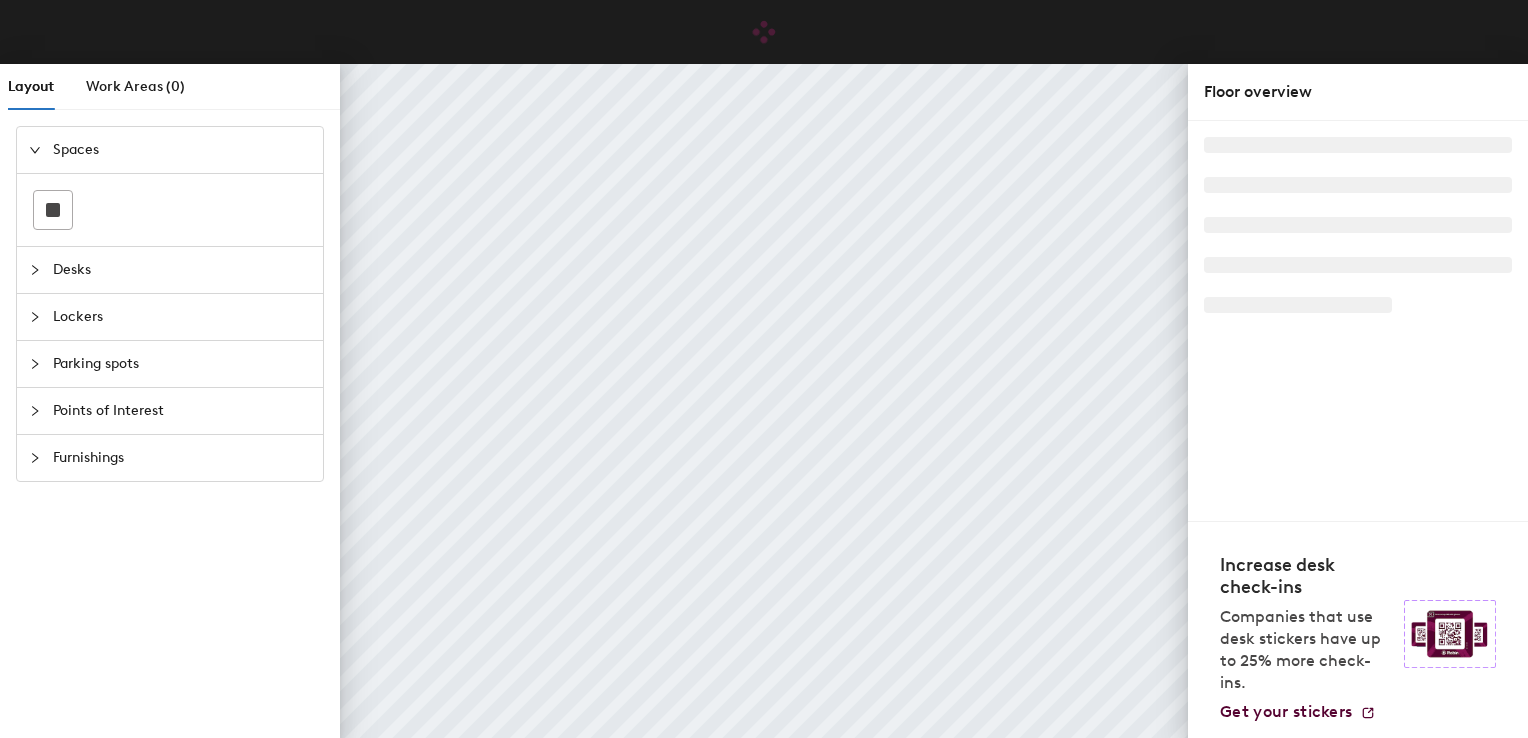 scroll, scrollTop: 0, scrollLeft: 0, axis: both 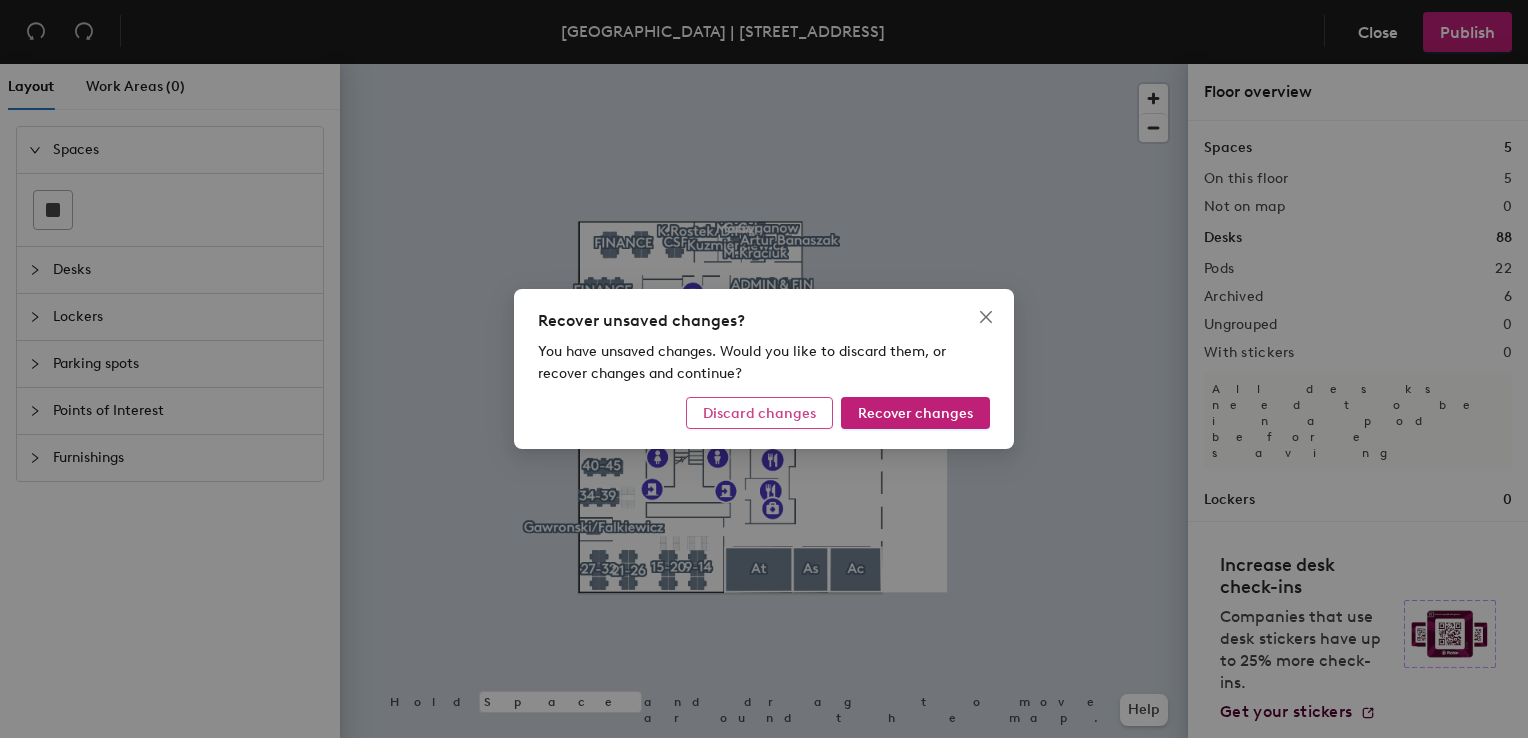 click on "Discard changes" at bounding box center (759, 413) 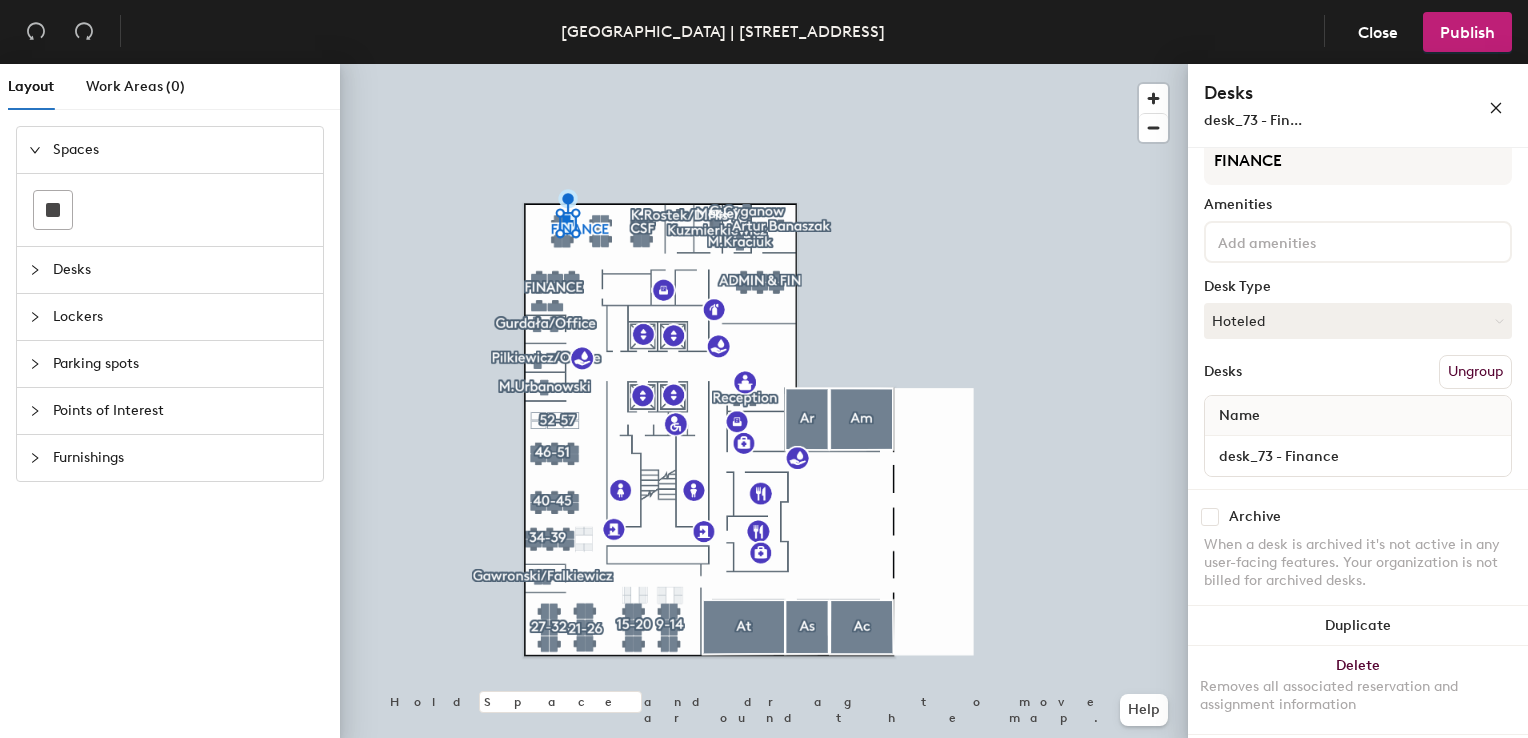 scroll, scrollTop: 0, scrollLeft: 0, axis: both 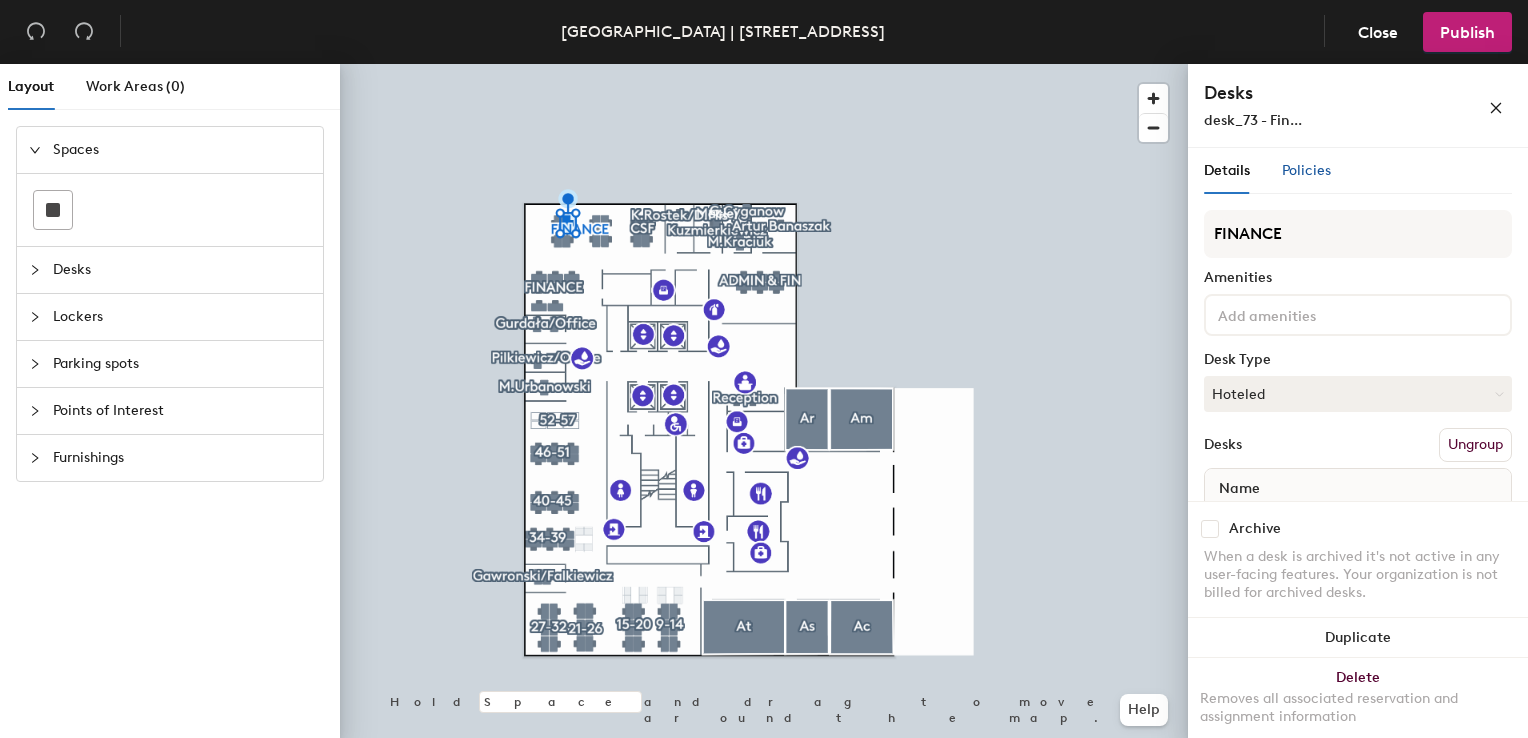click on "Policies" at bounding box center (1306, 170) 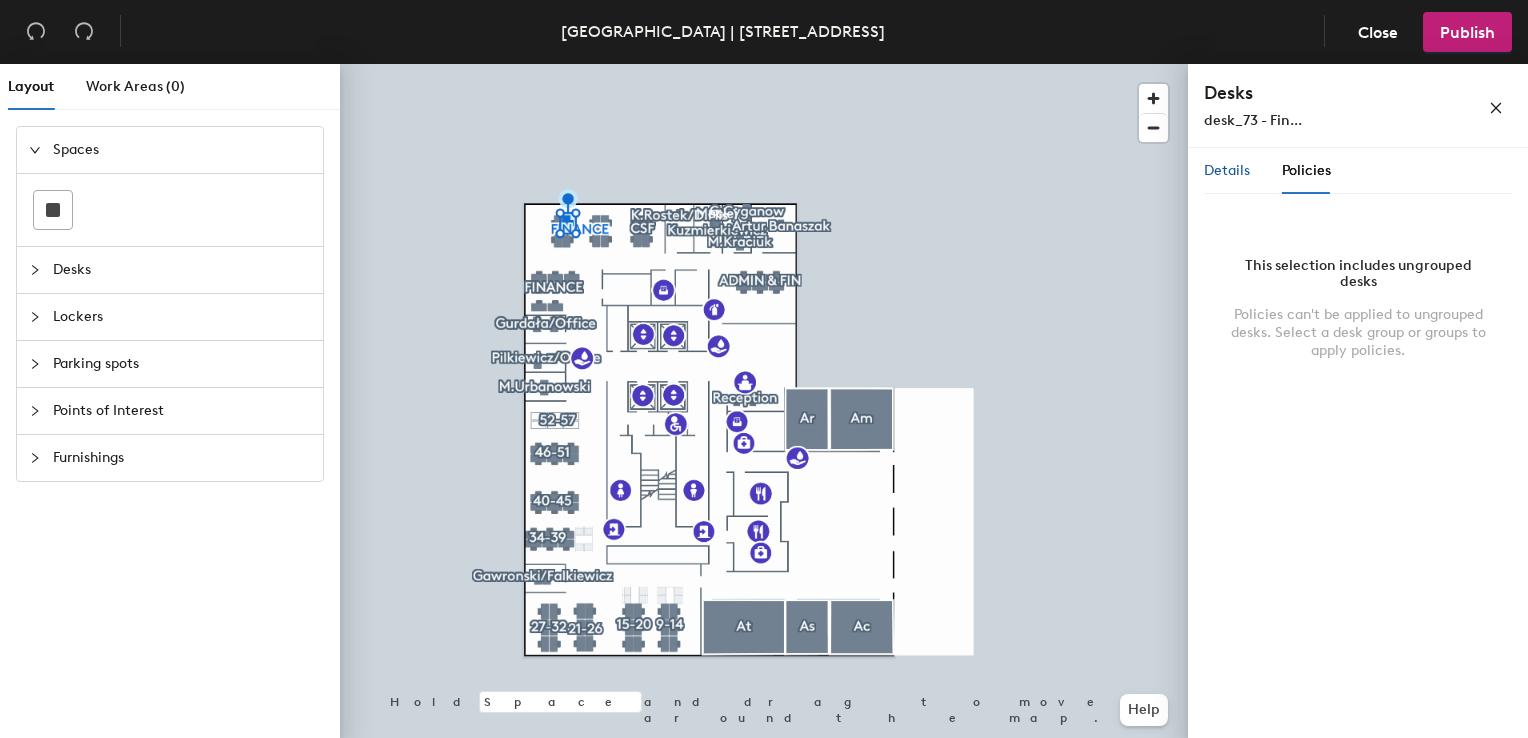 click on "Details" at bounding box center [1227, 170] 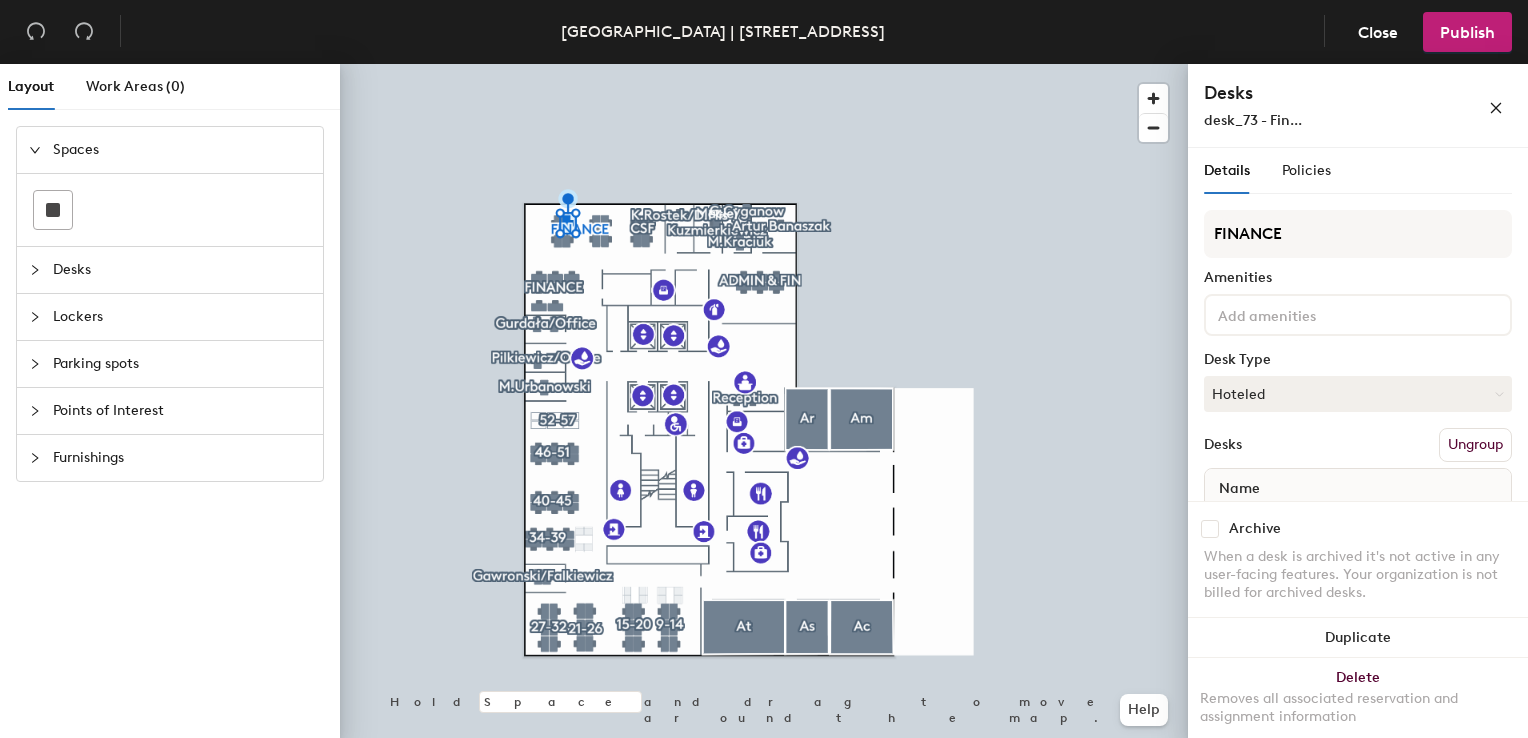 click at bounding box center [1210, 529] 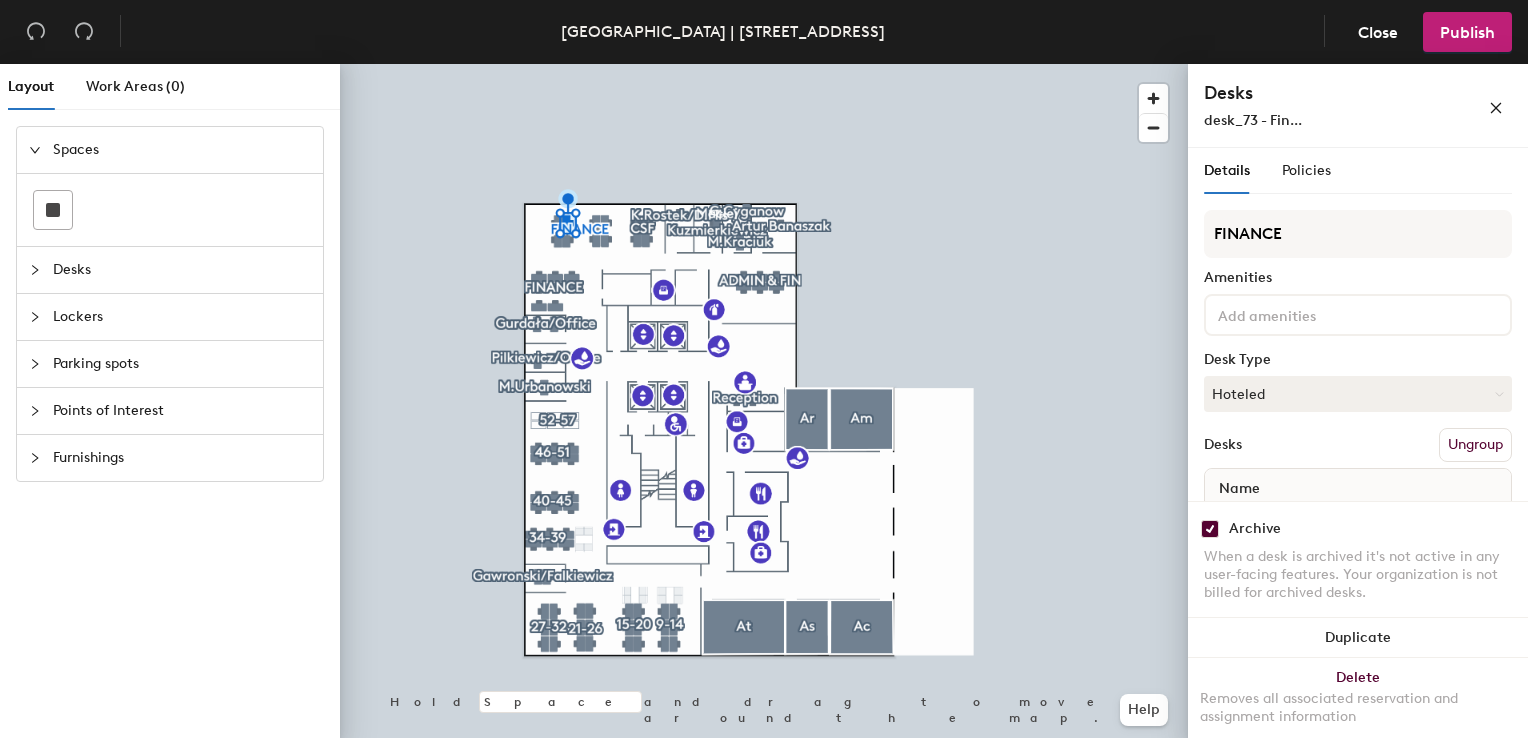checkbox on "true" 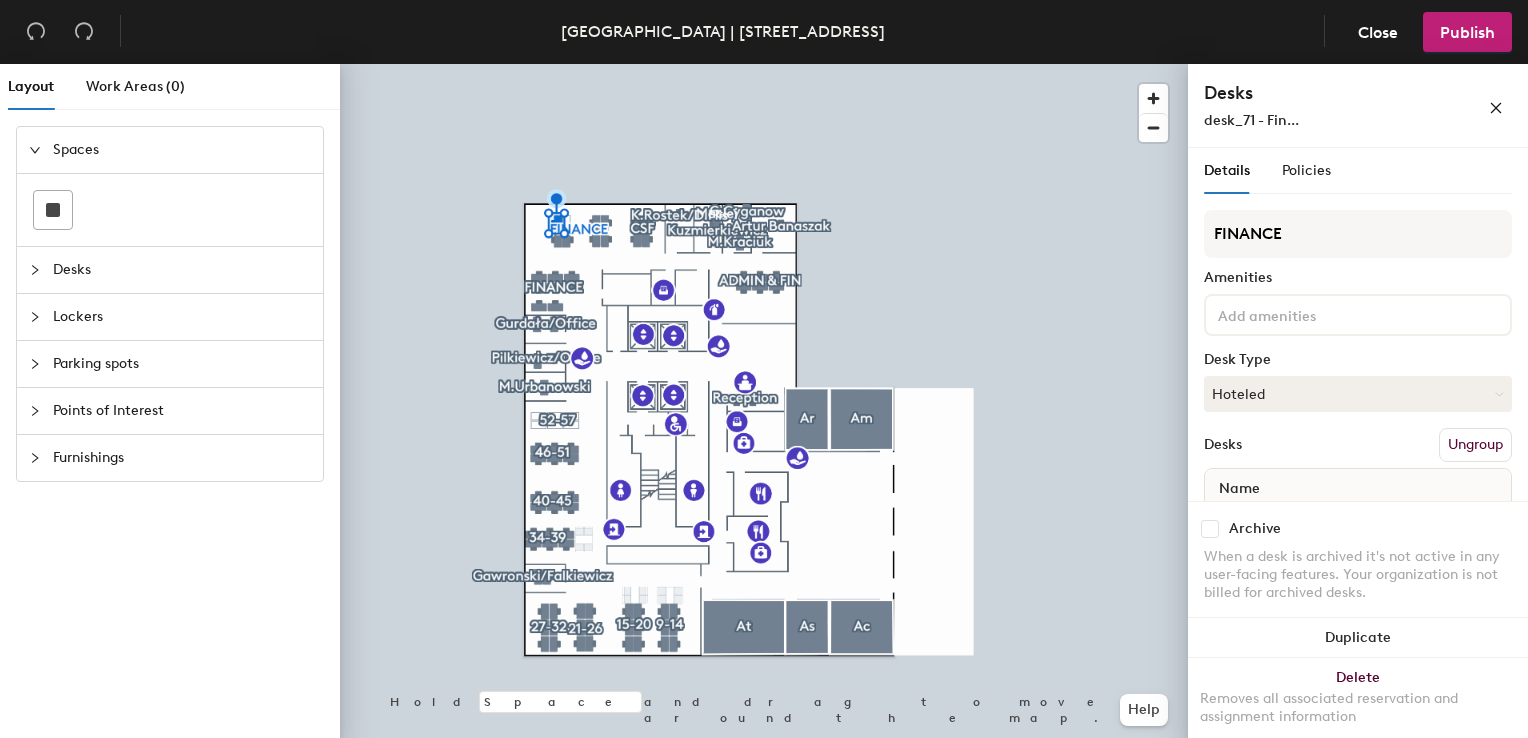 click at bounding box center [1210, 529] 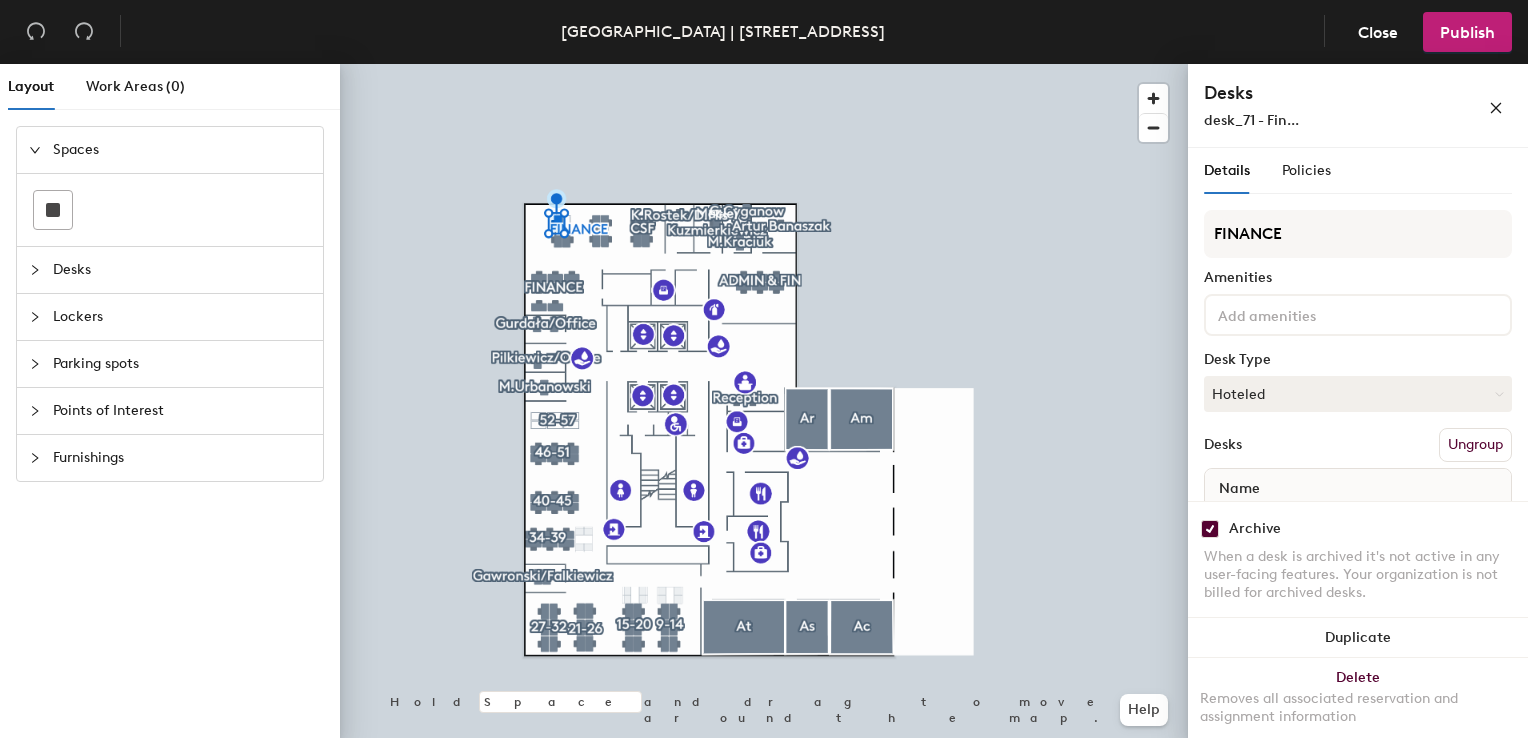checkbox on "true" 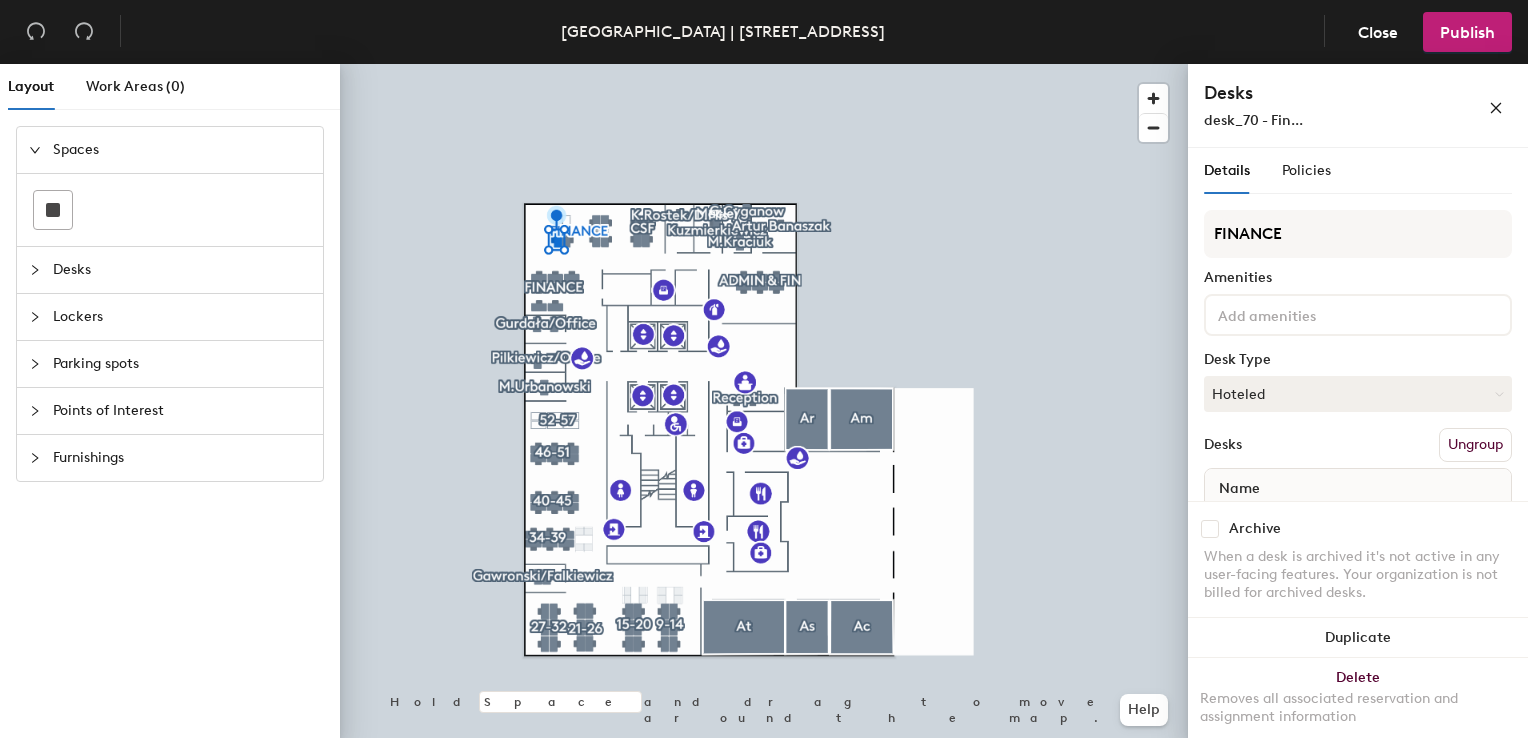 click at bounding box center [1210, 529] 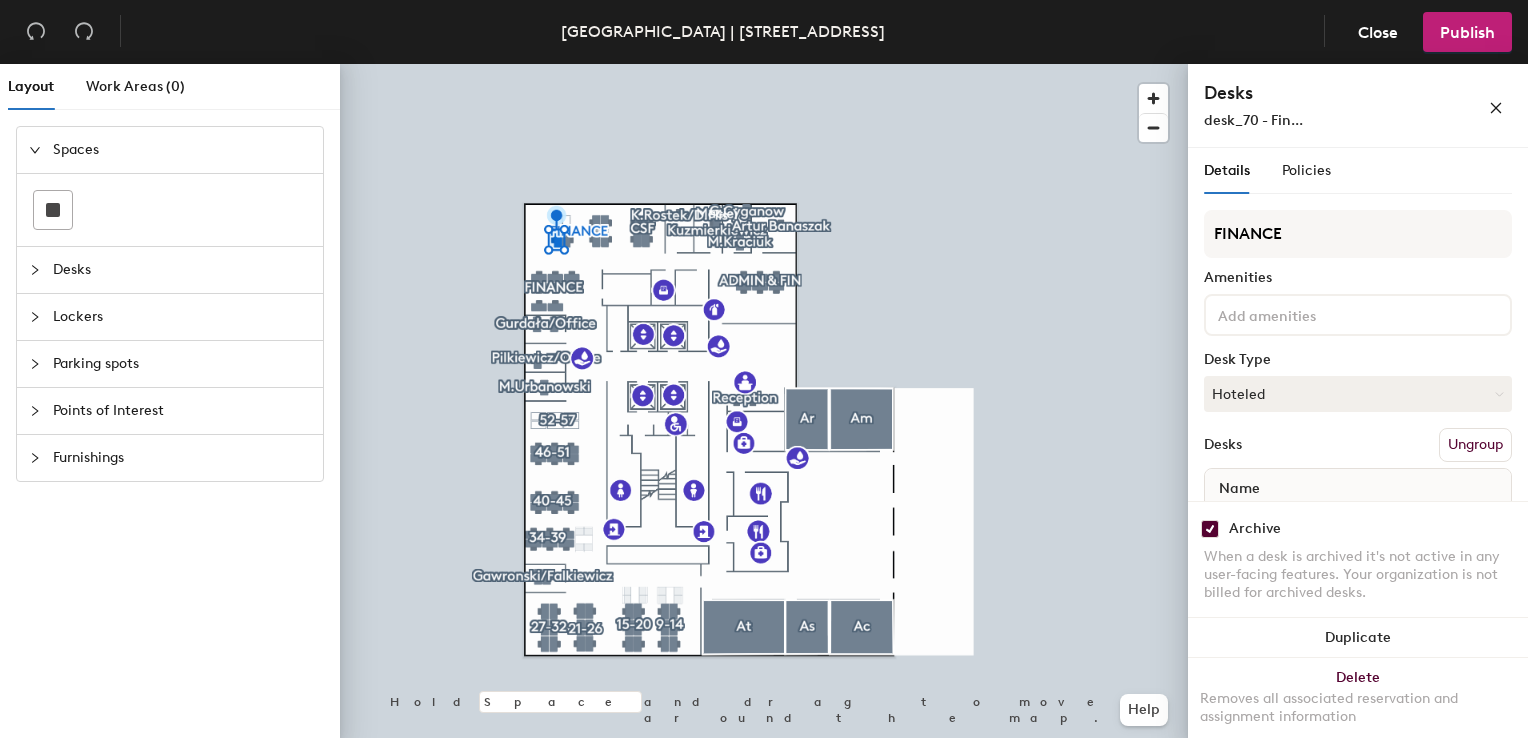 checkbox on "true" 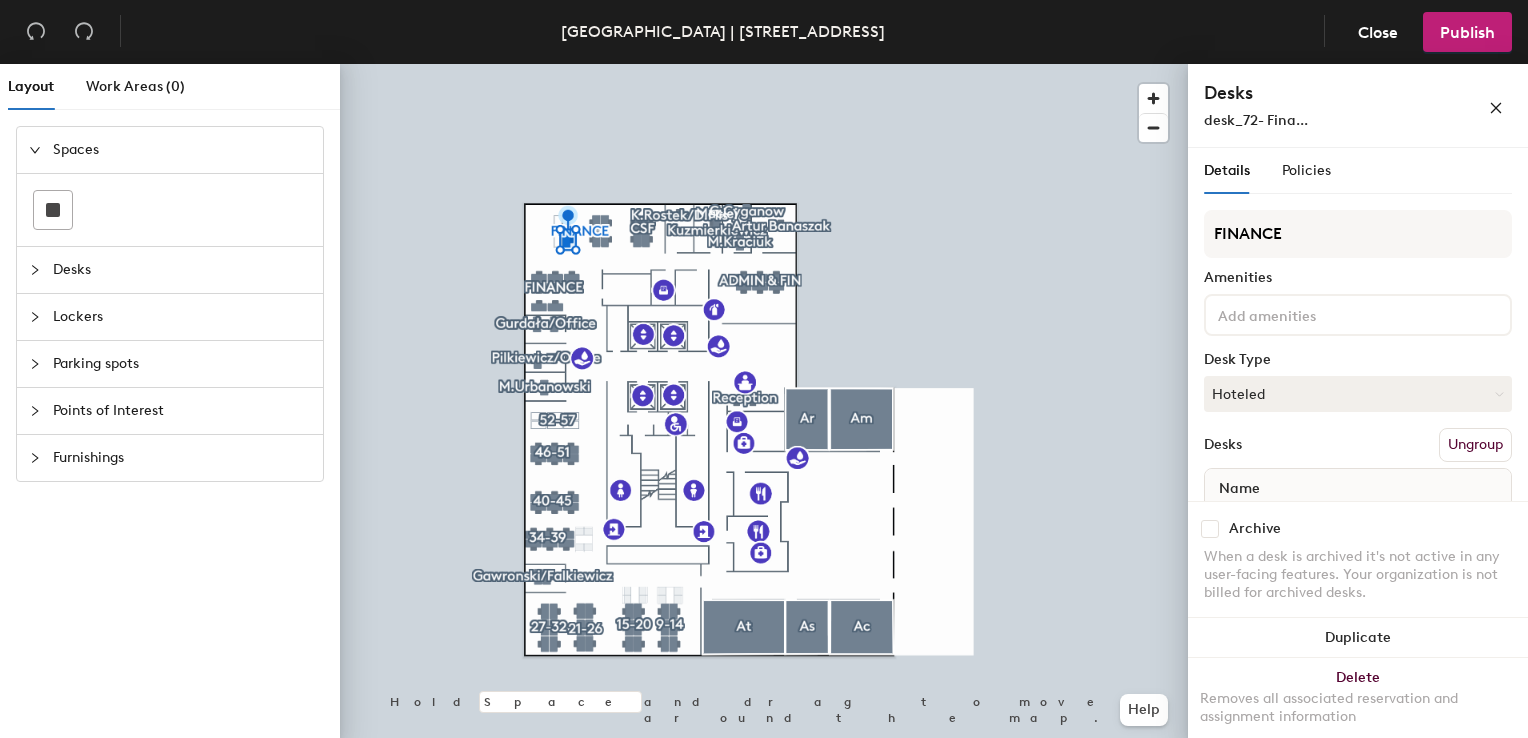 click at bounding box center (1210, 529) 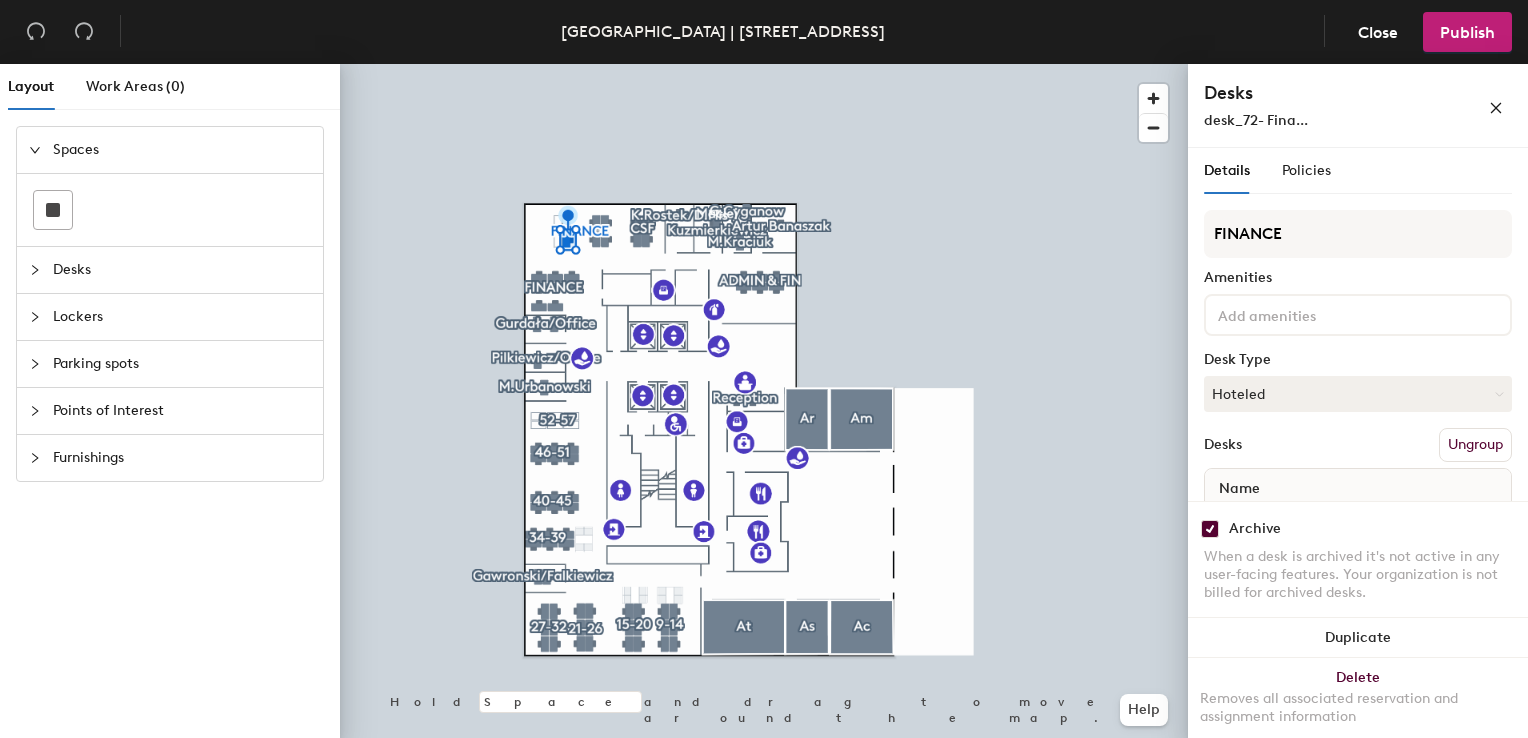 checkbox on "true" 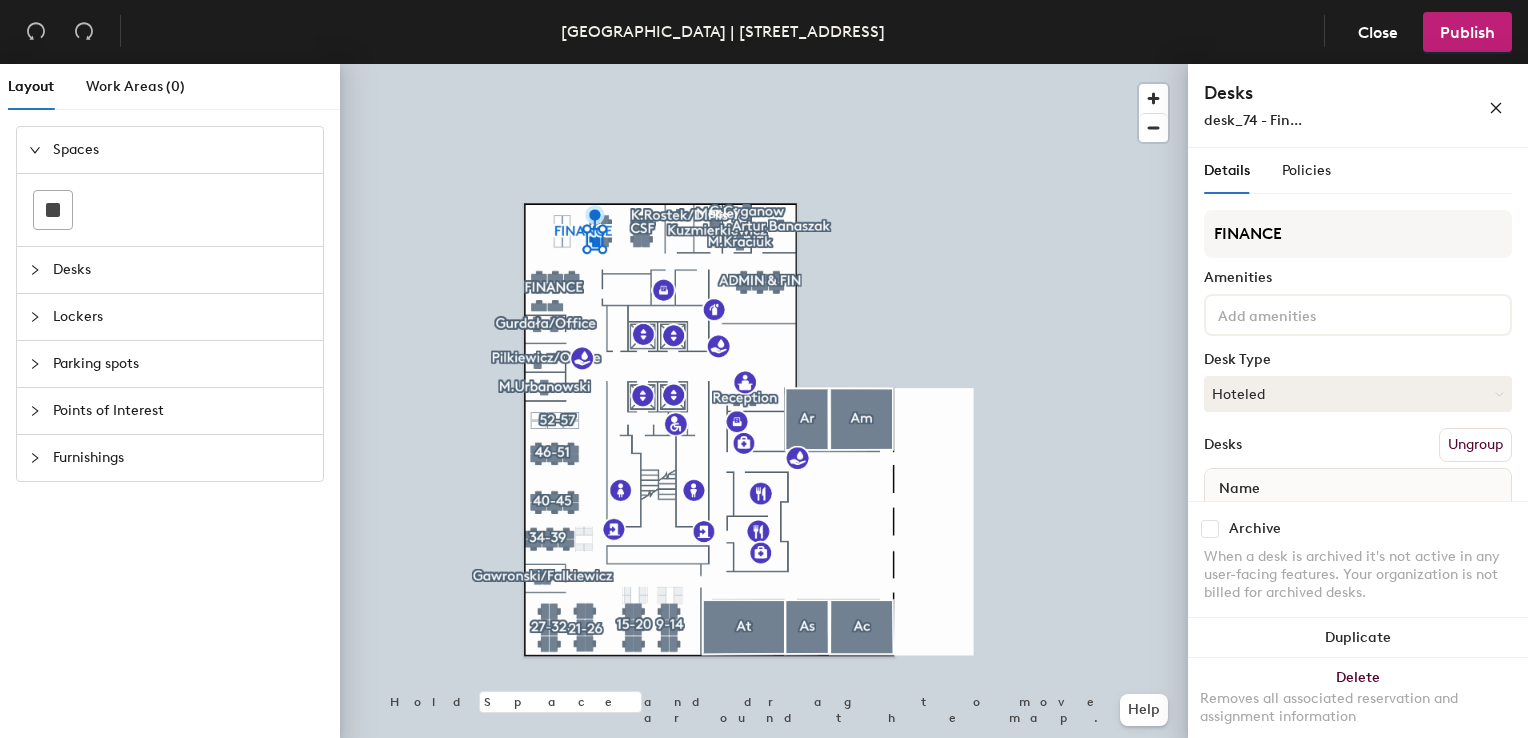 click at bounding box center (1210, 529) 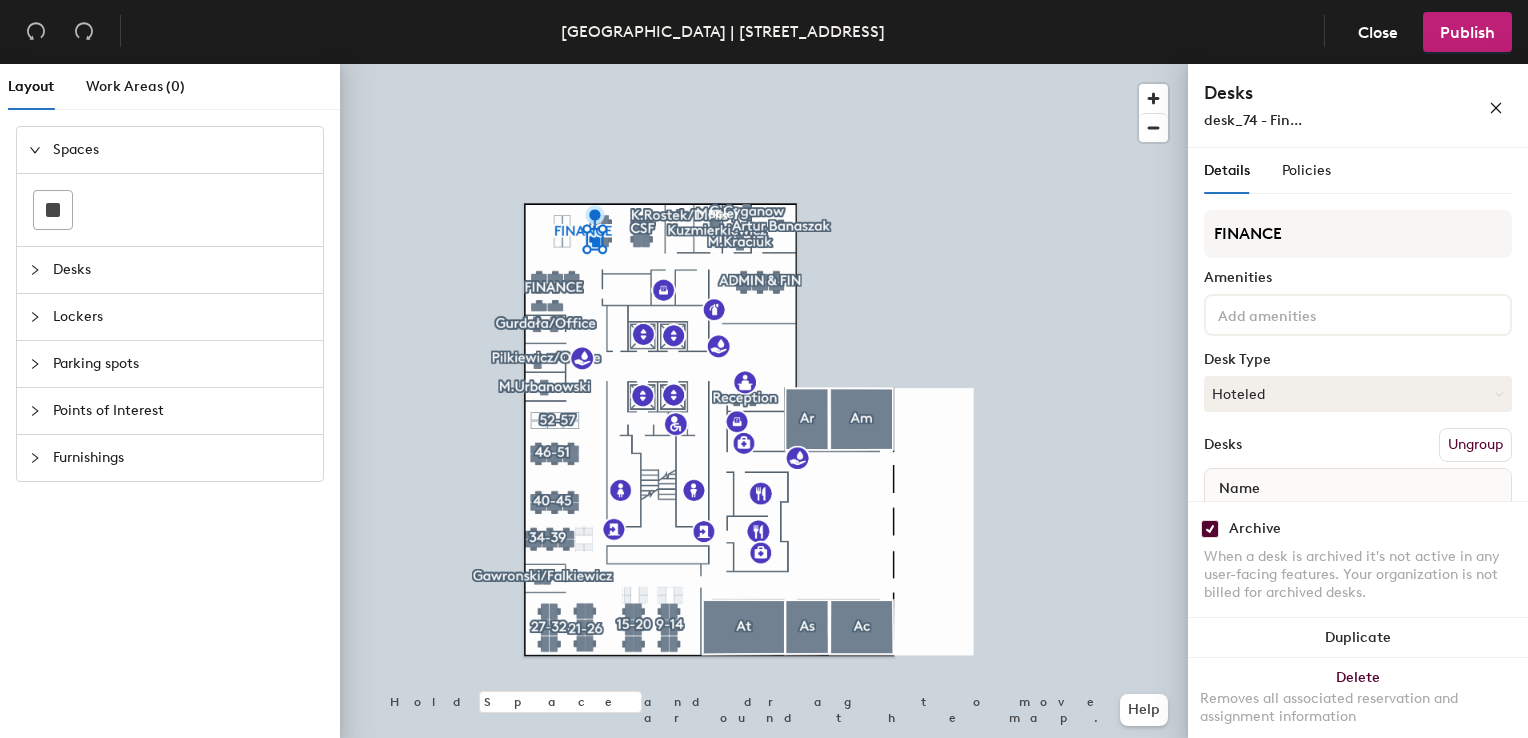 checkbox on "true" 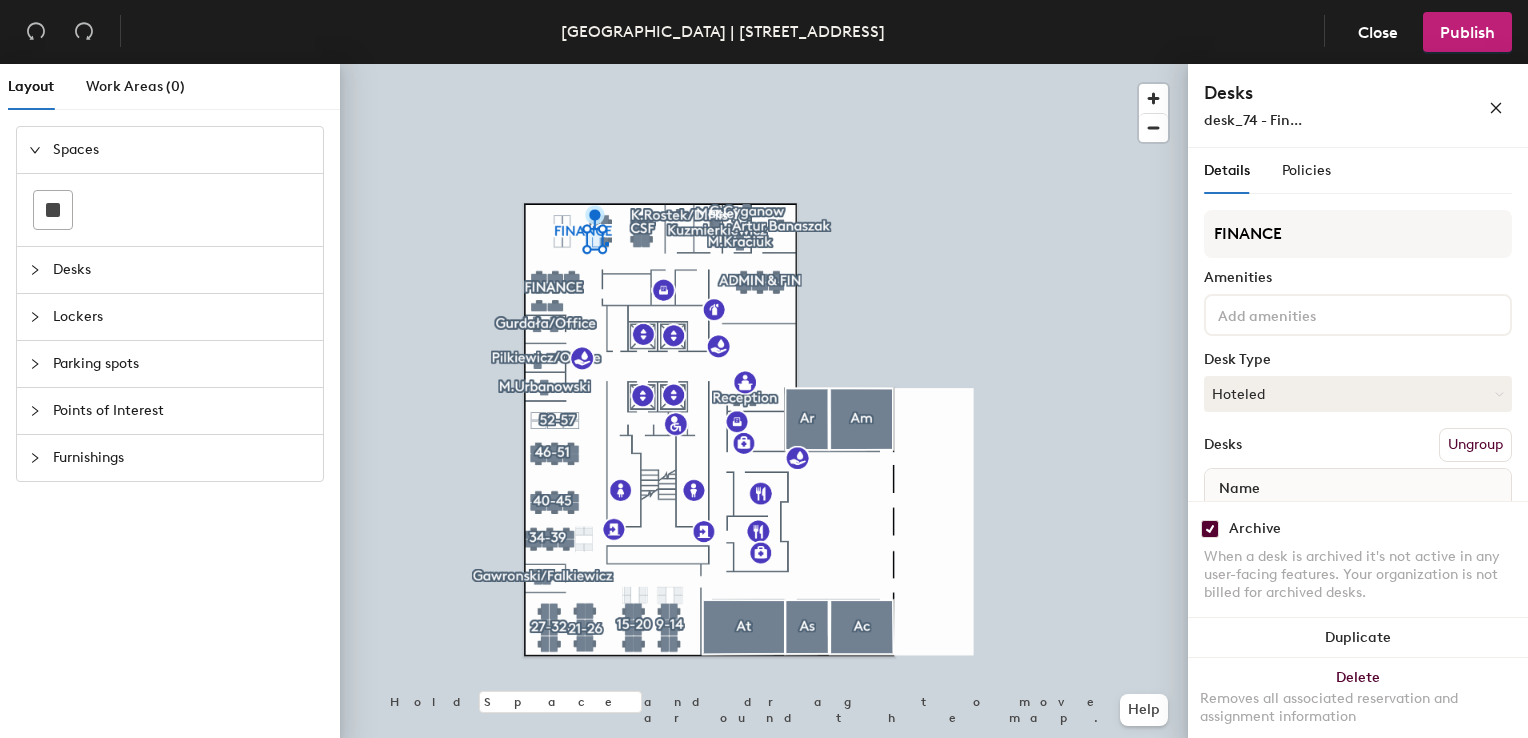 click 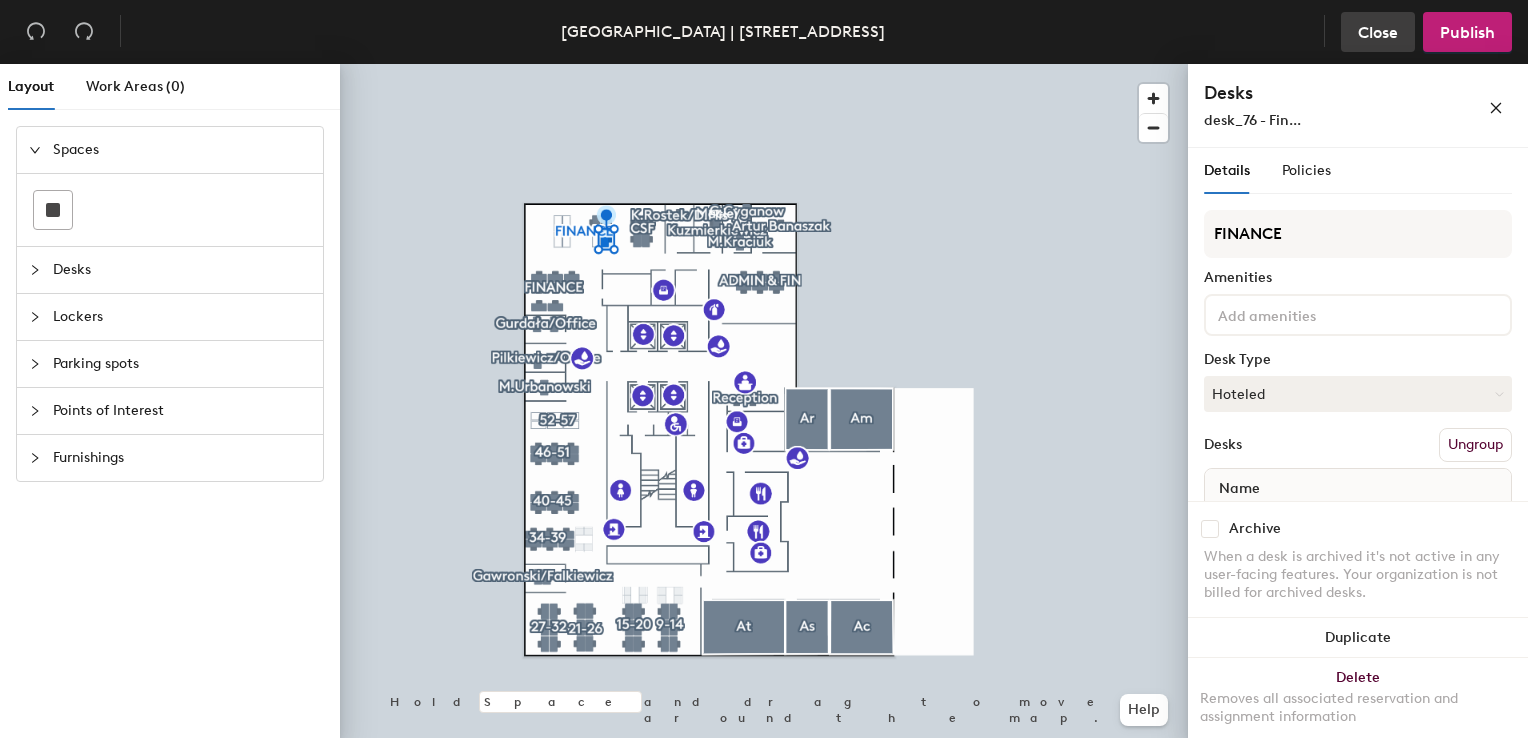 click on "Close" 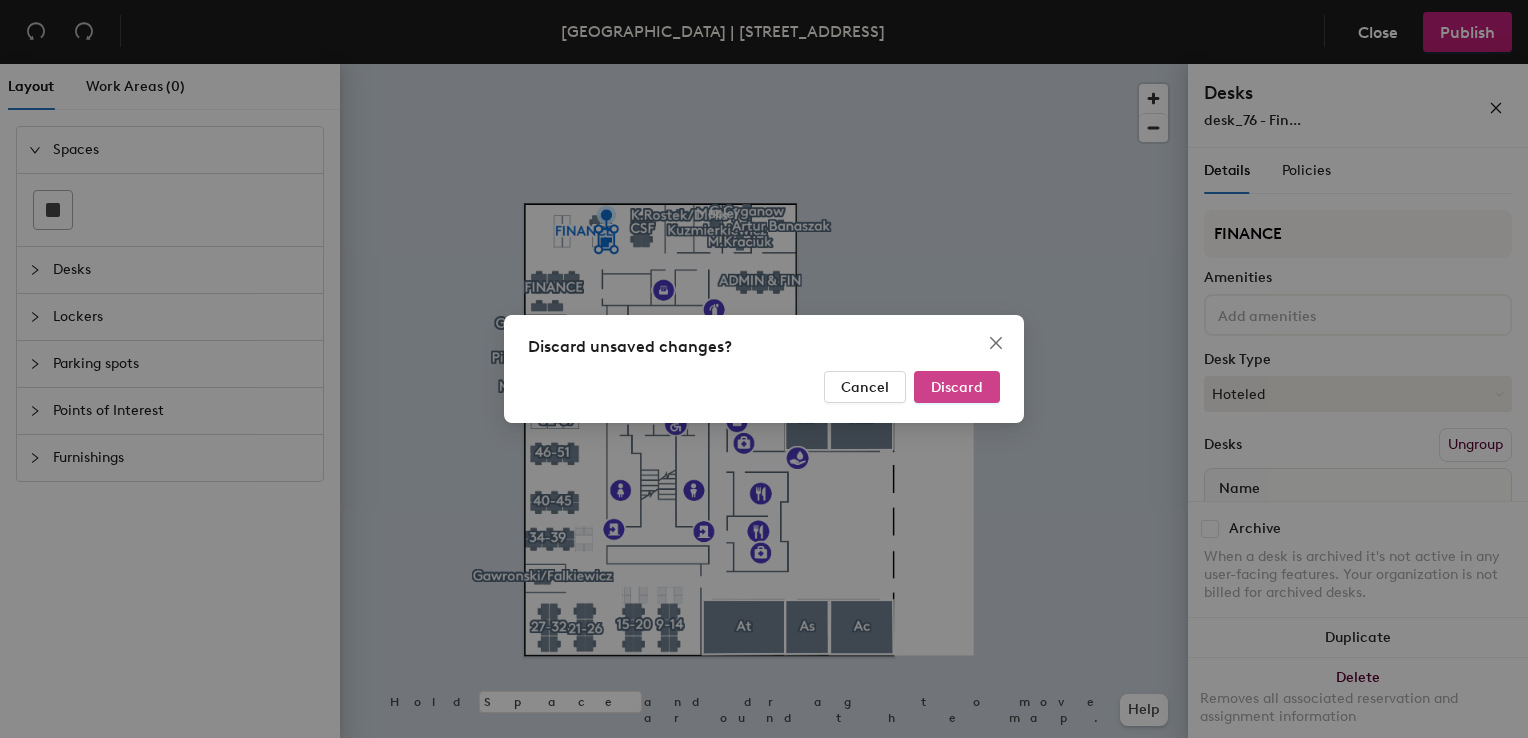 click on "Discard" at bounding box center (957, 387) 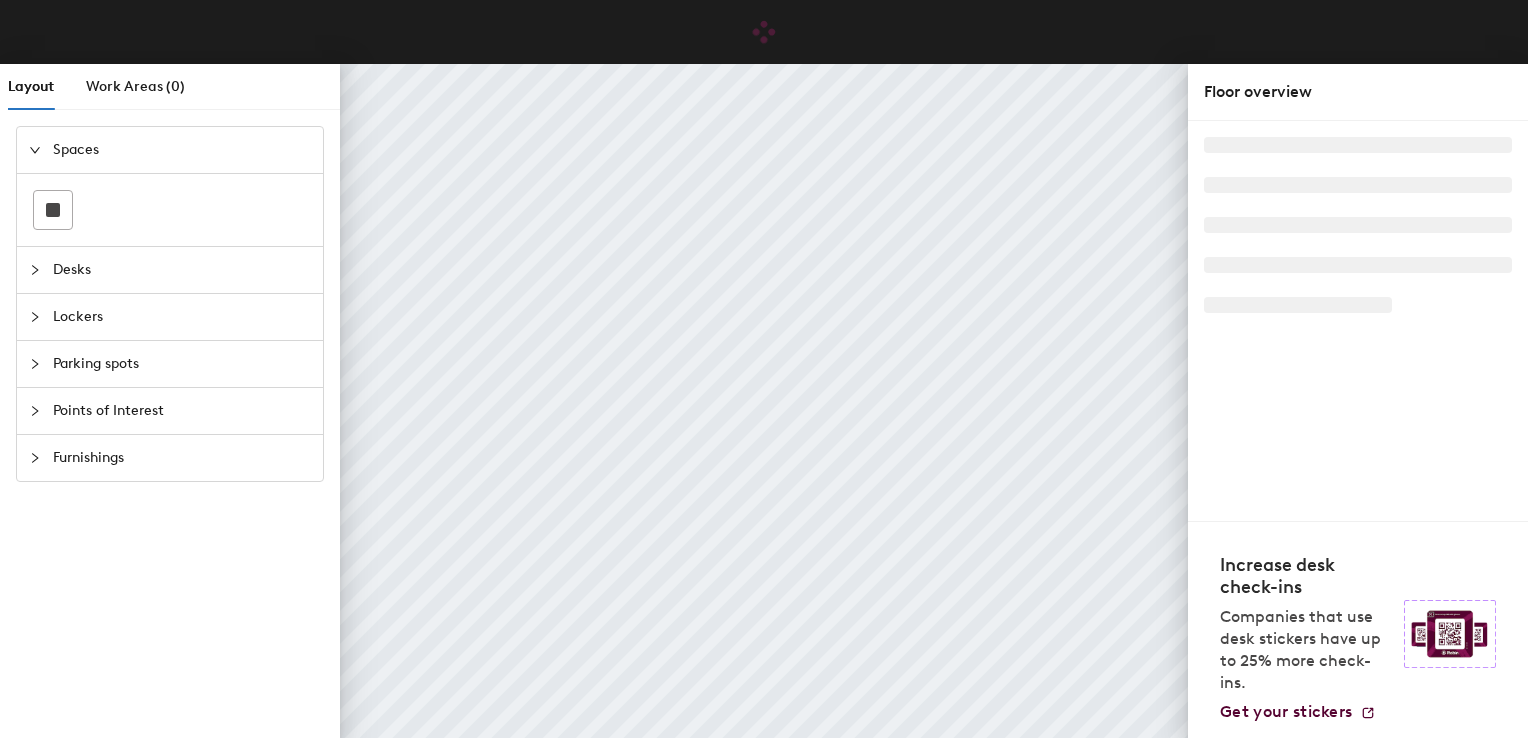 scroll, scrollTop: 0, scrollLeft: 0, axis: both 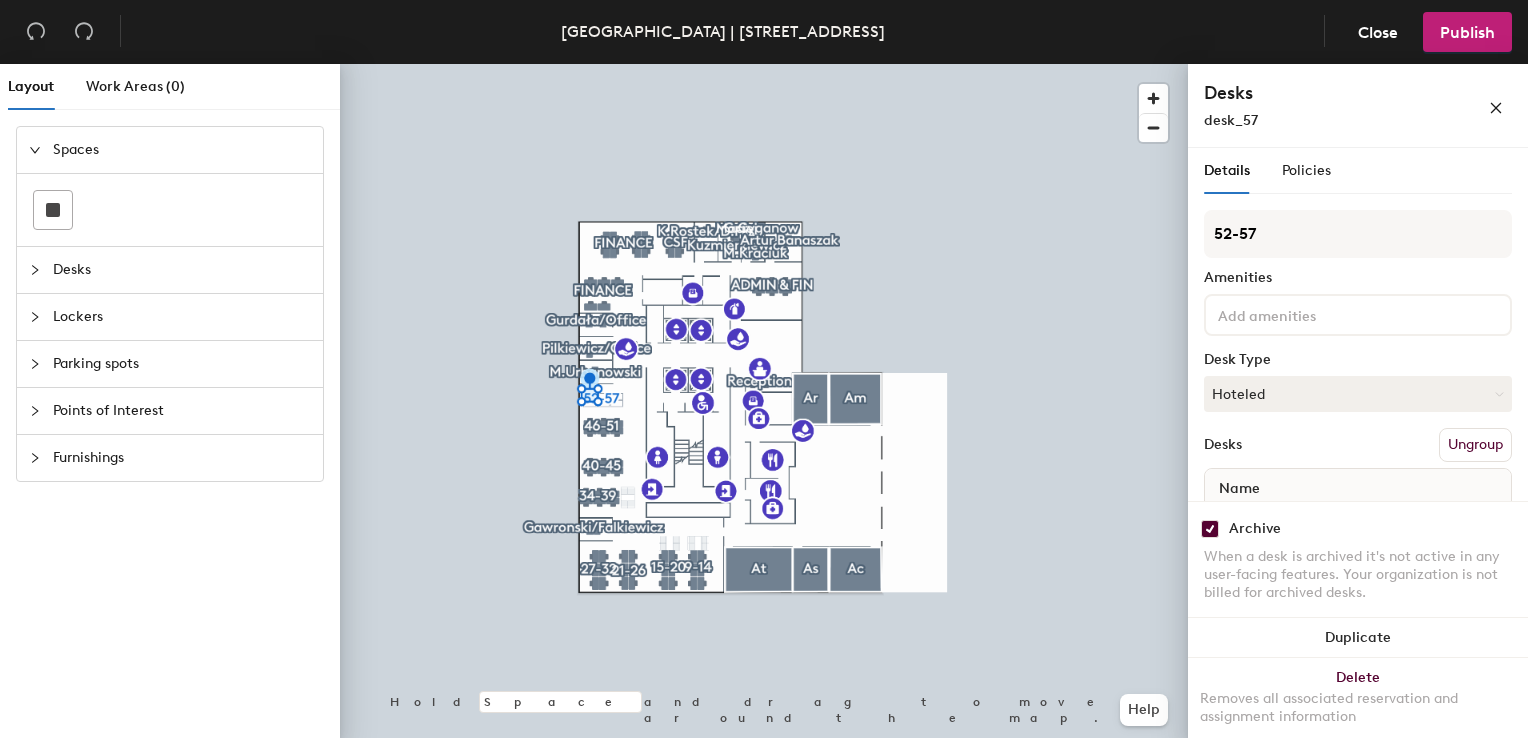 click on "Archive" at bounding box center (1255, 529) 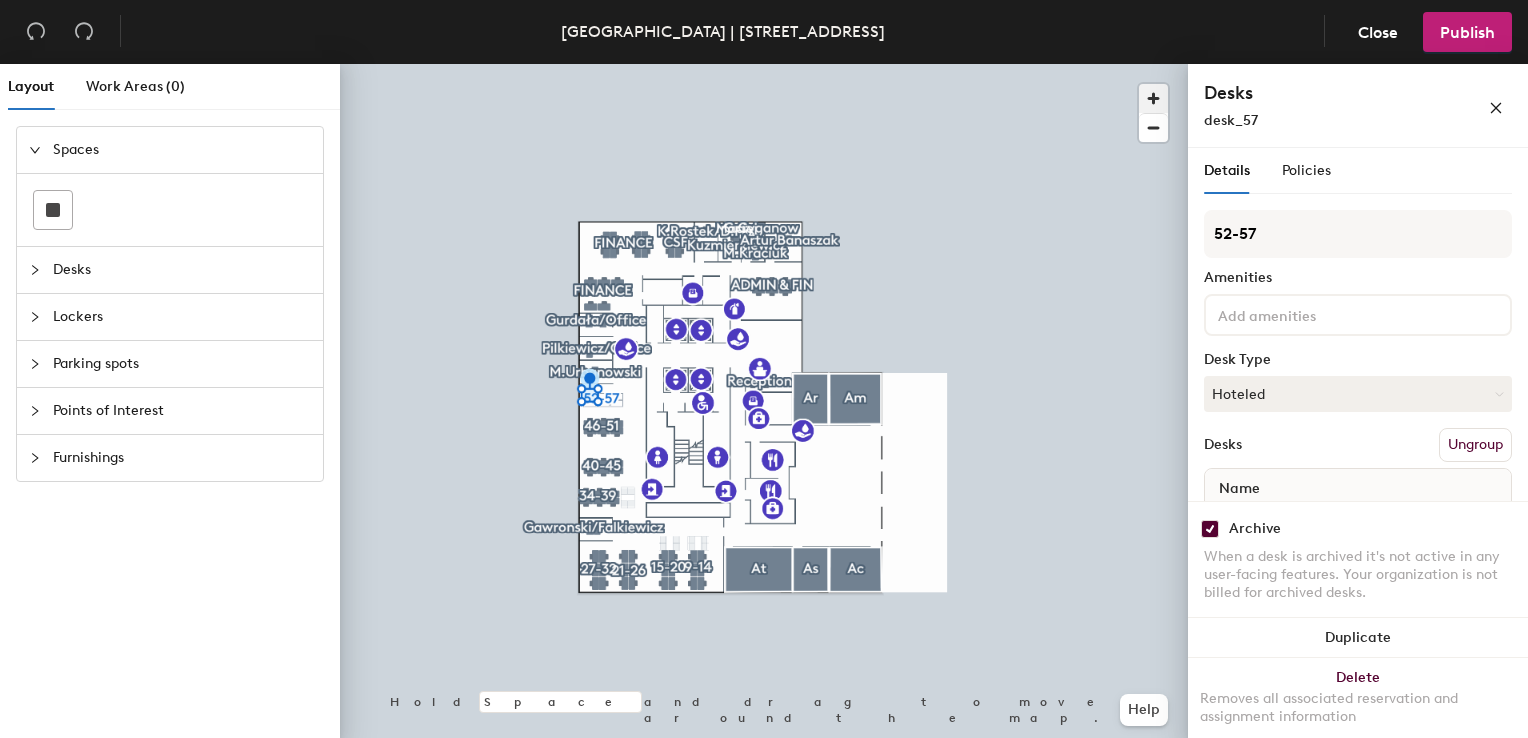 click 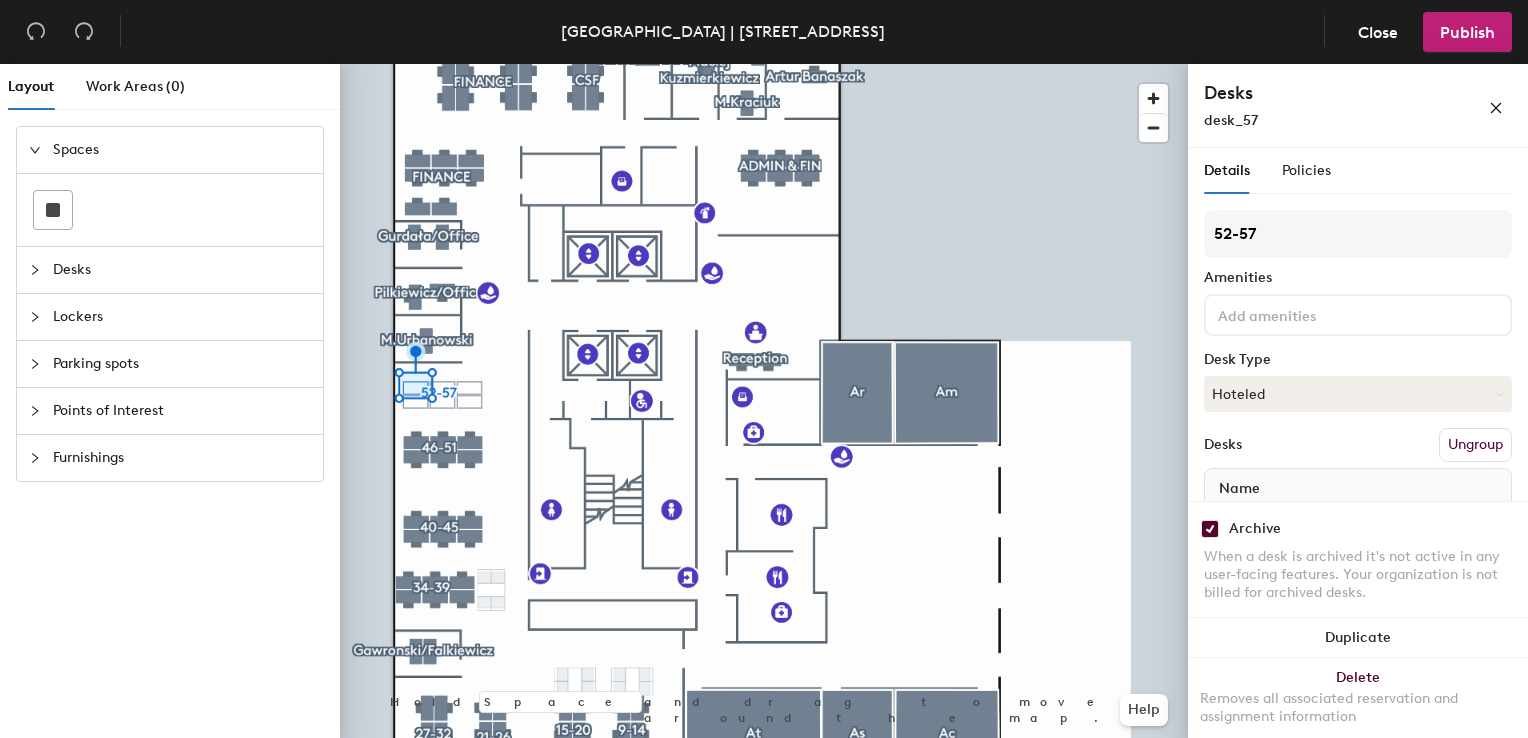 click at bounding box center [1210, 529] 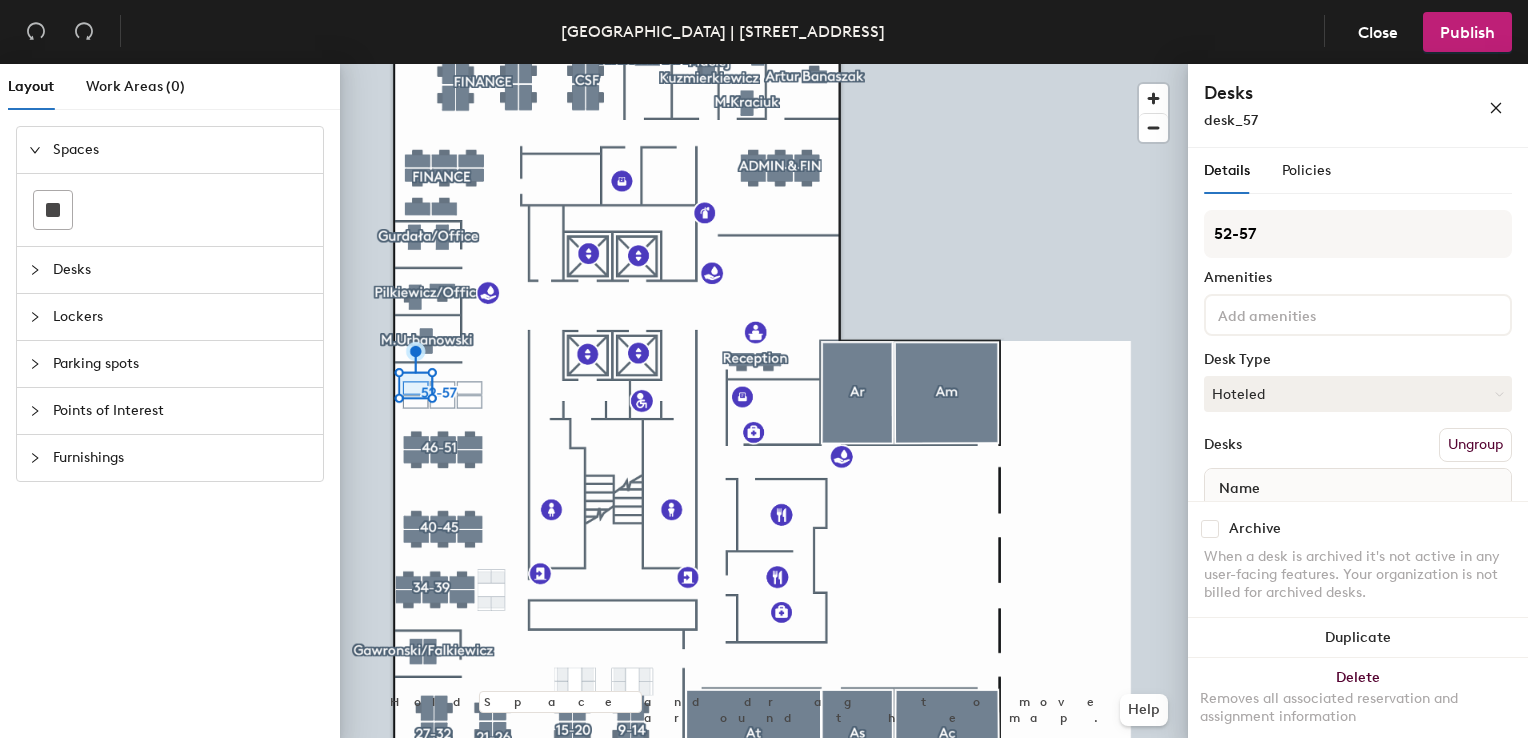 checkbox on "false" 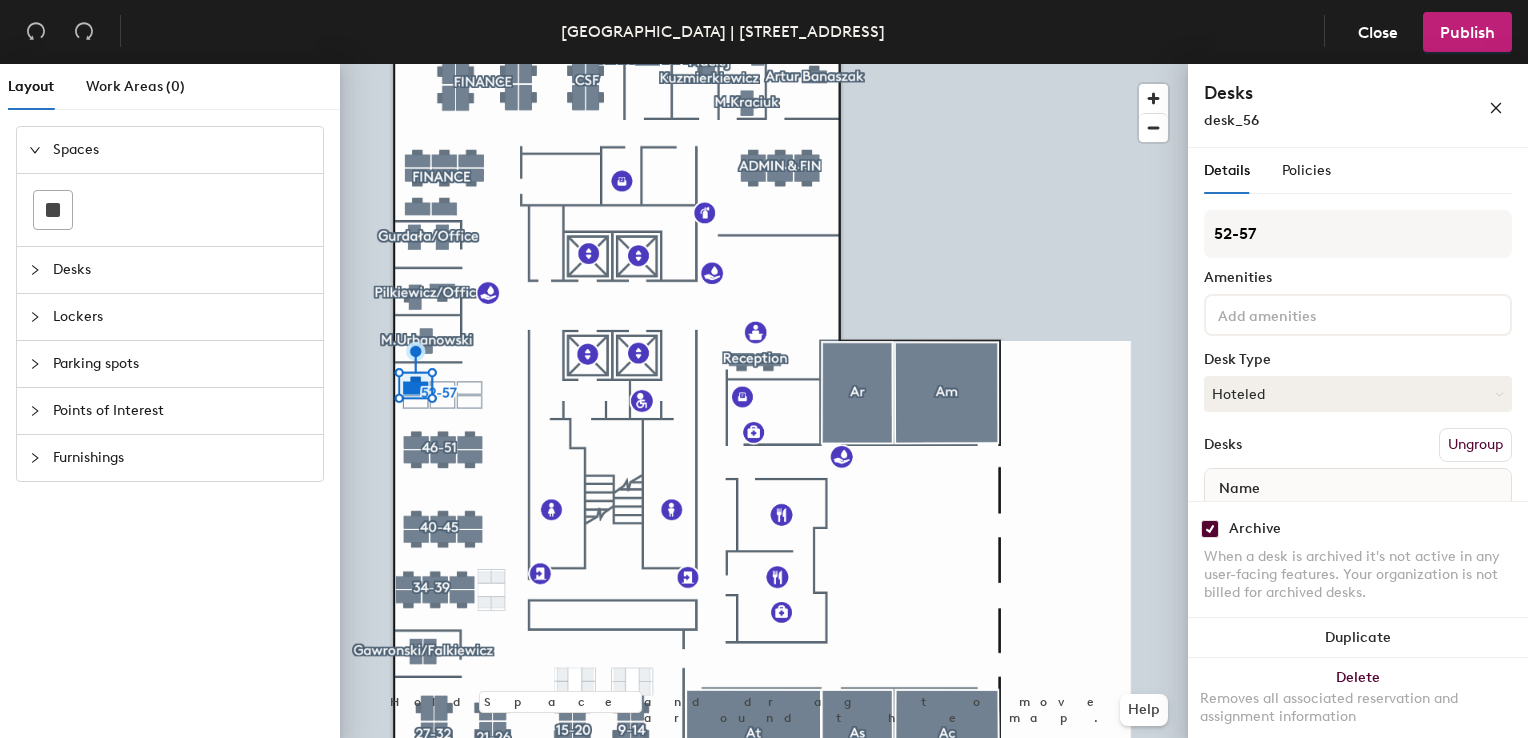 click at bounding box center [1210, 529] 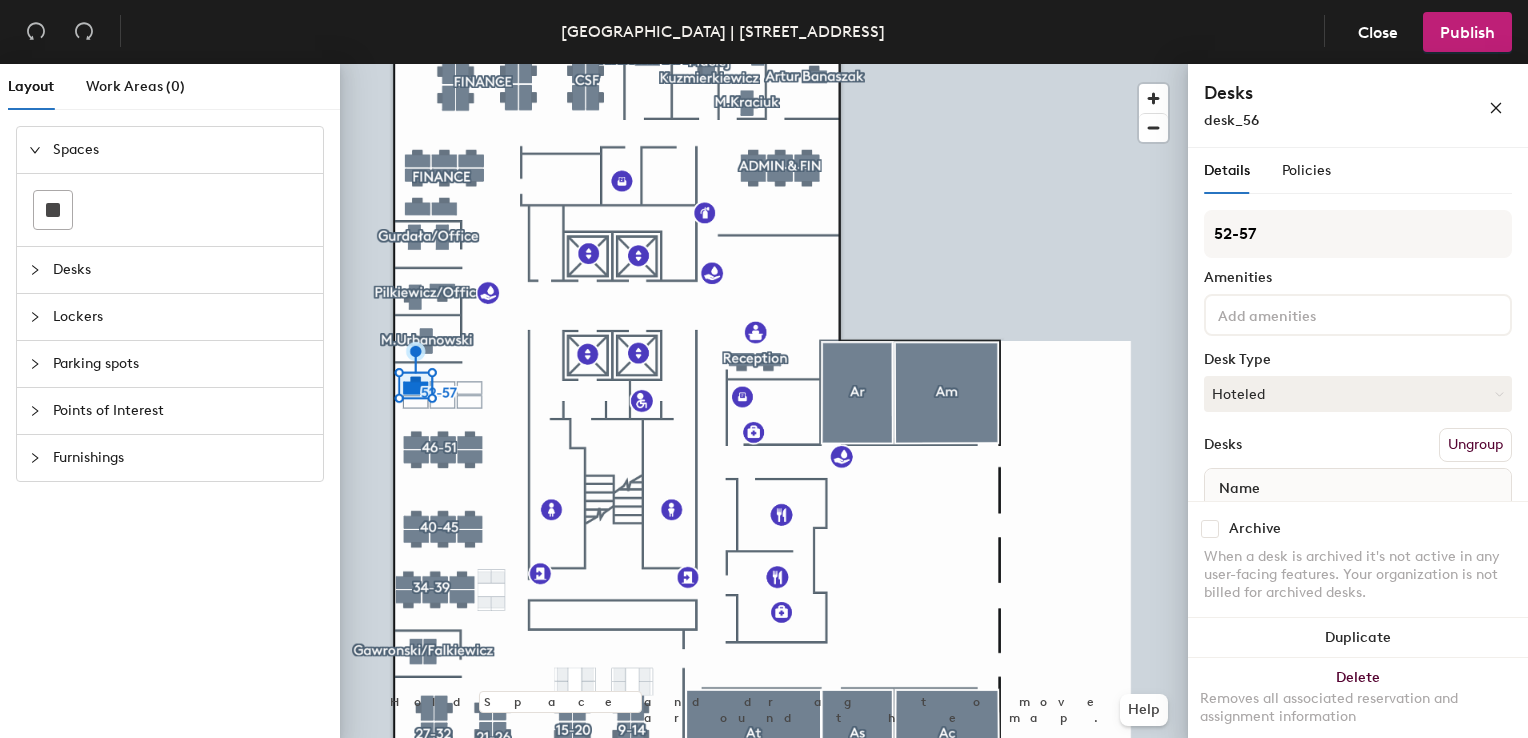 checkbox on "false" 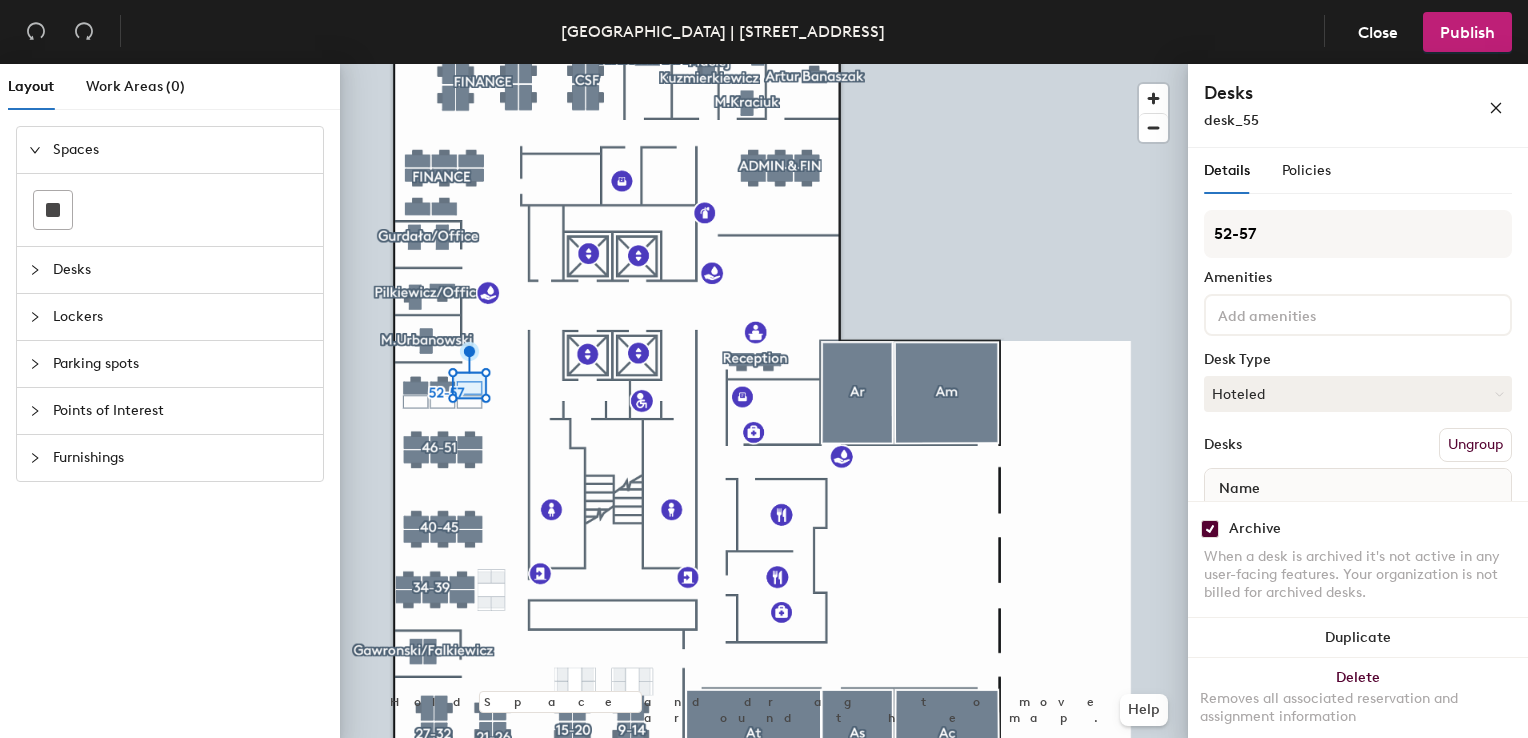 drag, startPoint x: 1215, startPoint y: 532, endPoint x: 1192, endPoint y: 527, distance: 23.537205 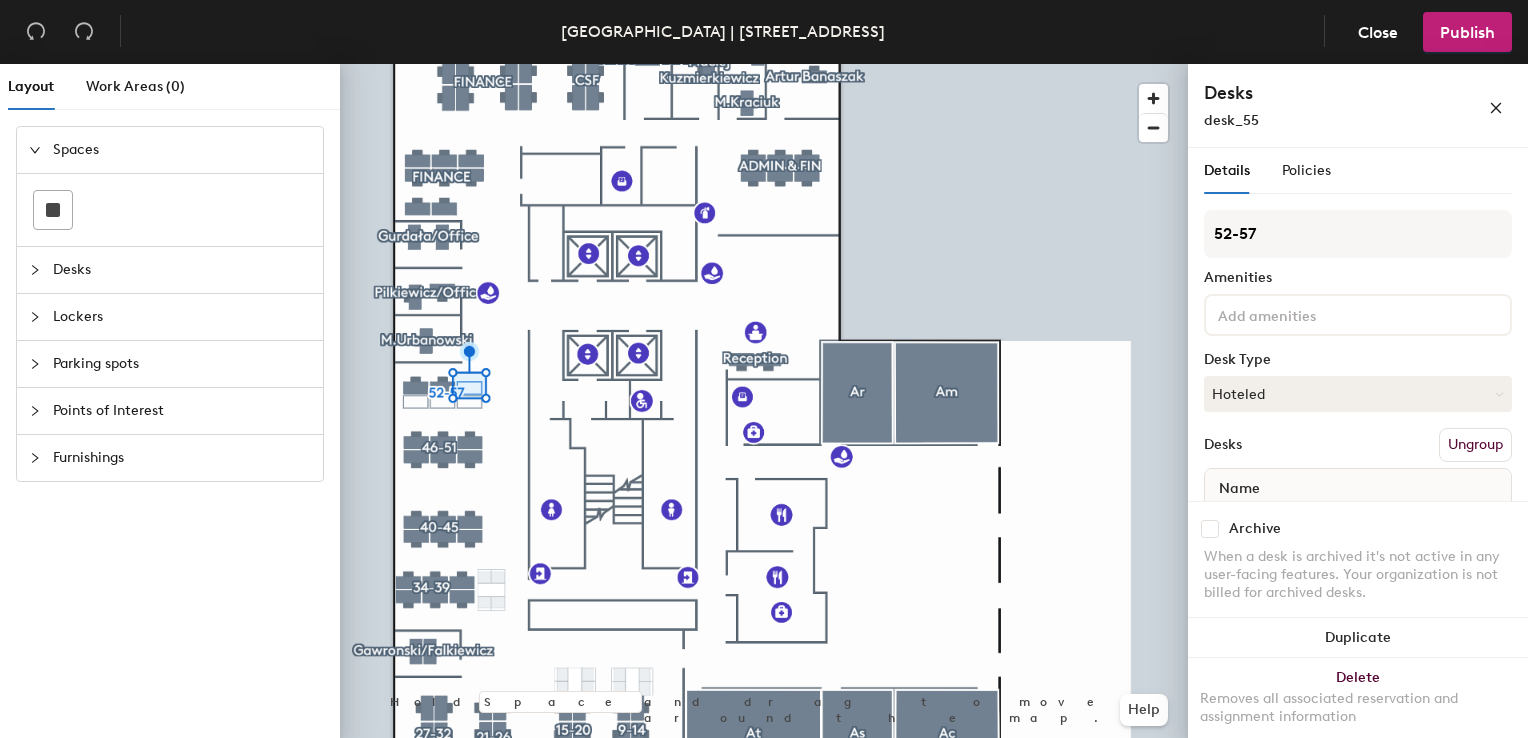 checkbox on "false" 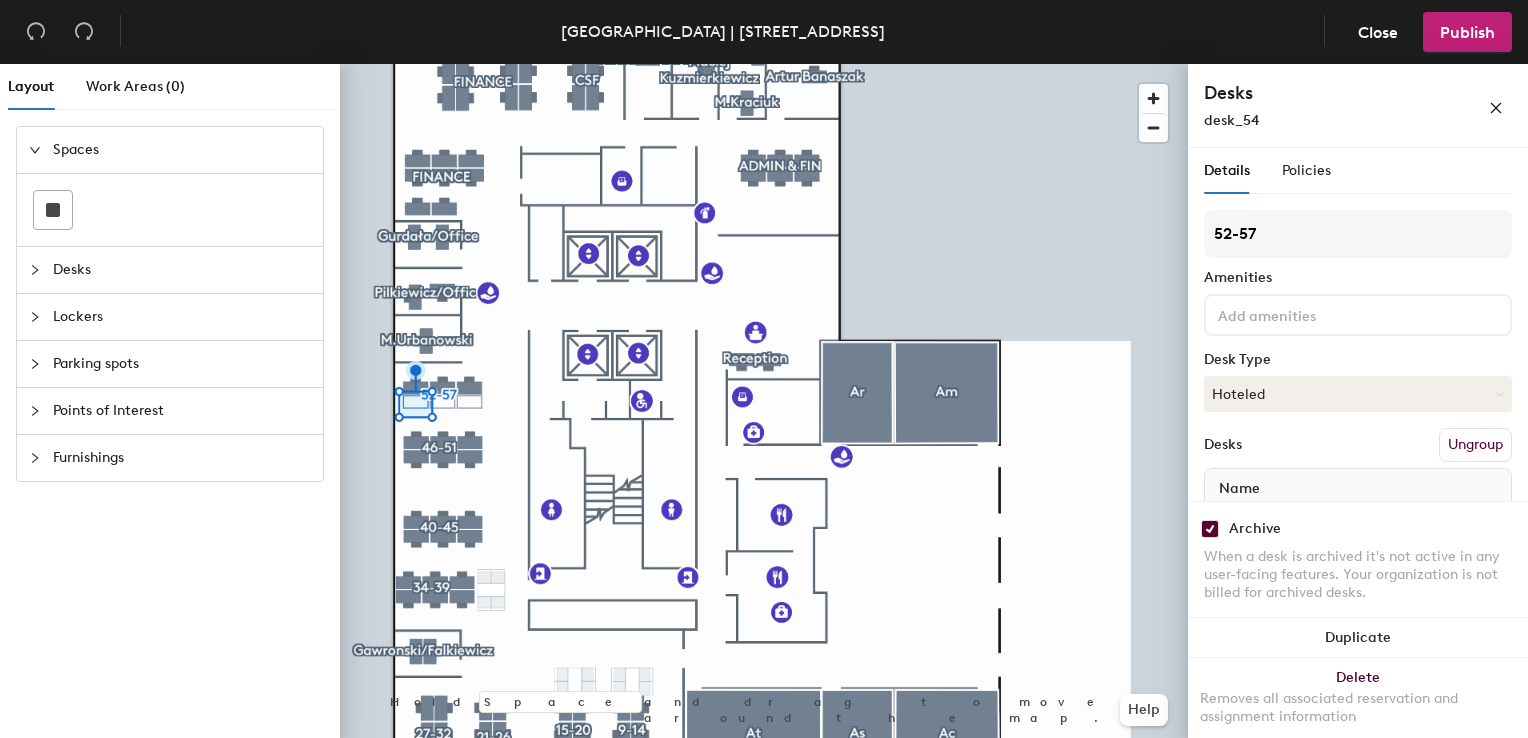 click at bounding box center [1210, 529] 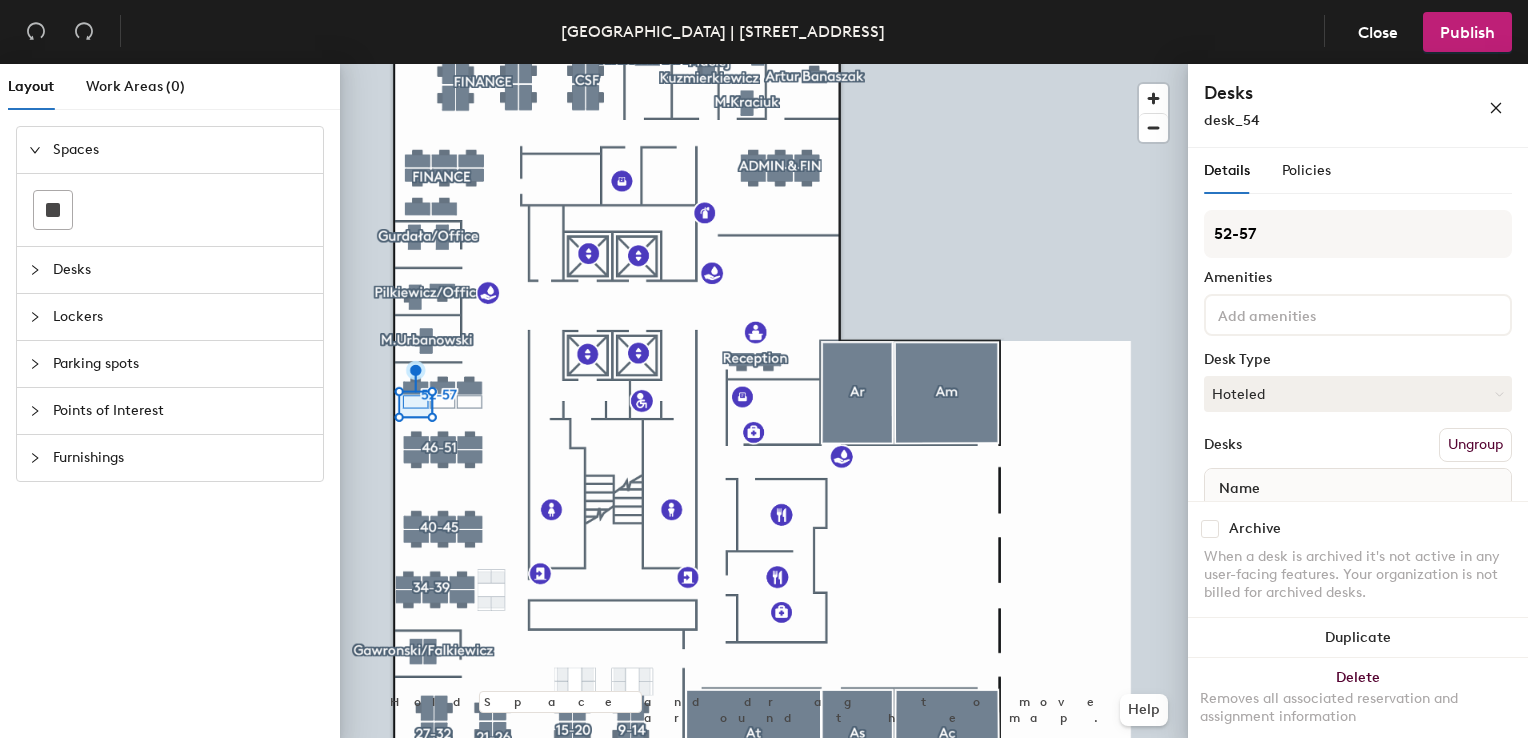 checkbox on "false" 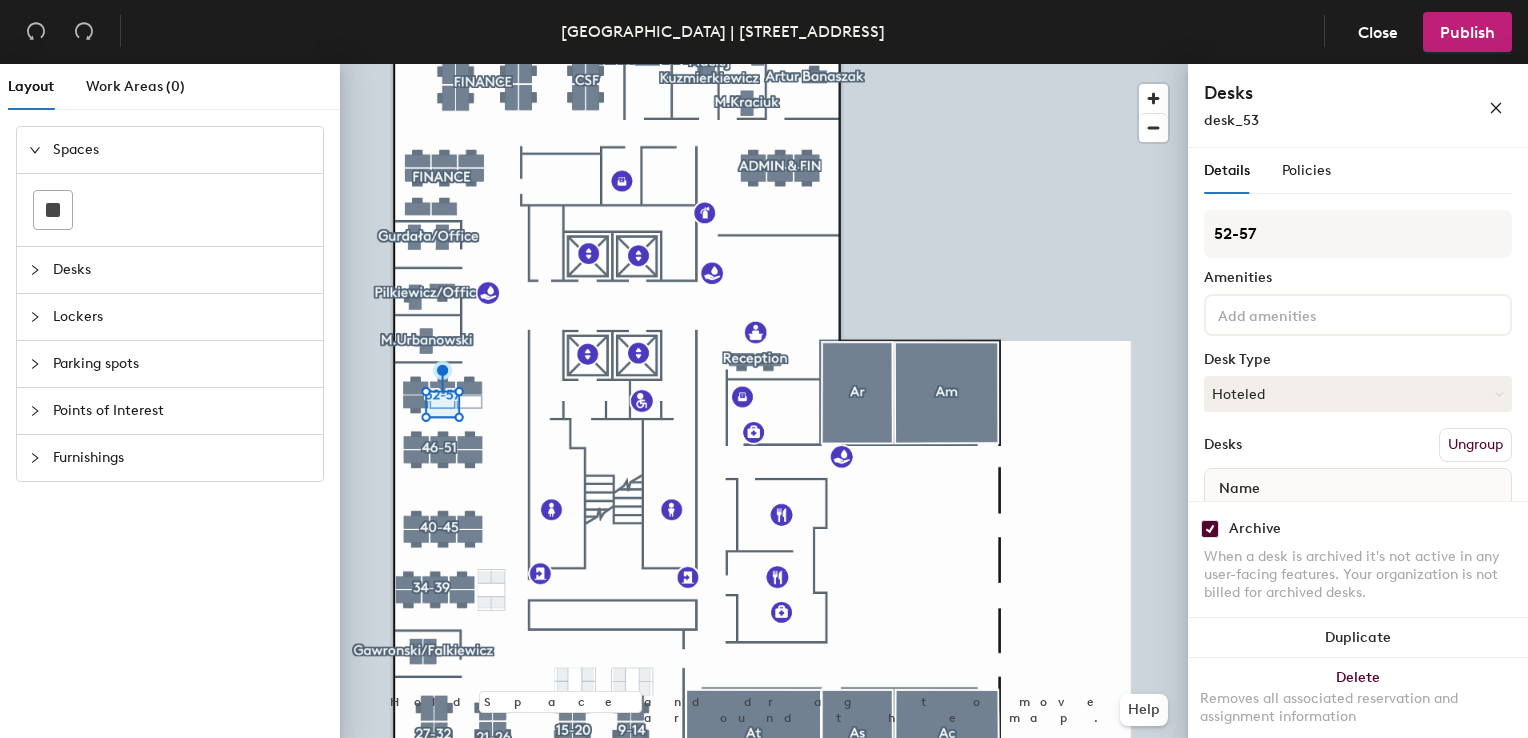 click at bounding box center (1210, 529) 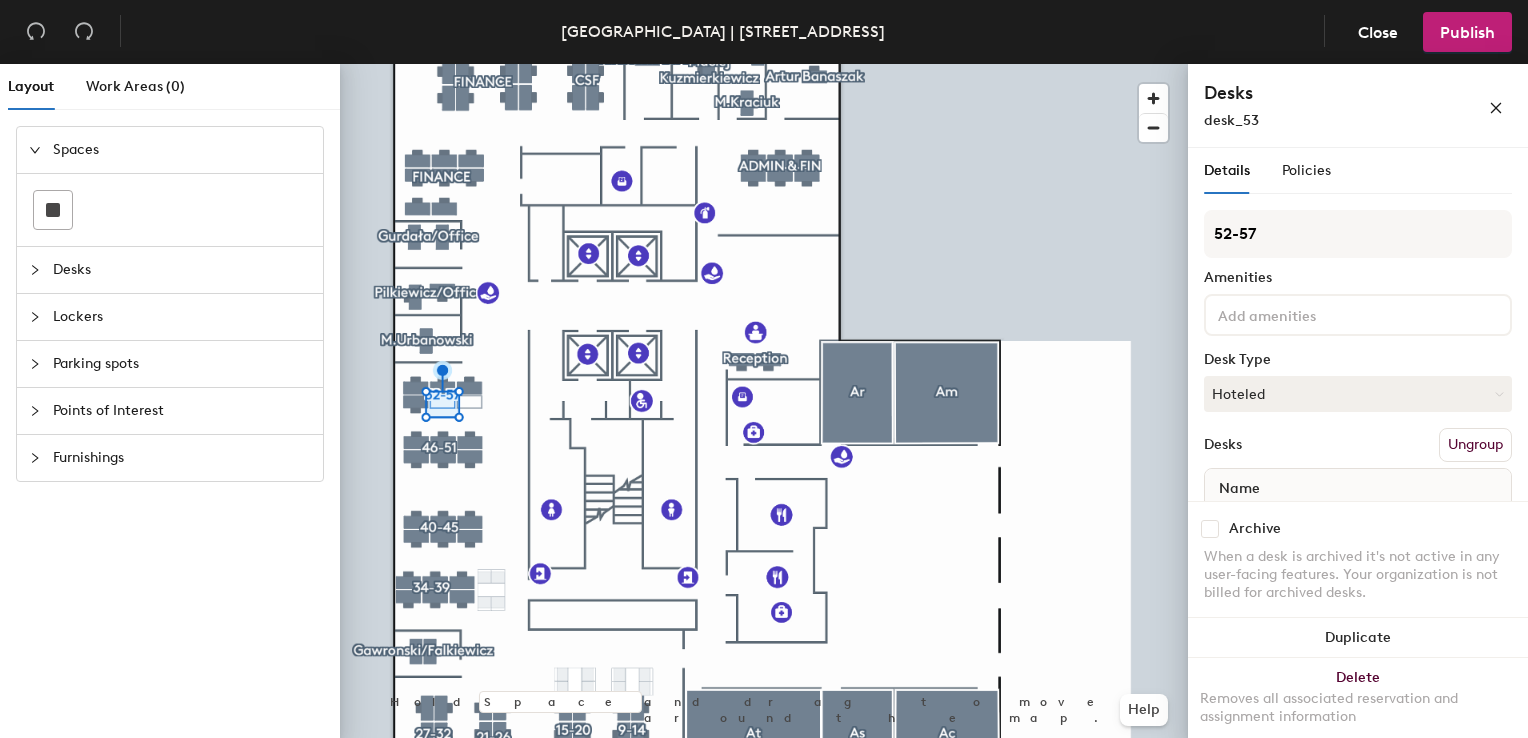 checkbox on "false" 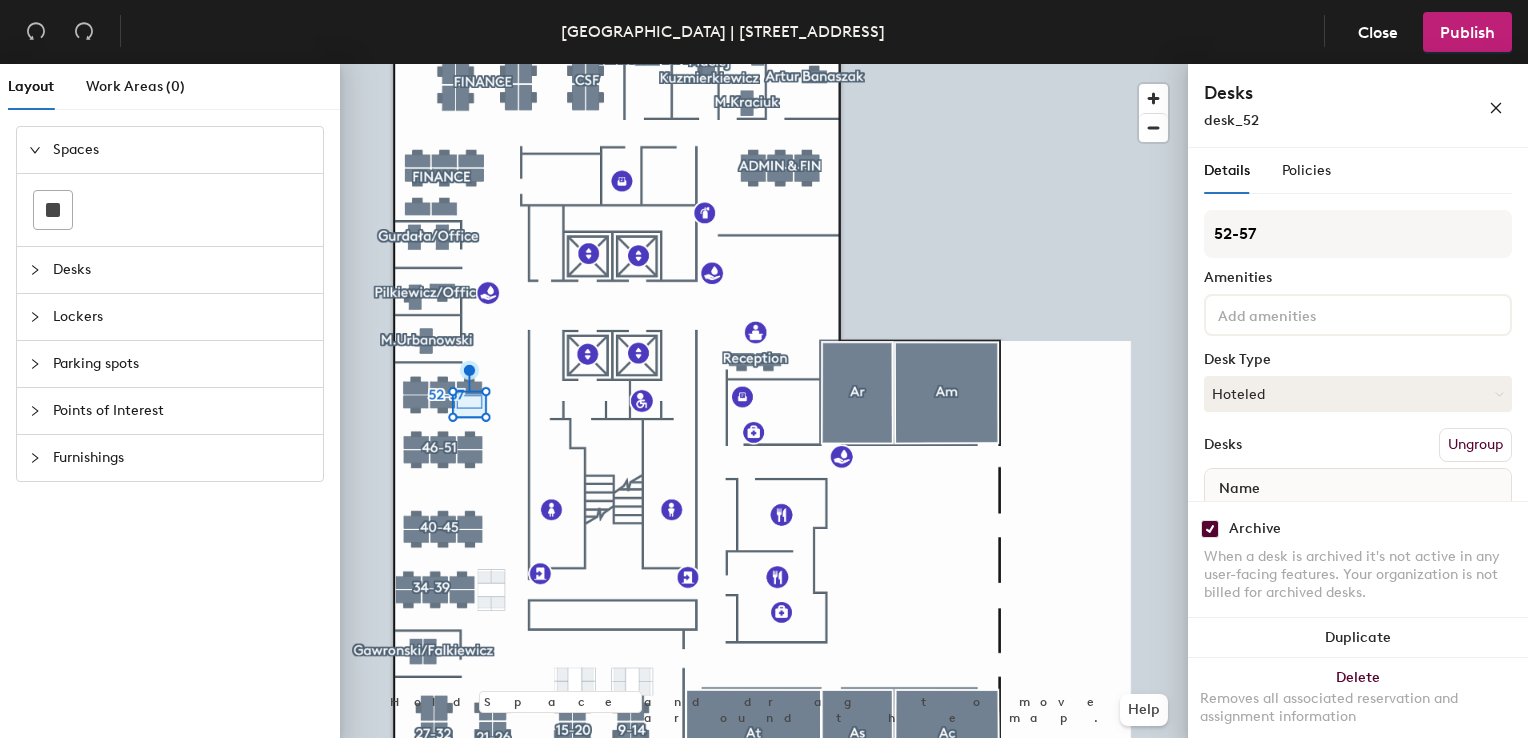 click at bounding box center (1210, 529) 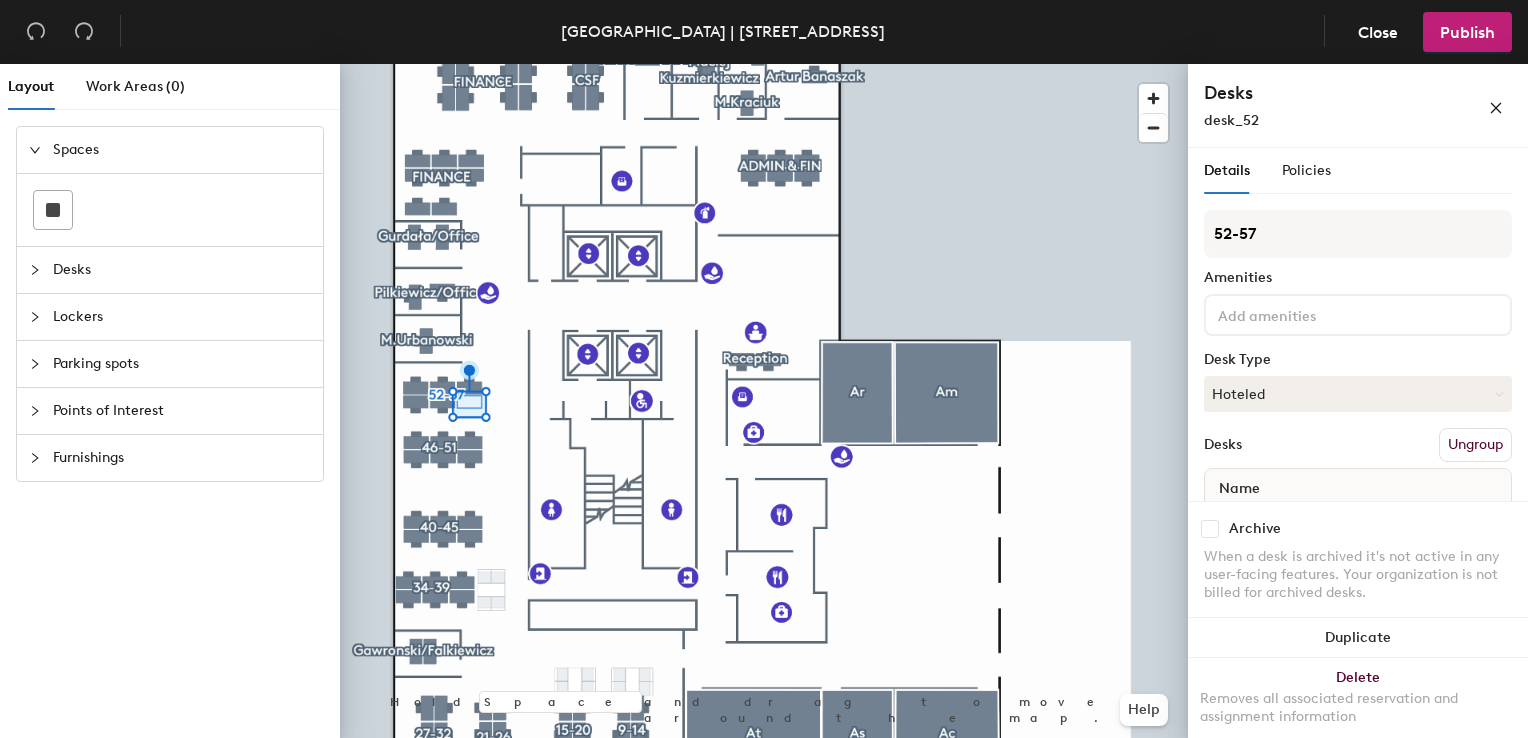checkbox on "false" 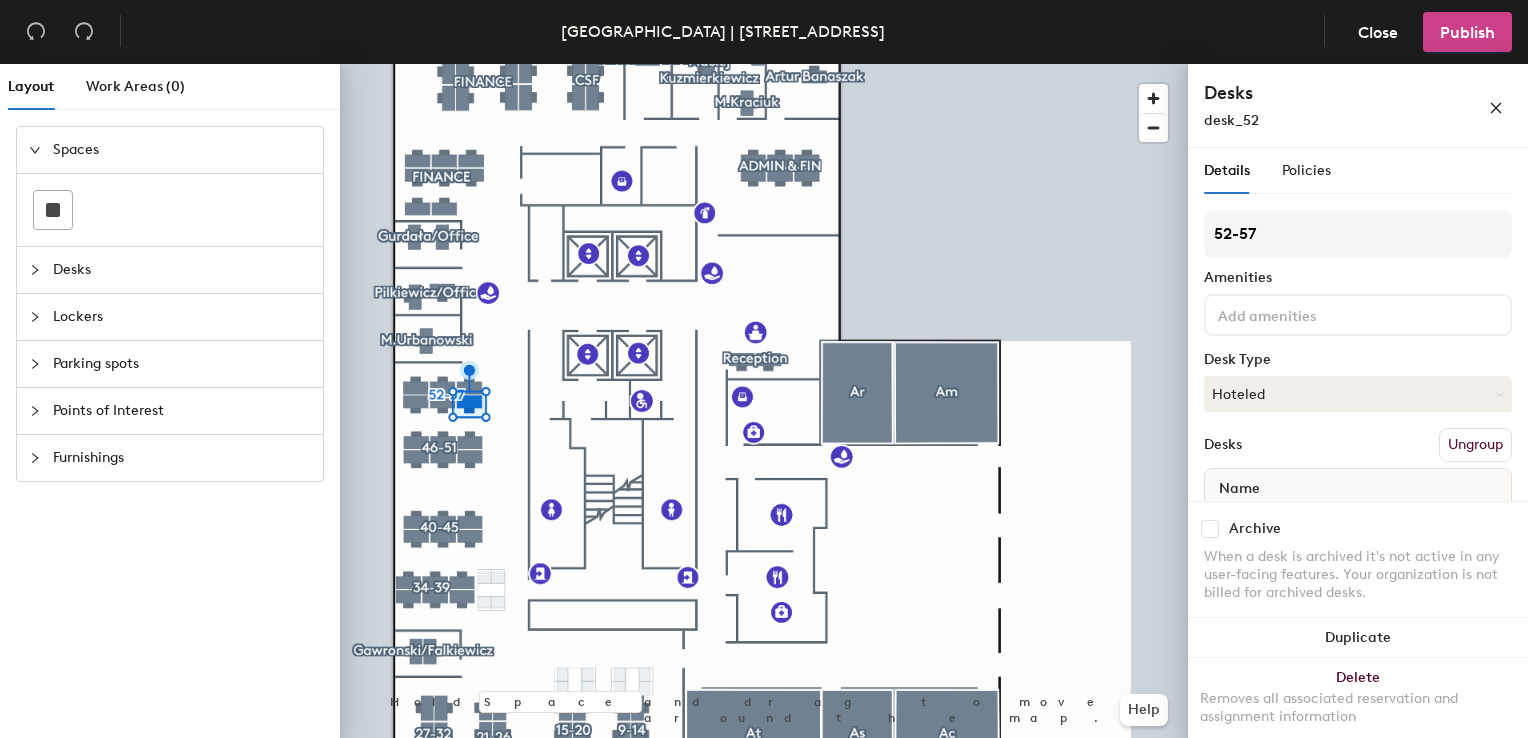 click on "Publish" 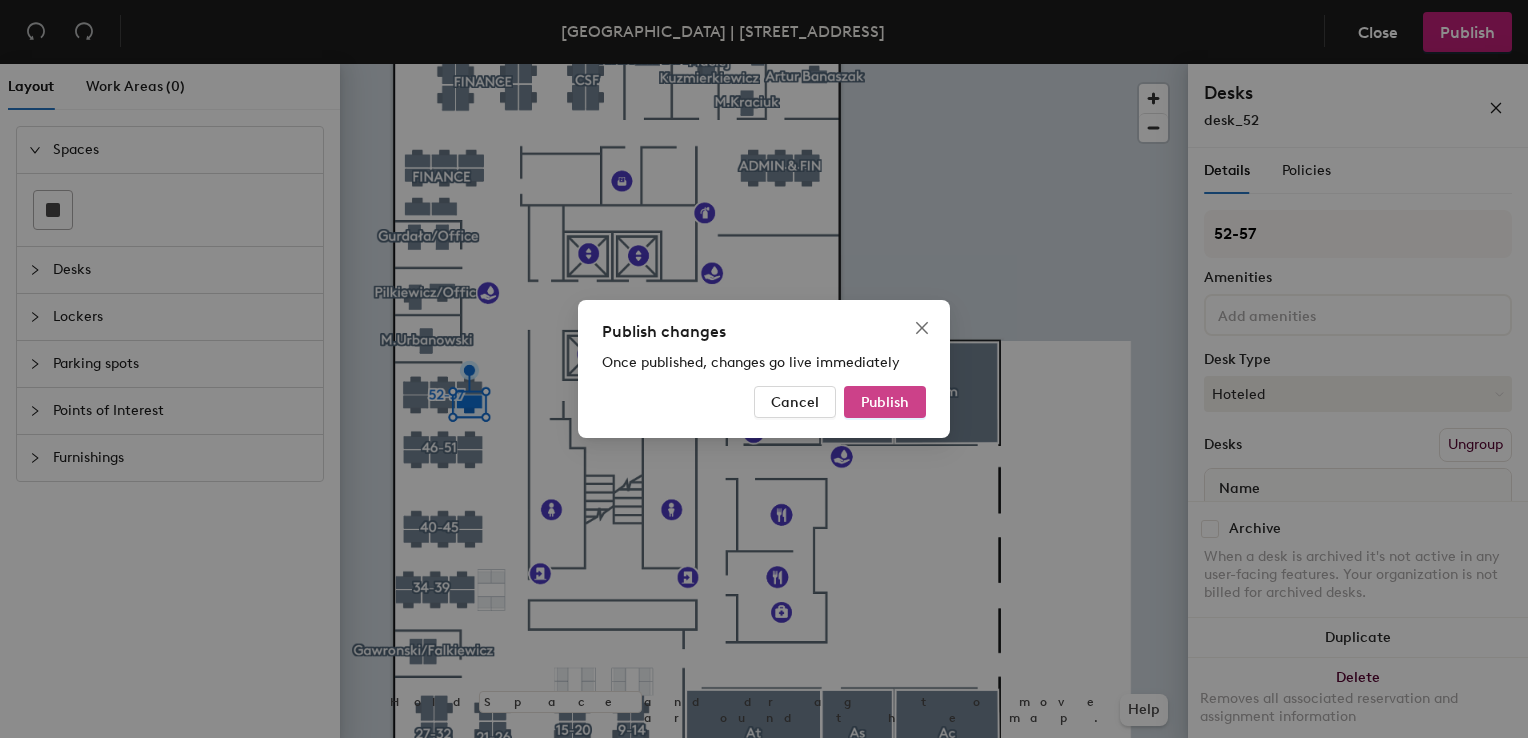 click on "Publish" at bounding box center [885, 402] 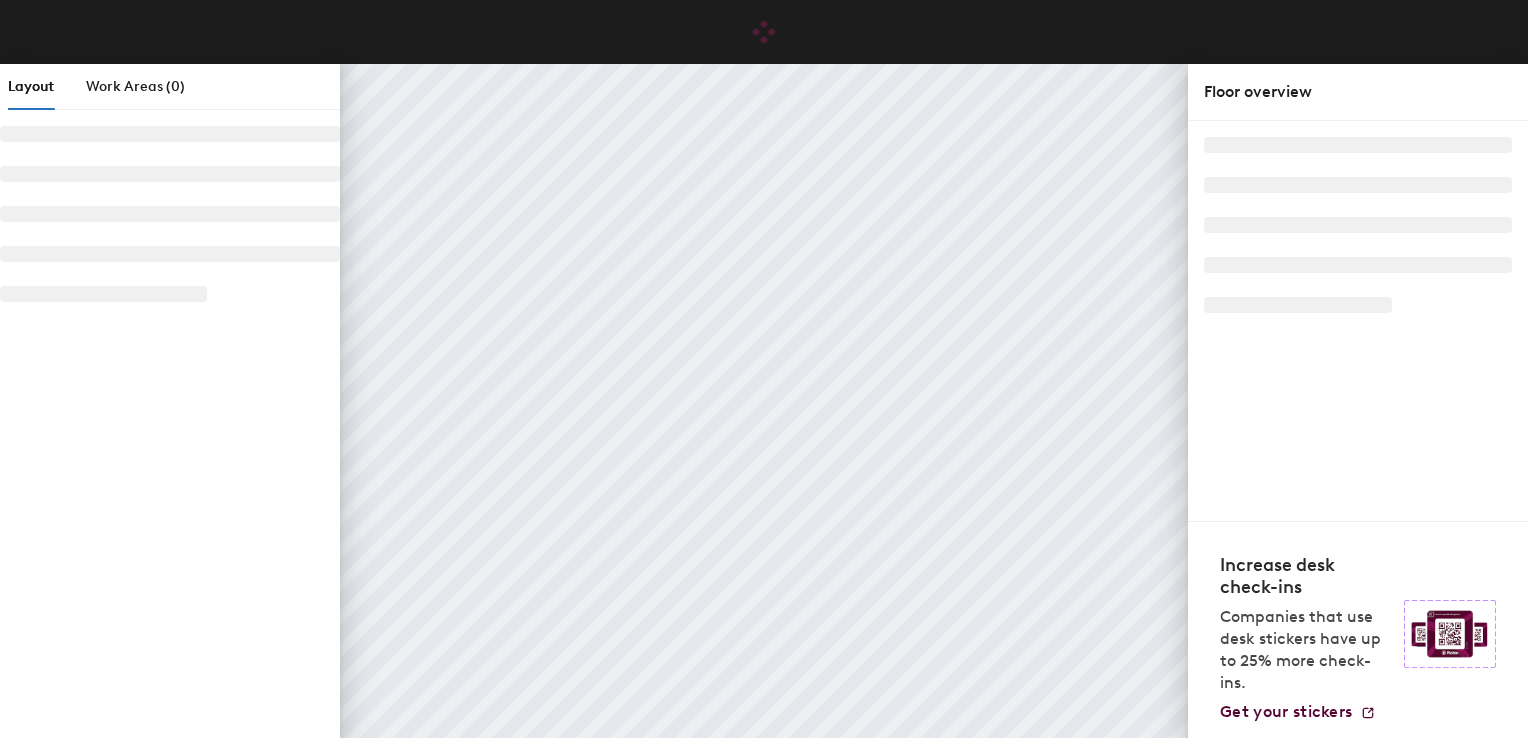 scroll, scrollTop: 0, scrollLeft: 0, axis: both 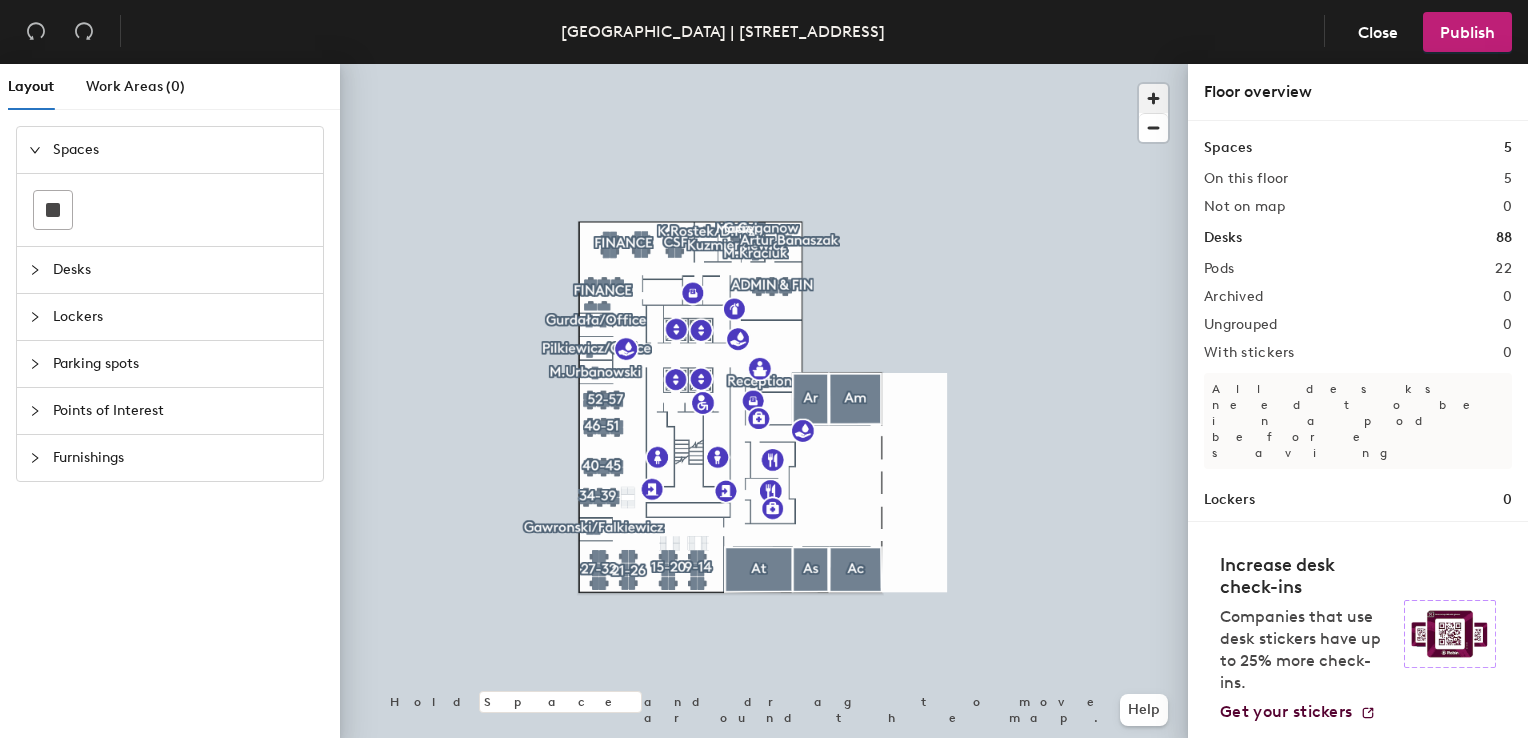 click 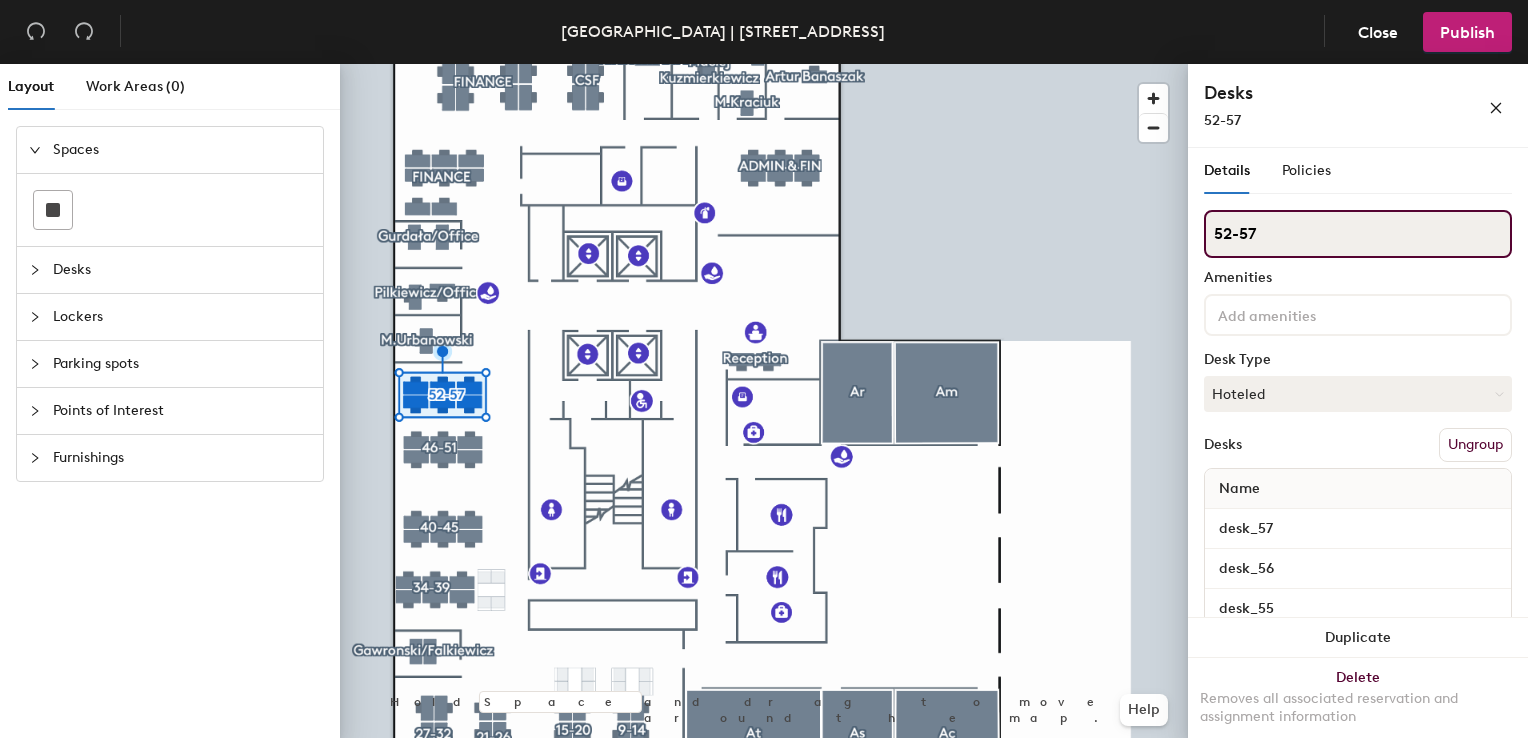 click on "Layout Work Areas (0) Spaces Desks Lockers Parking spots Points of Interest Furnishings Hold Space and drag to move around the map. Help Desks 52-57 Details Policies 52-57 Amenities Desk Type Hoteled Desks Ungroup Name desk_57 desk_56 desk_55 desk_52 desk_53 desk_54 Duplicate Delete Removes all associated reservation and assignment information" 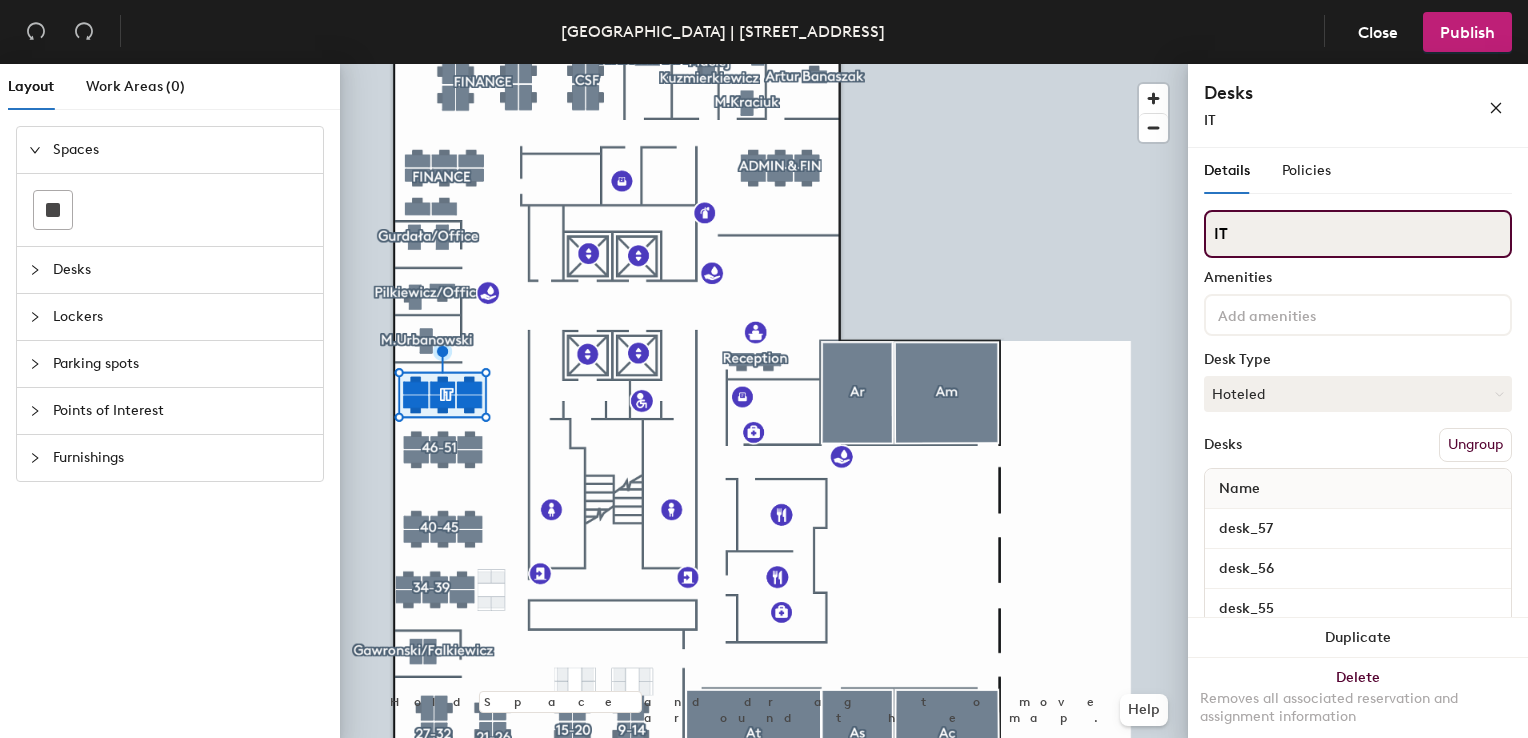 type on "IT" 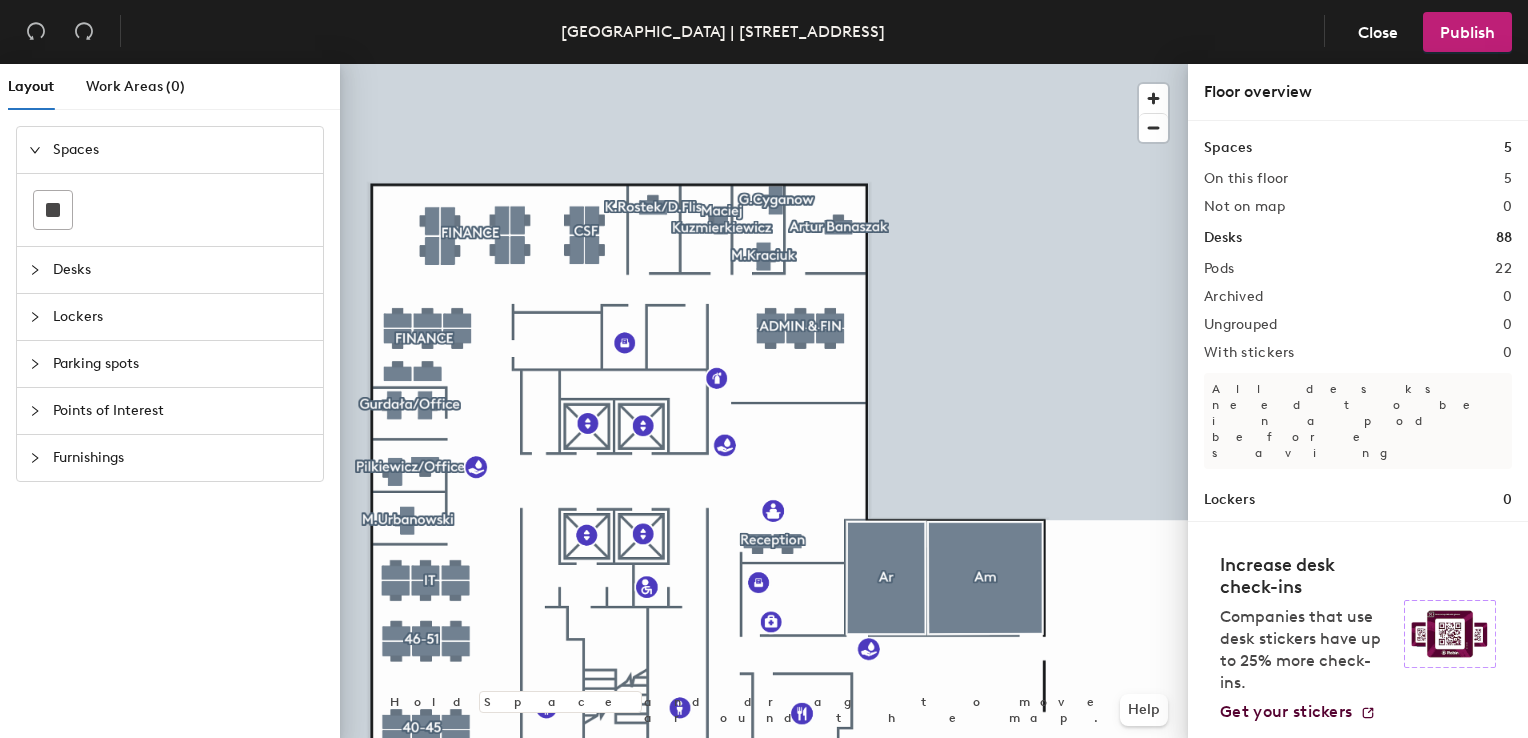 drag, startPoint x: 1316, startPoint y: 227, endPoint x: 1199, endPoint y: 226, distance: 117.00427 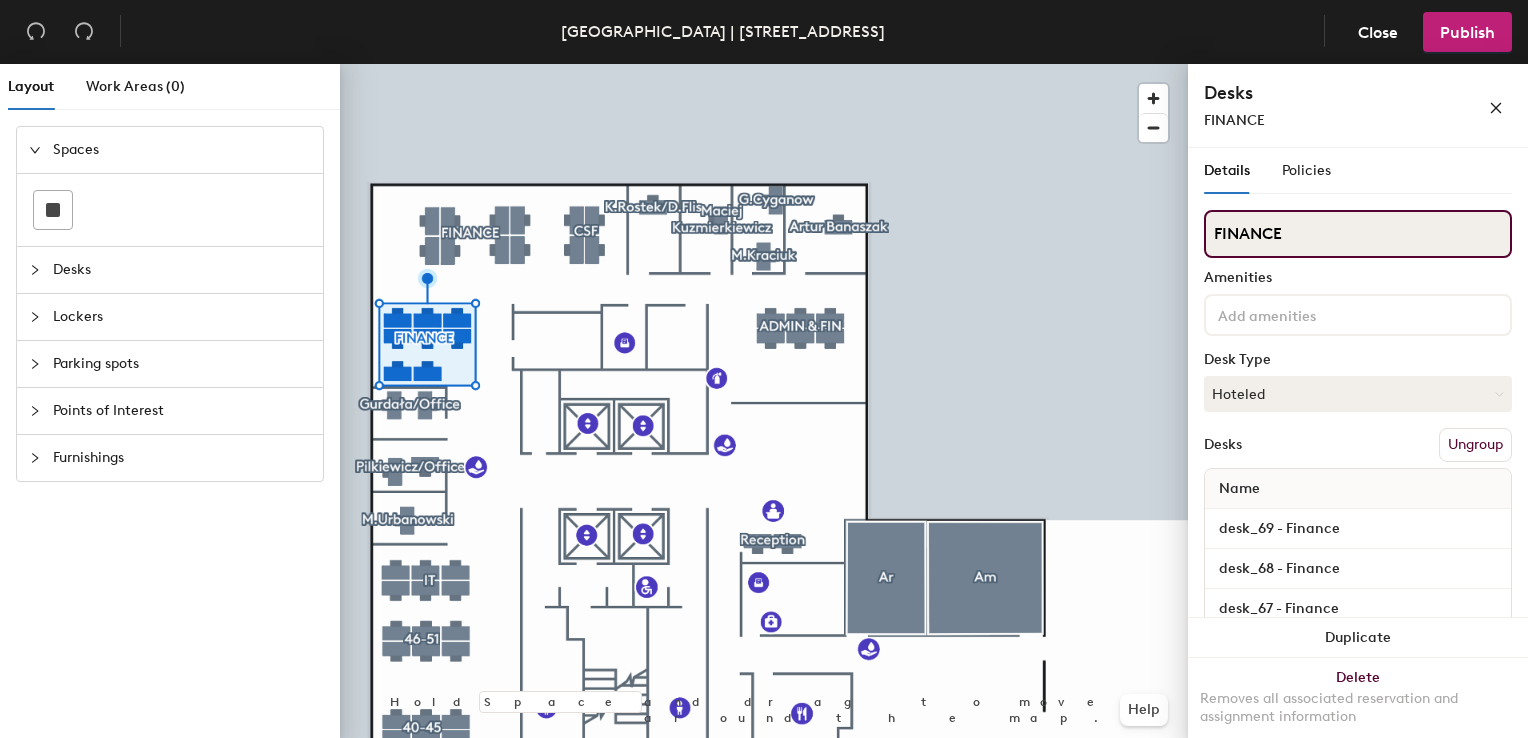 click on "FINANCE" at bounding box center (1358, 234) 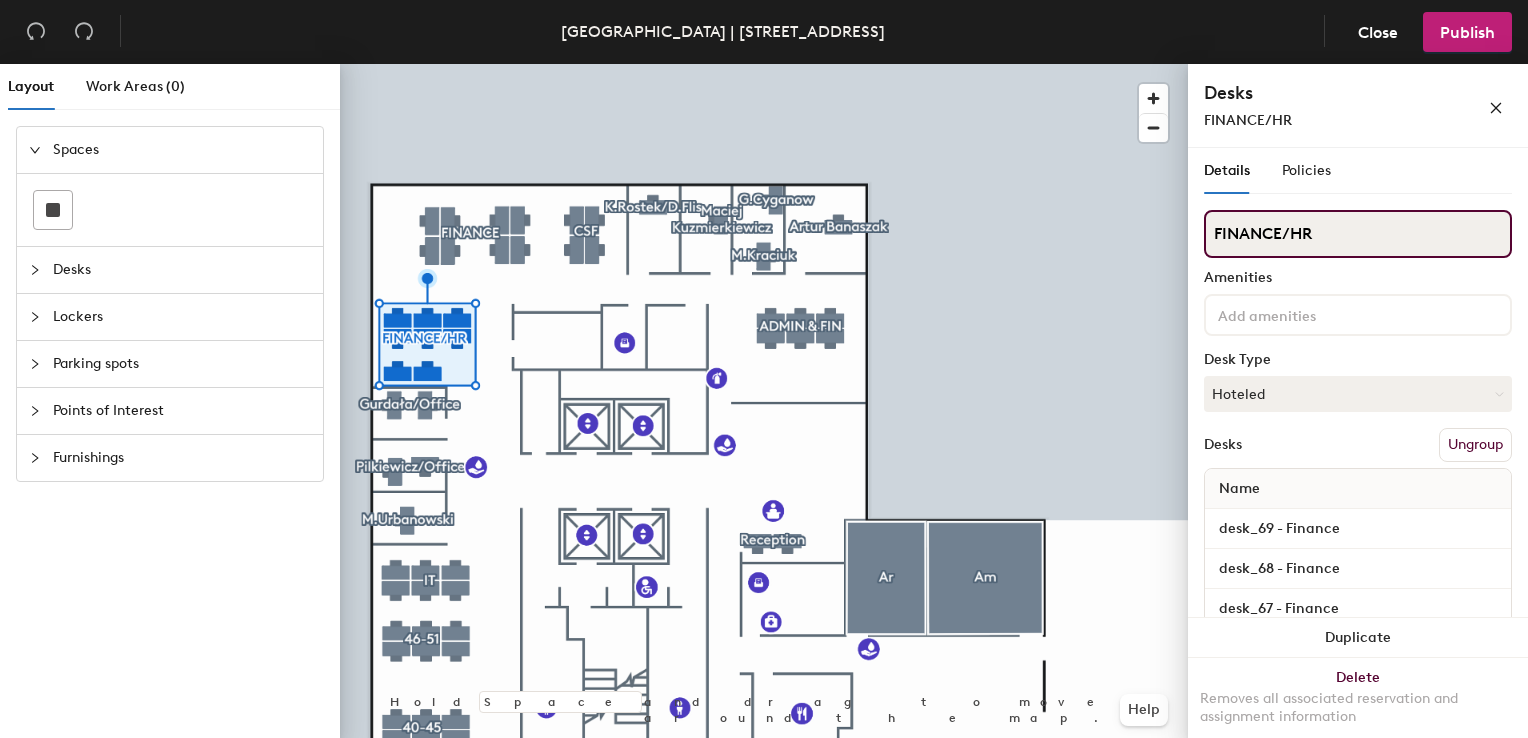 type on "FINANCE/HR" 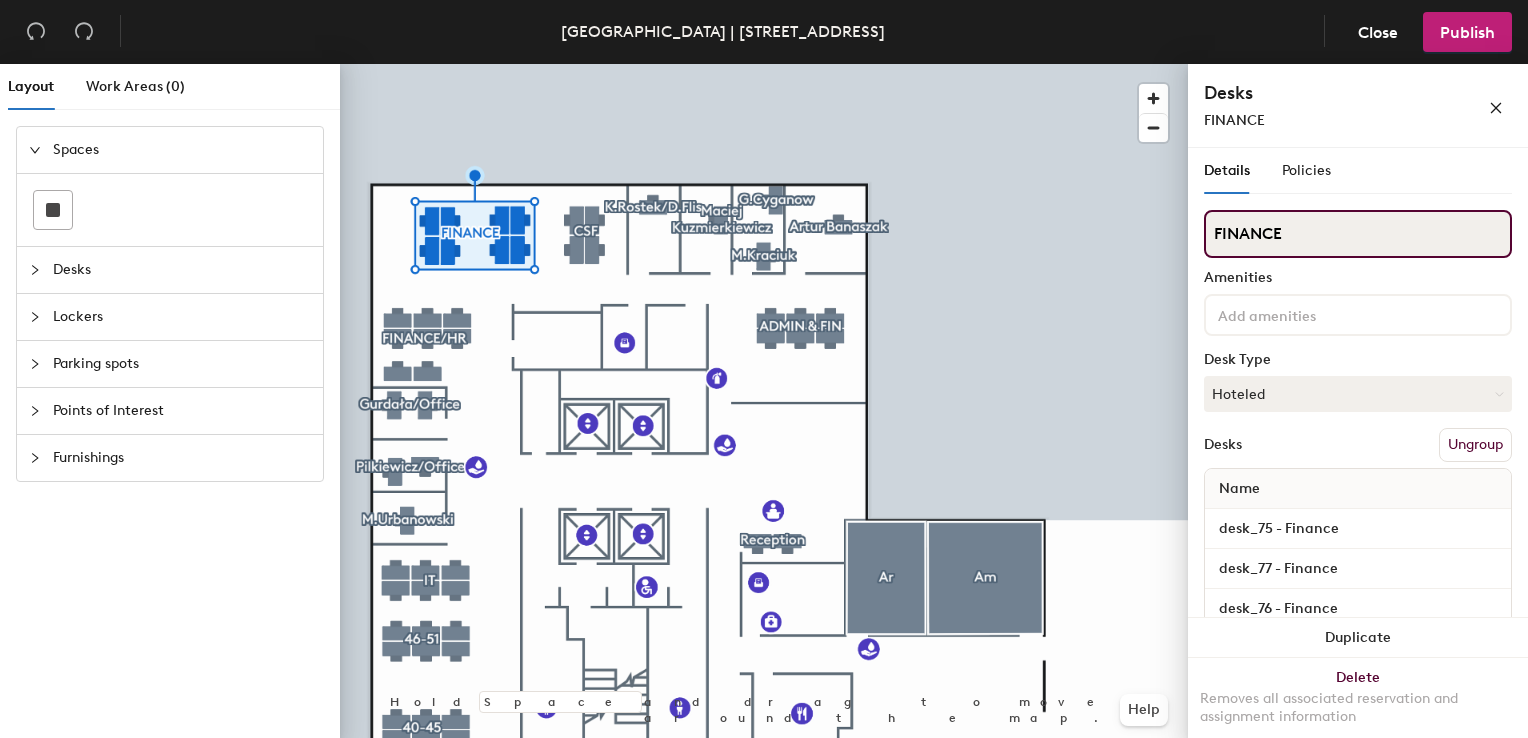 click on "FINANCE" at bounding box center [1358, 234] 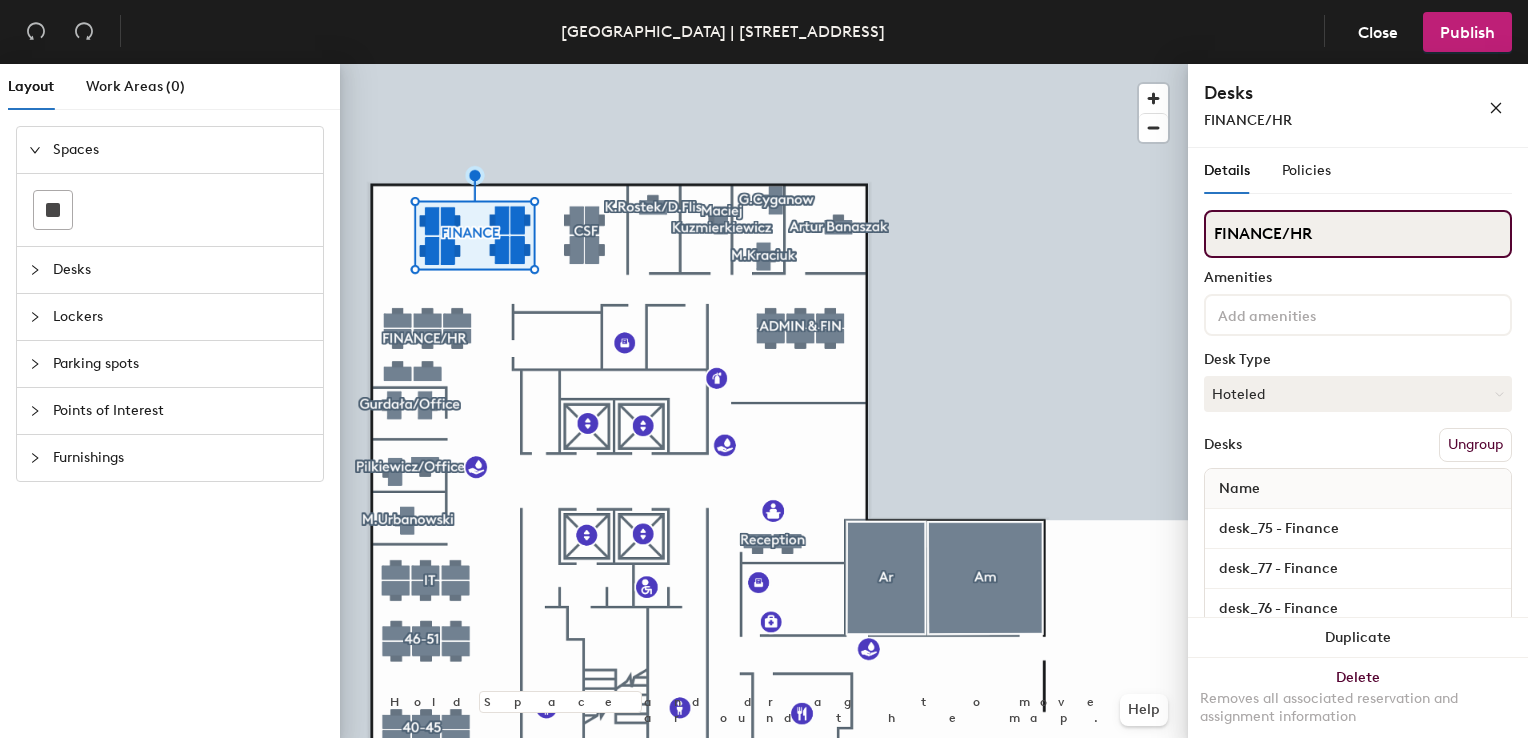 type on "FINANCE/HR" 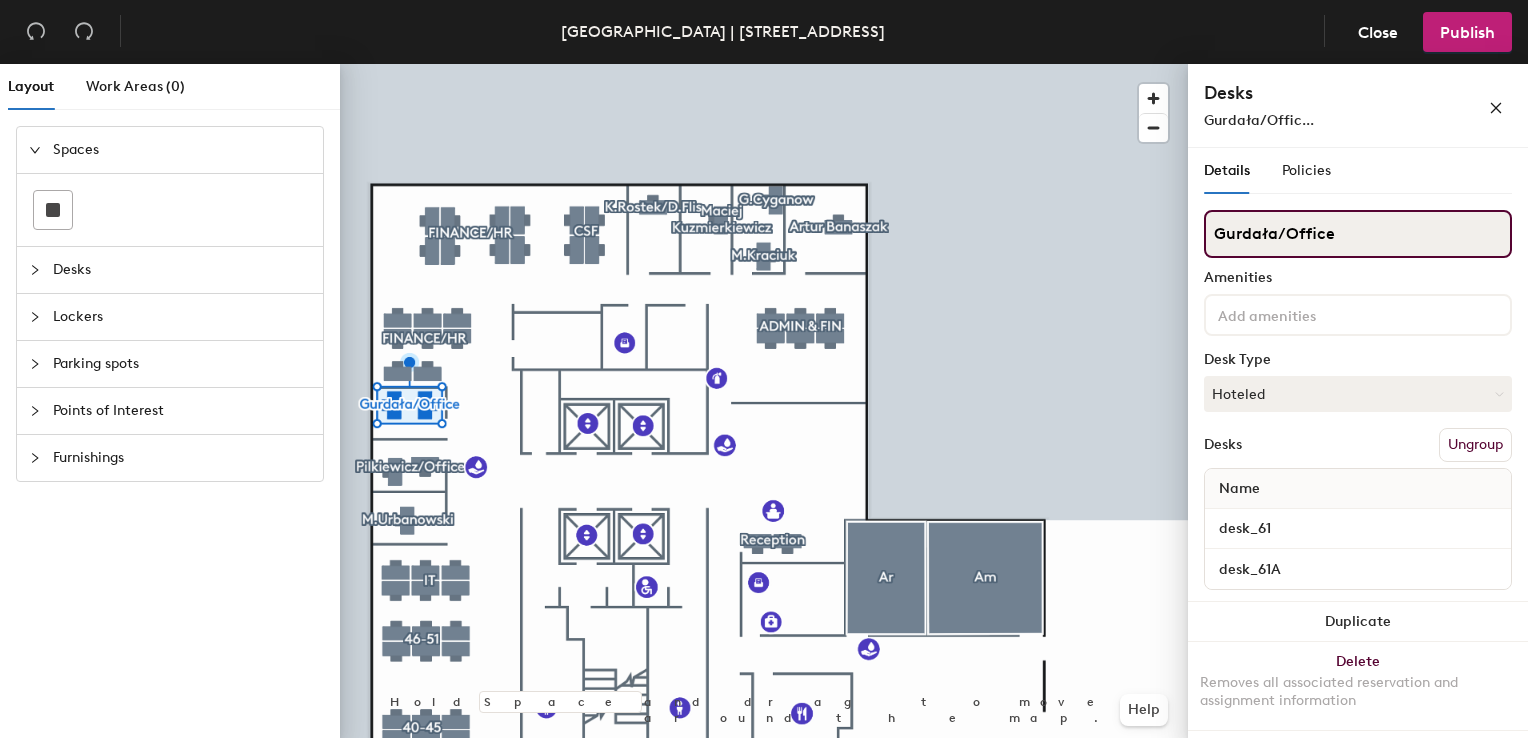 click on "Layout Work Areas (0) Spaces Desks Lockers Parking spots Points of Interest Furnishings Hold Space and drag to move around the map. Help Desks Gurdała/Offic... Details Policies Gurdała/Office Amenities Desk Type Hoteled Desks Ungroup Name desk_61 desk_61A Duplicate Delete Removes all associated reservation and assignment information" 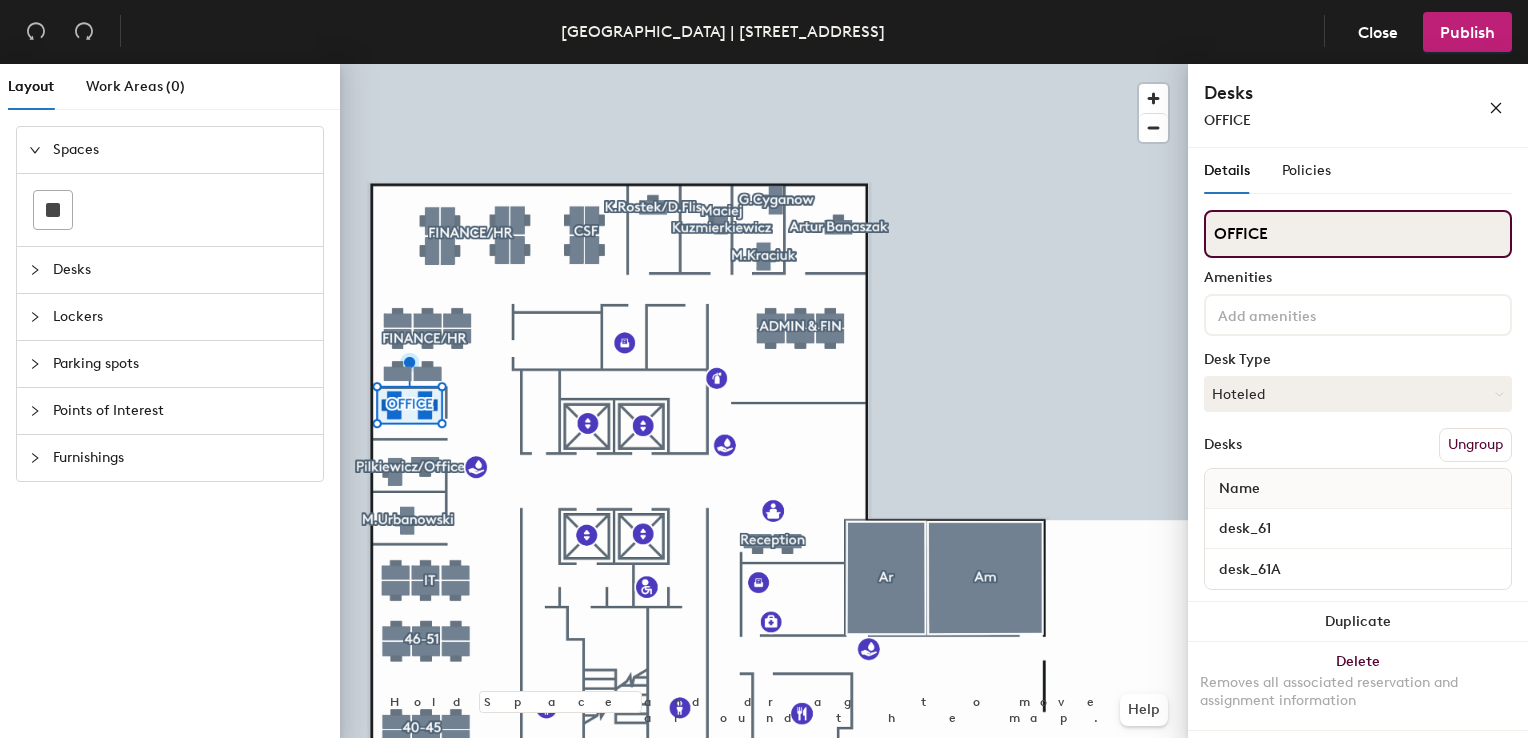 type on "OFFICE" 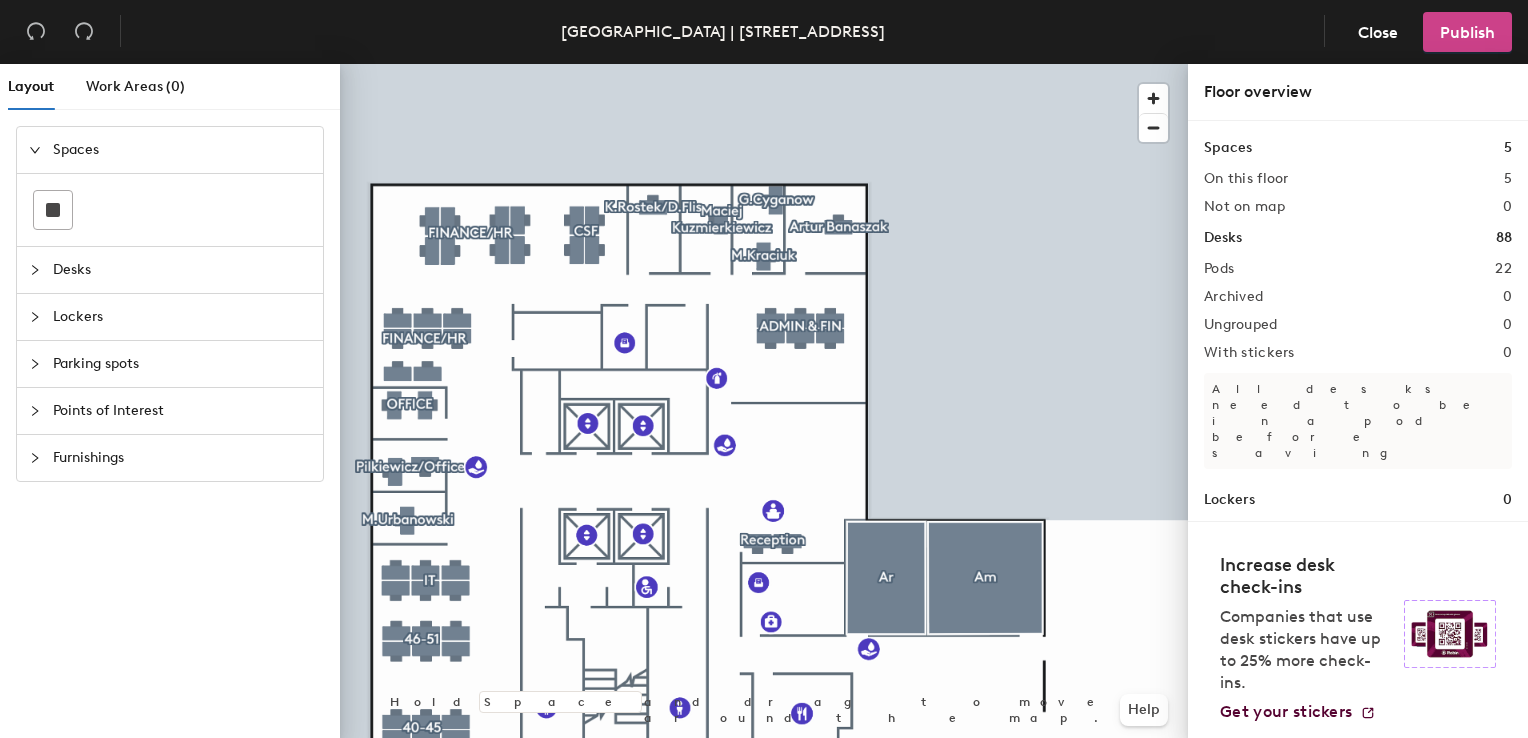 click on "Publish" 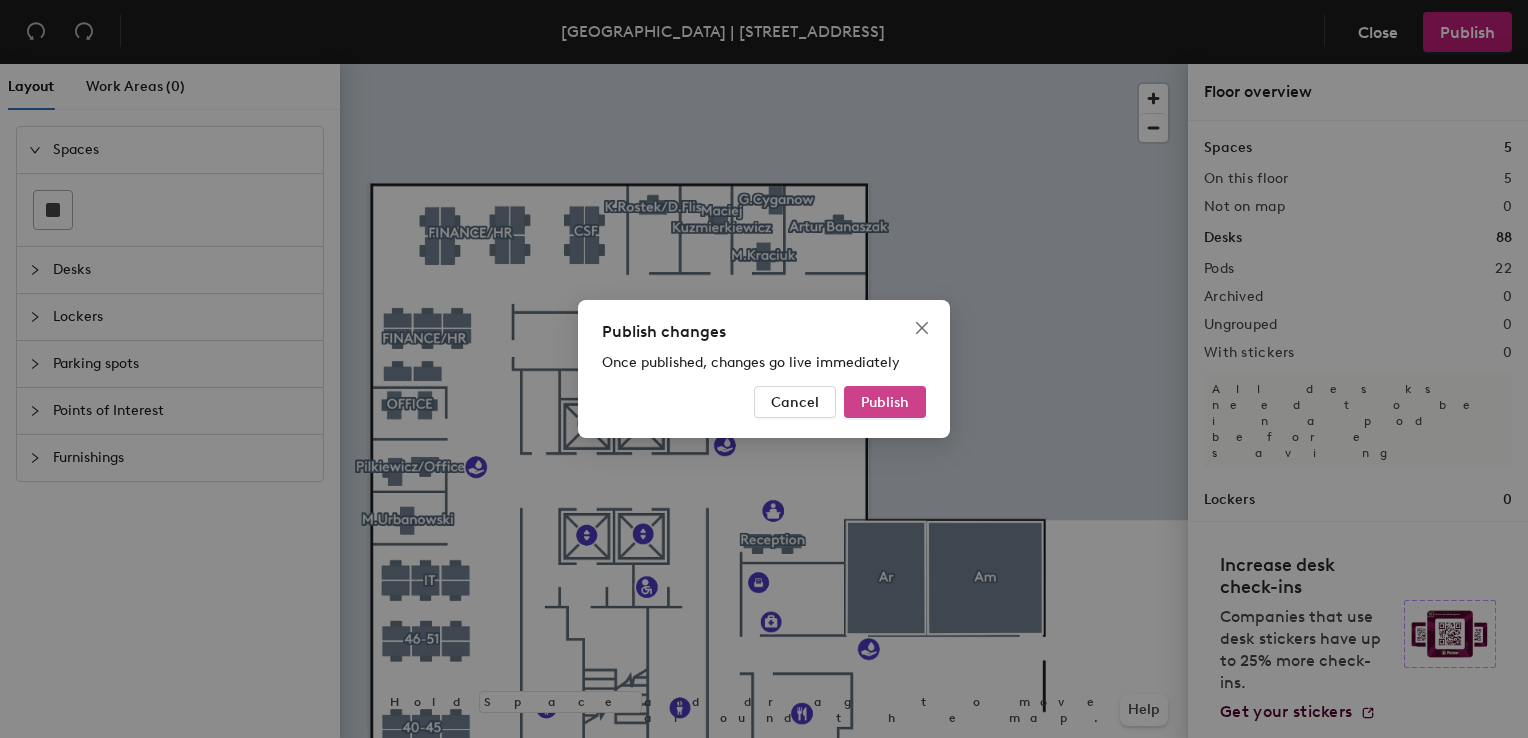 click on "Publish" at bounding box center (885, 402) 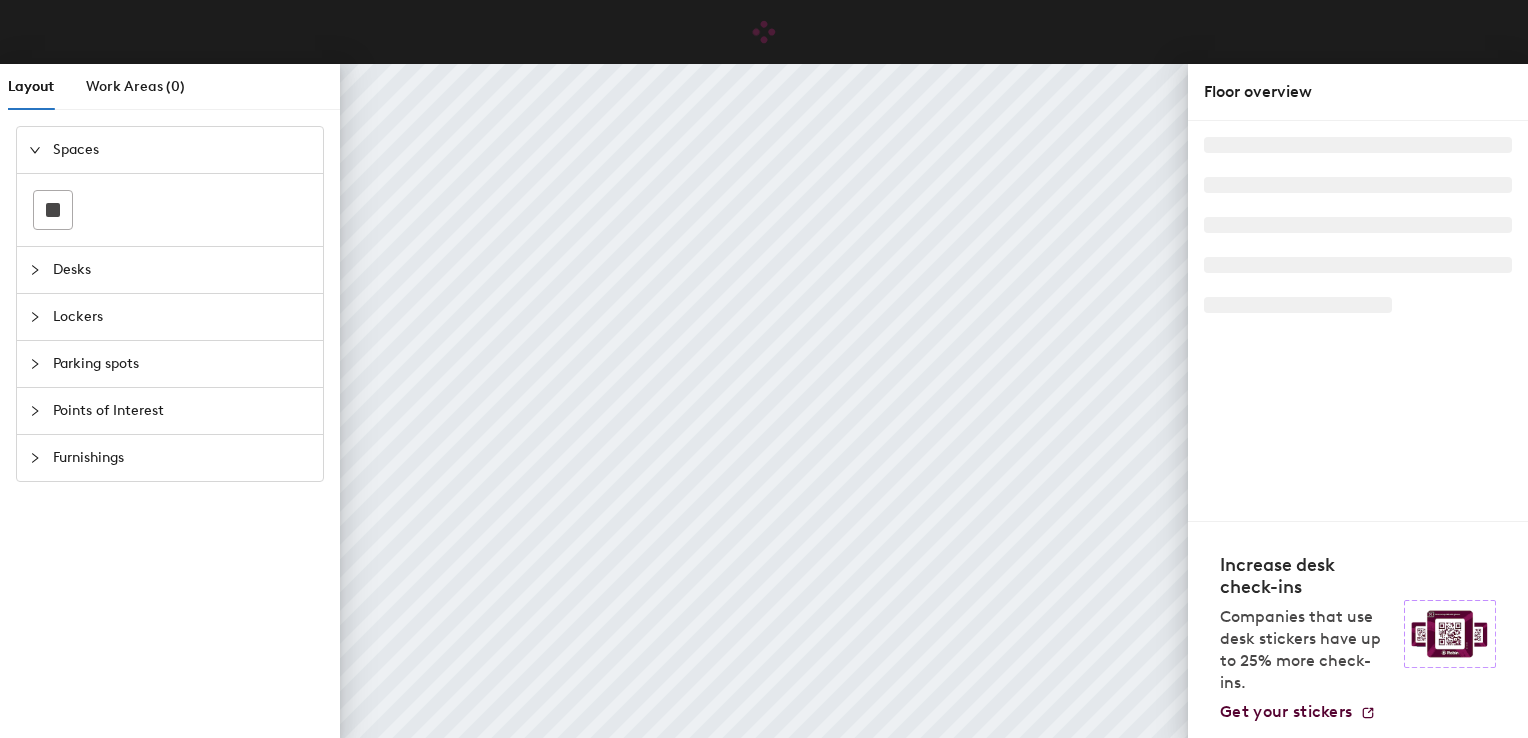 scroll, scrollTop: 0, scrollLeft: 0, axis: both 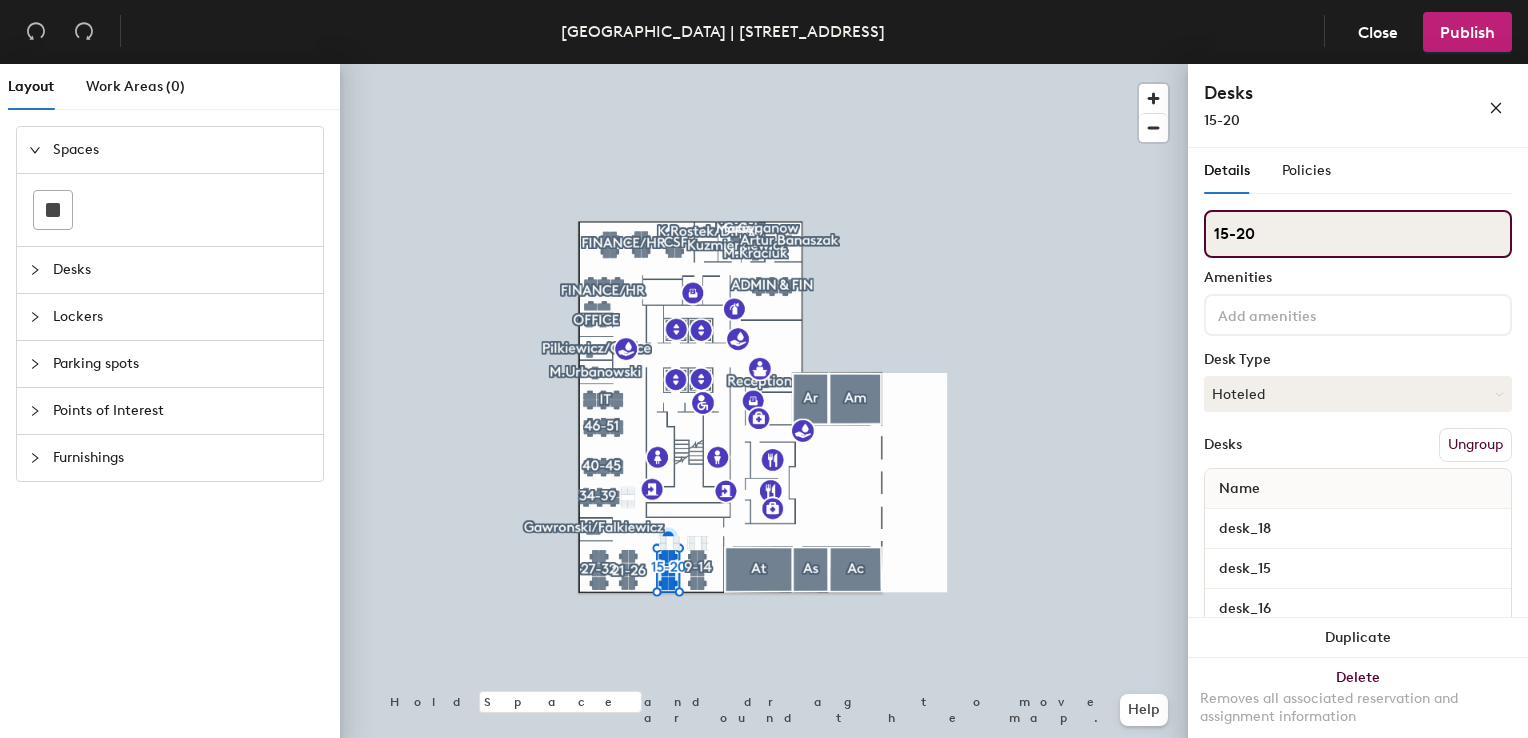 click on "Layout Work Areas (0) Spaces Desks Lockers Parking spots Points of Interest Furnishings Hold Space and drag to move around the map. Help Desks 15-20 Details Policies 15-20 Amenities Desk Type Hoteled Desks Ungroup Name desk_18 desk_15 desk_16 desk_17 desk_20 desk_19 Duplicate Delete Removes all associated reservation and assignment information" 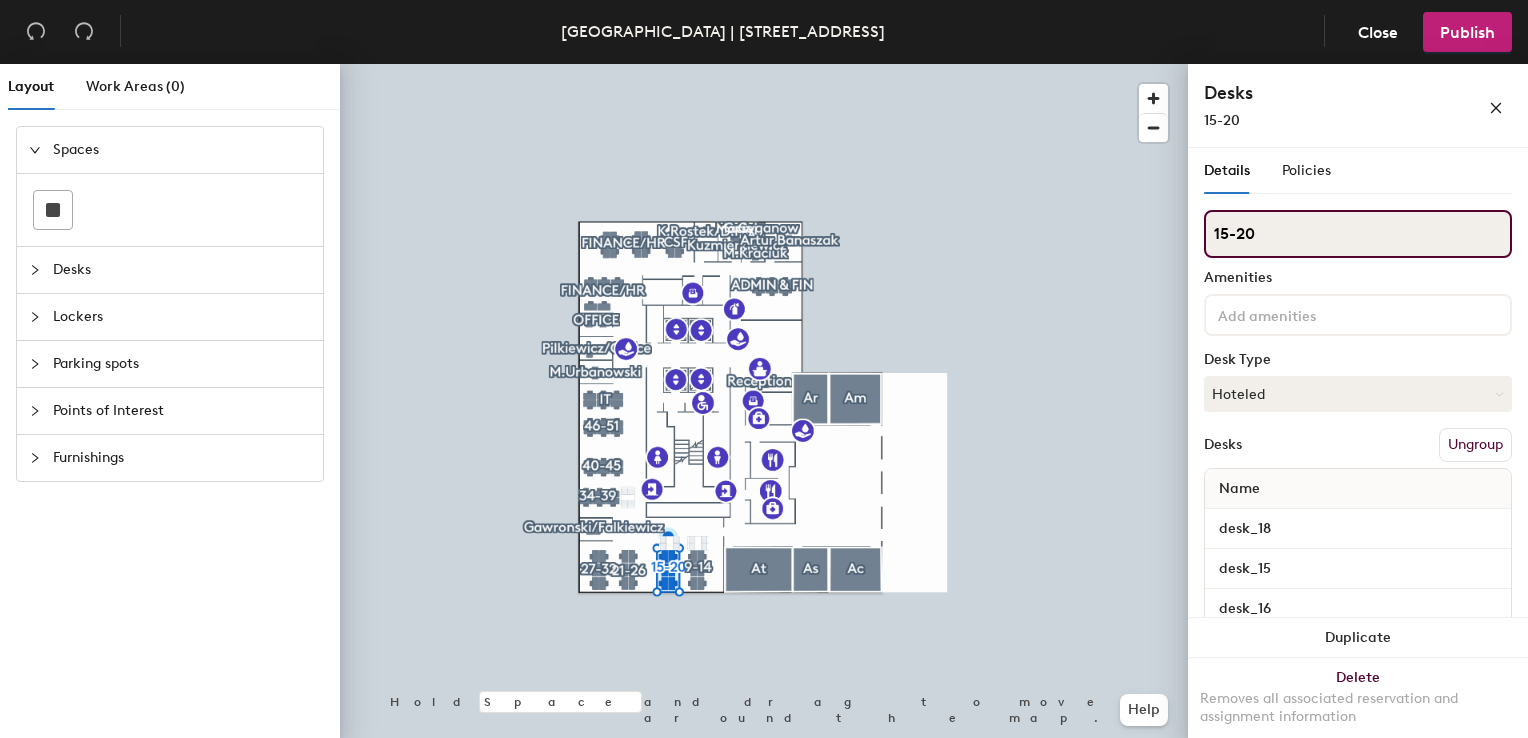 type on "c" 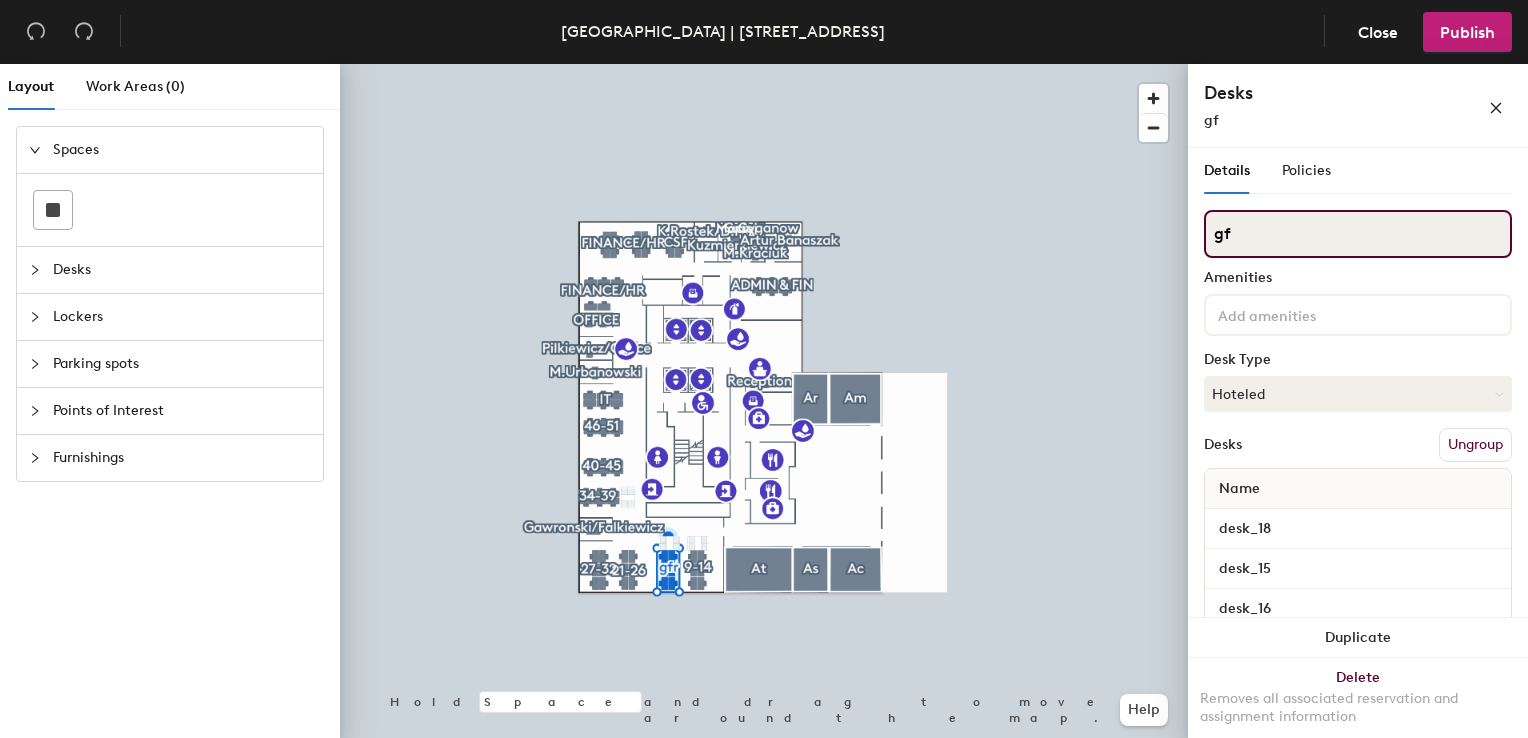 type on "g" 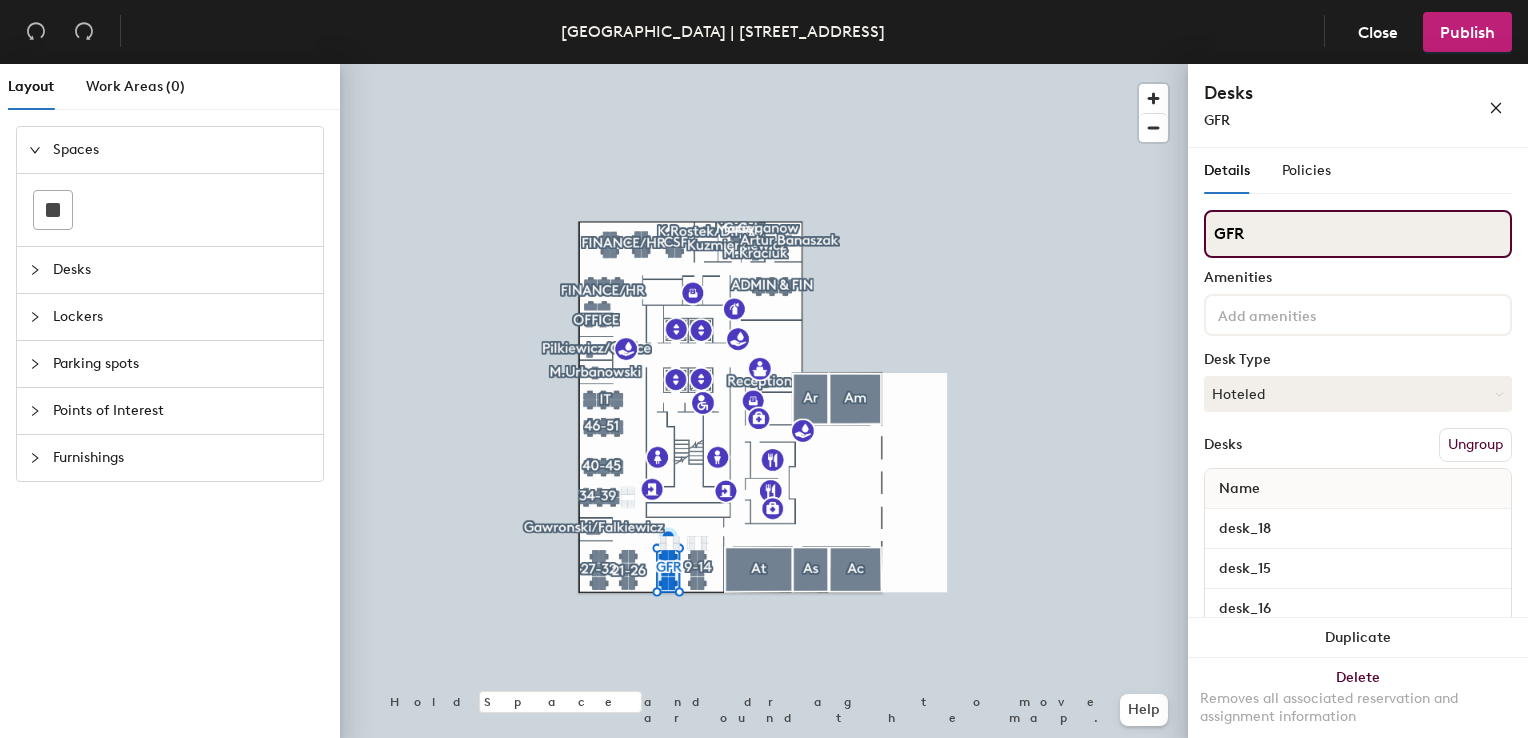 type on "GFR" 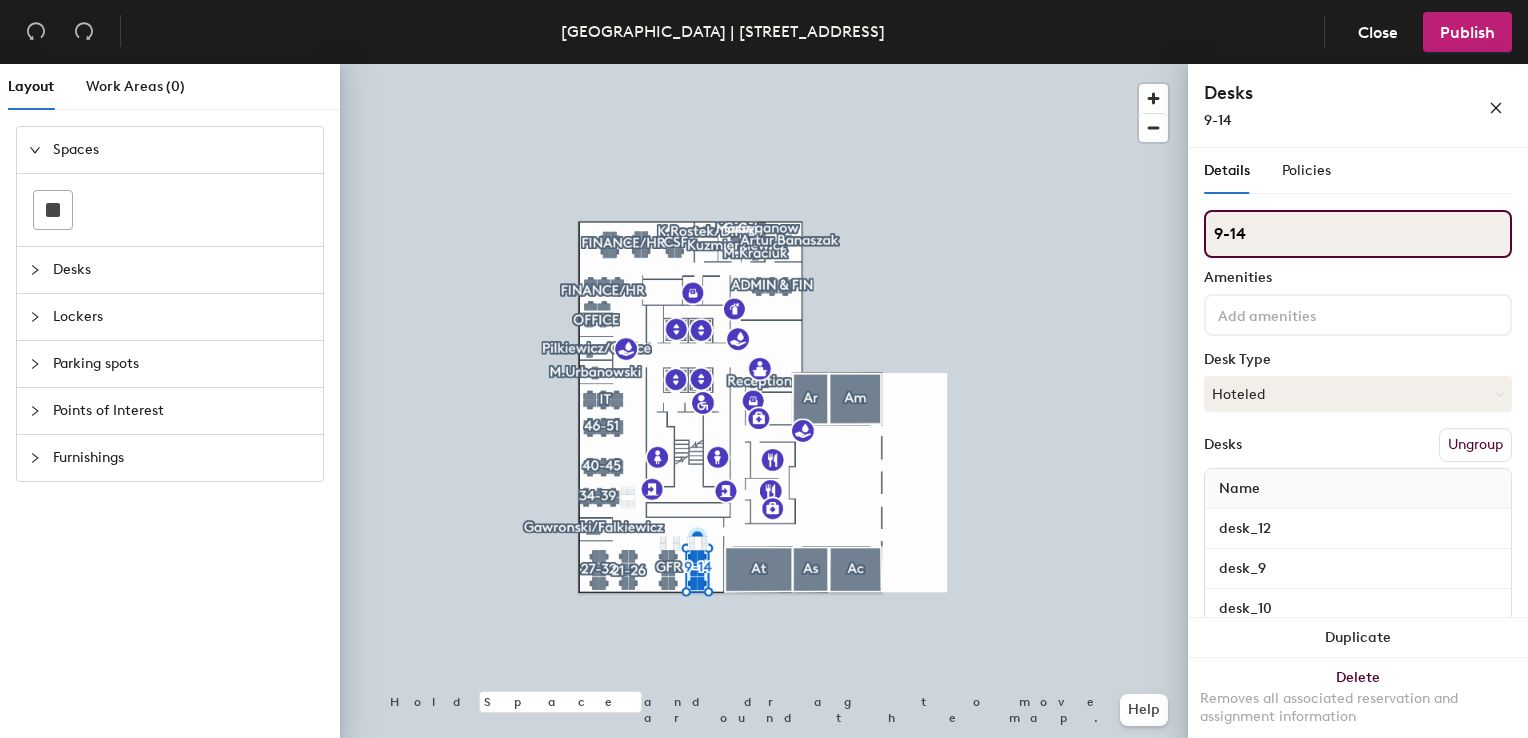 click on "Layout Work Areas (0) Spaces Desks Lockers Parking spots Points of Interest Furnishings Hold Space and drag to move around the map. Help Desks 9-14 Details Policies 9-14 Amenities Desk Type Hoteled Desks Ungroup Name desk_12 desk_9 desk_10 desk_11 desk_14 desk_13 Duplicate Delete Removes all associated reservation and assignment information" 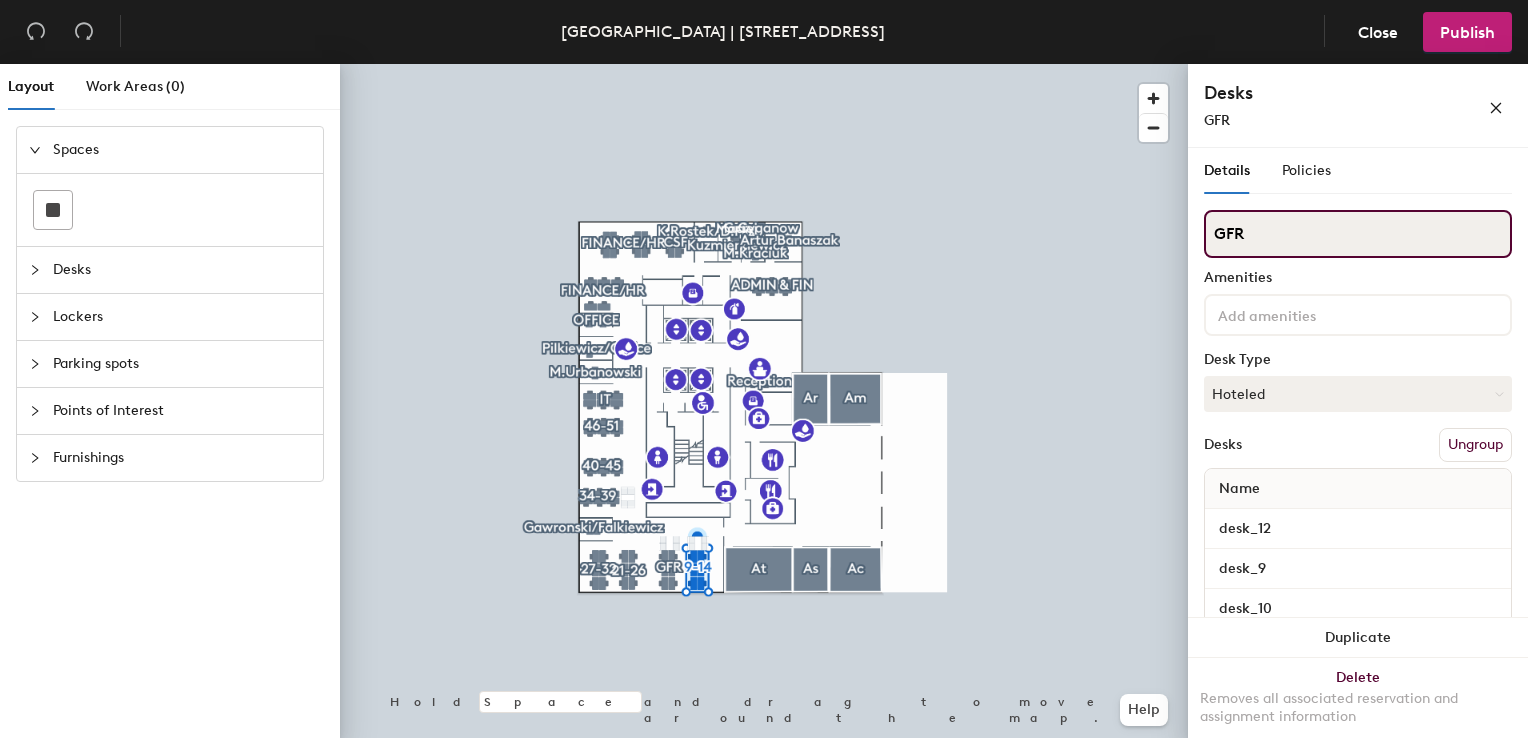 type on "GFR" 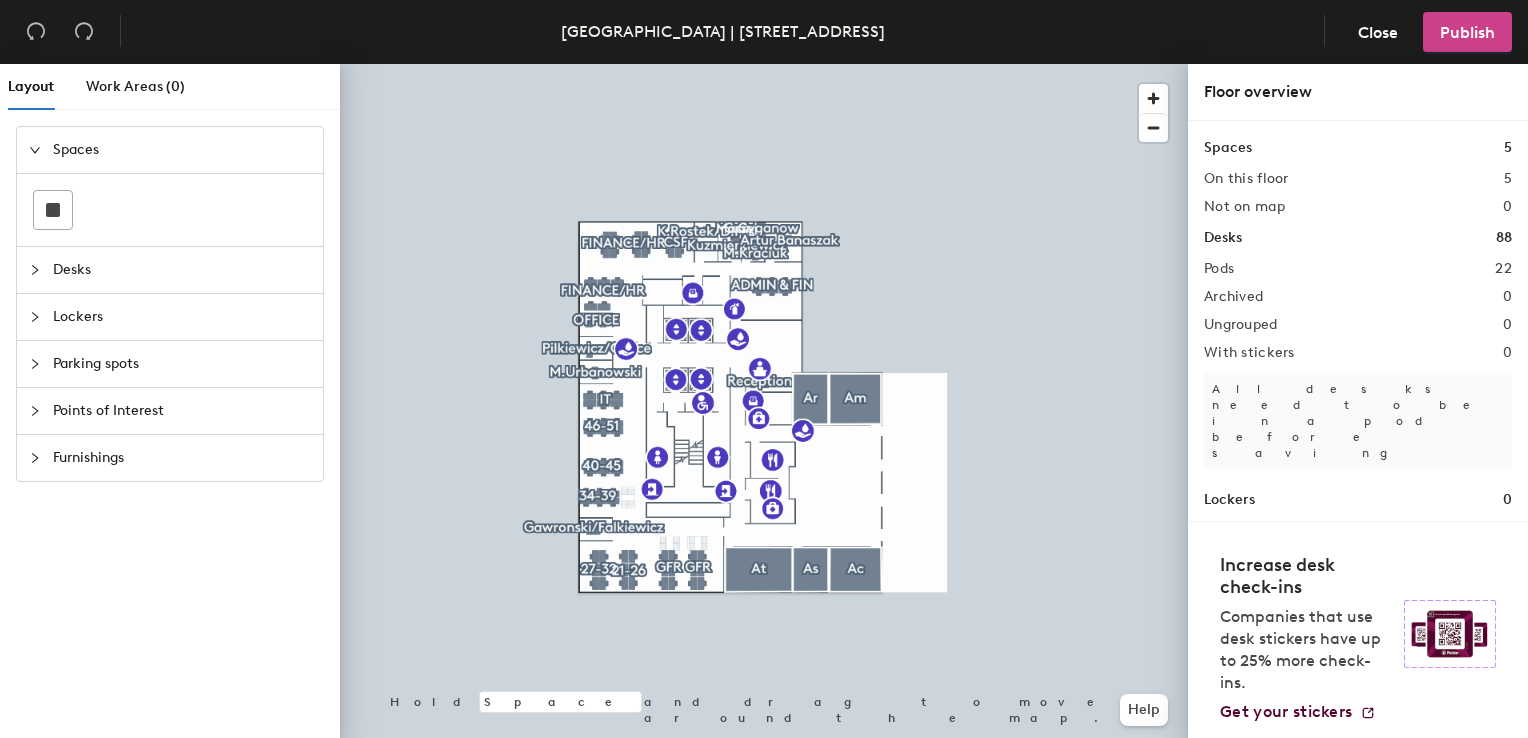 click on "Publish" 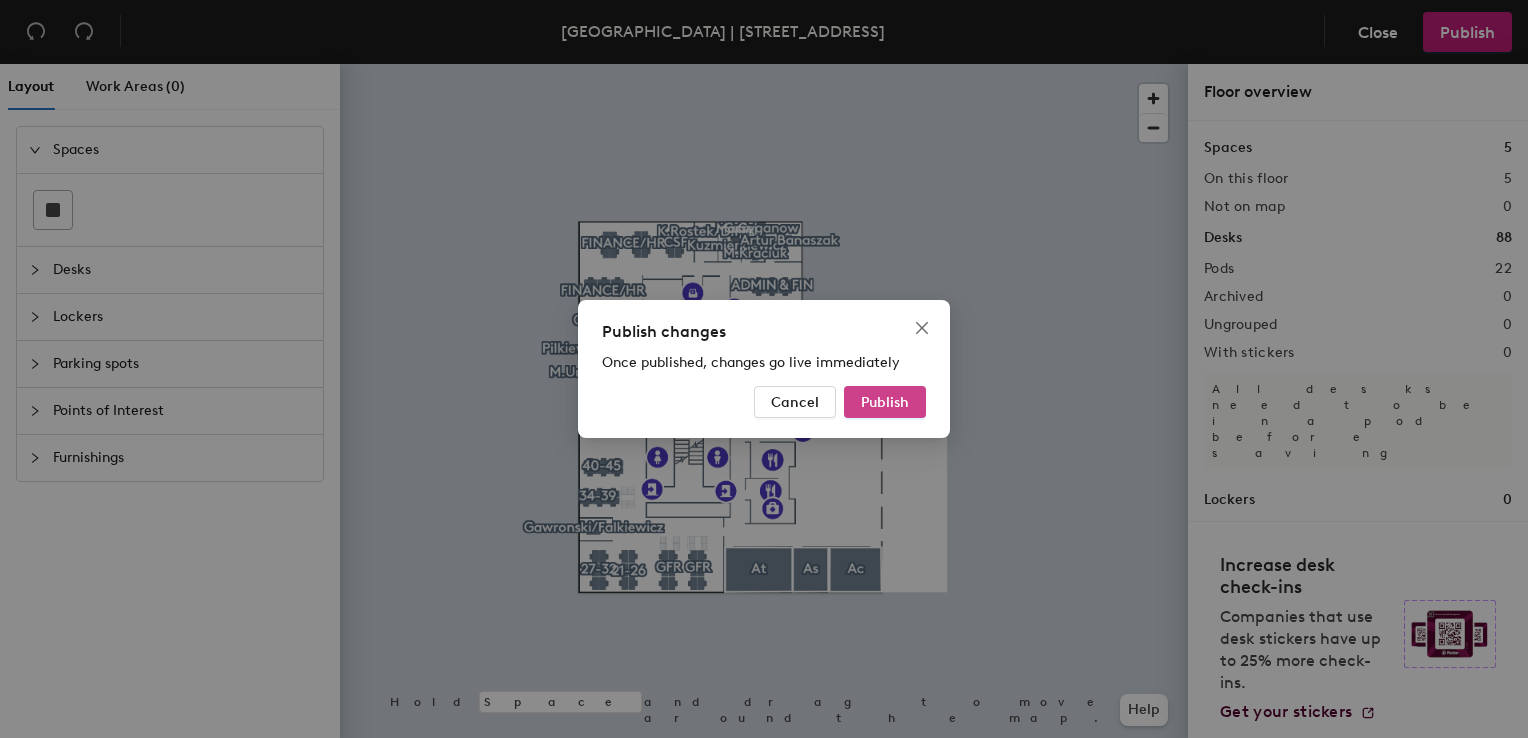 click on "Publish" at bounding box center (885, 402) 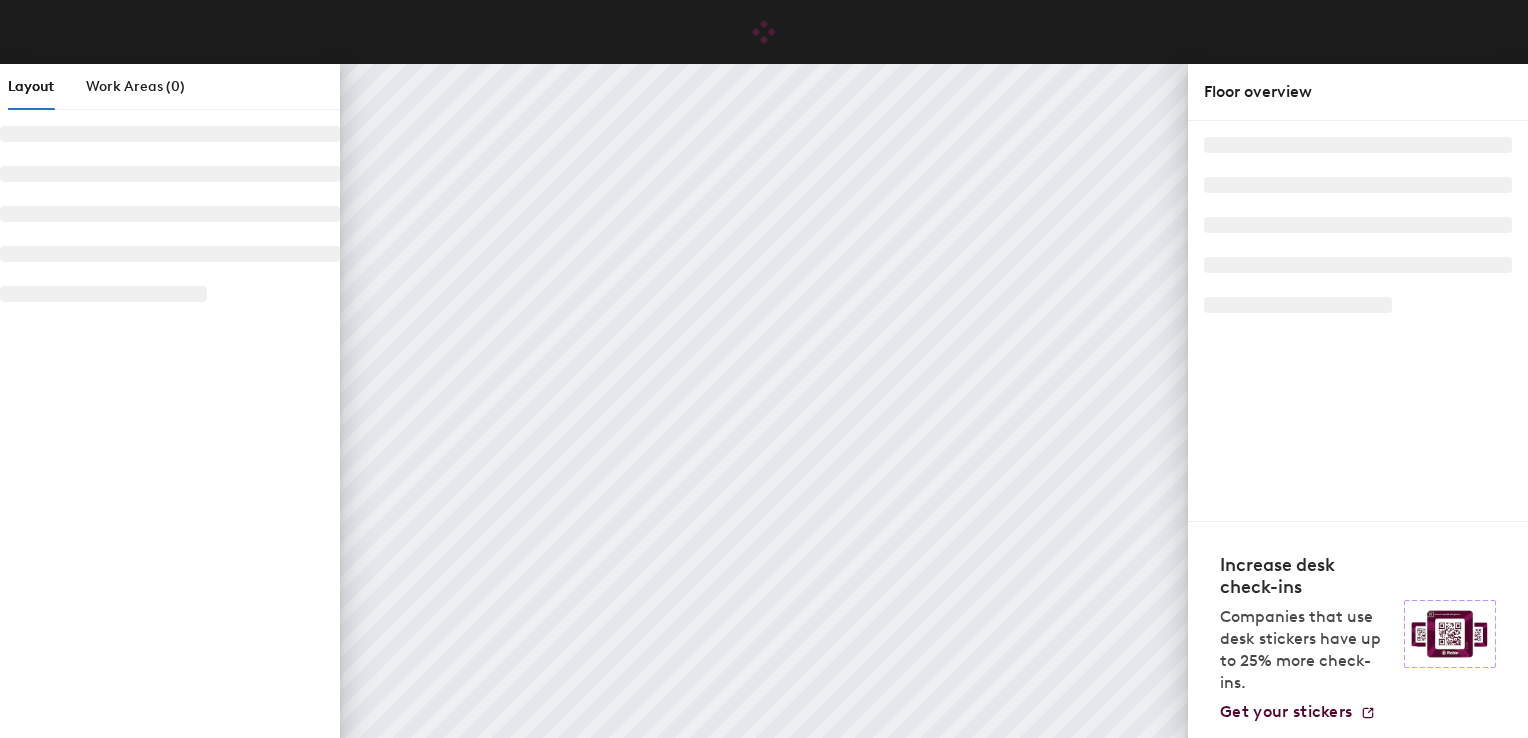 scroll, scrollTop: 0, scrollLeft: 0, axis: both 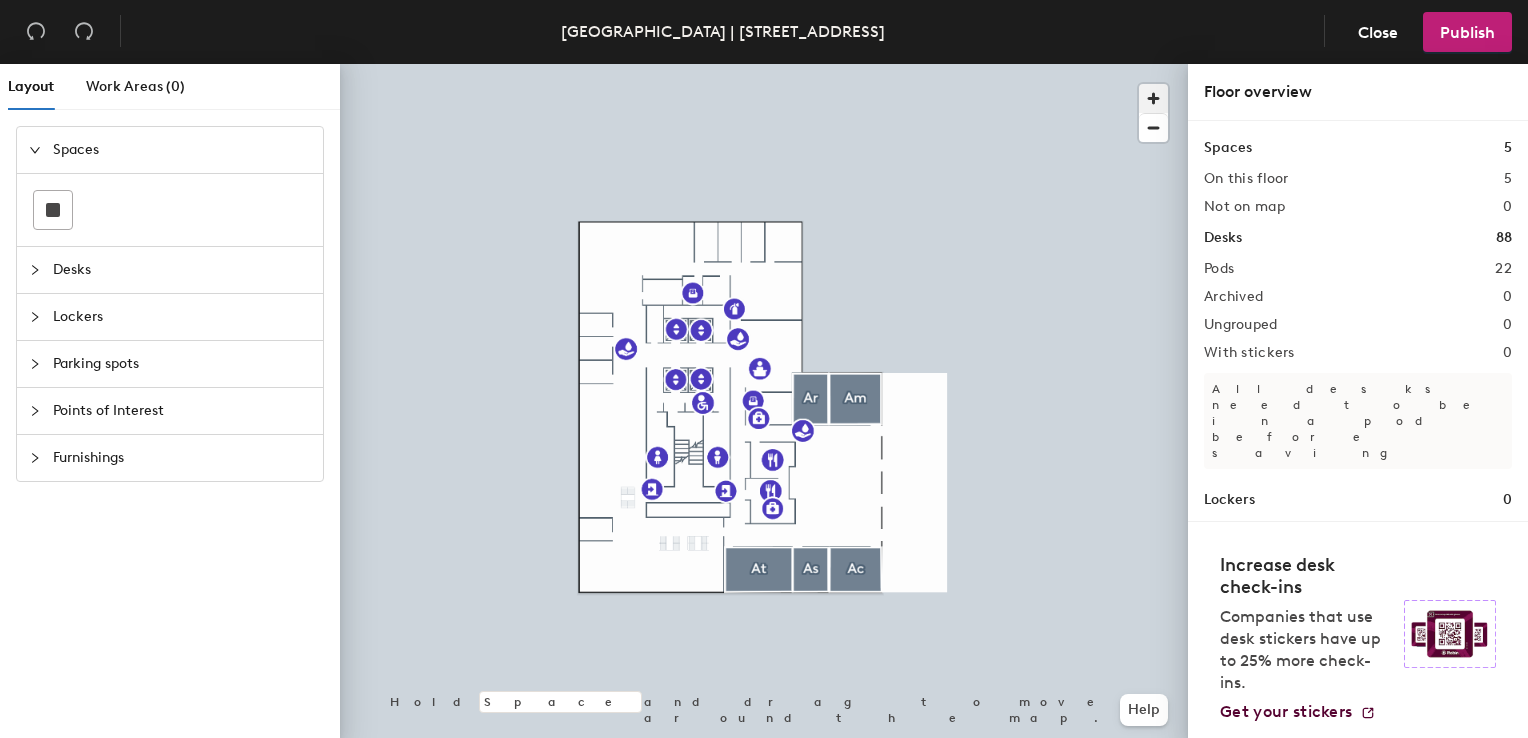 click 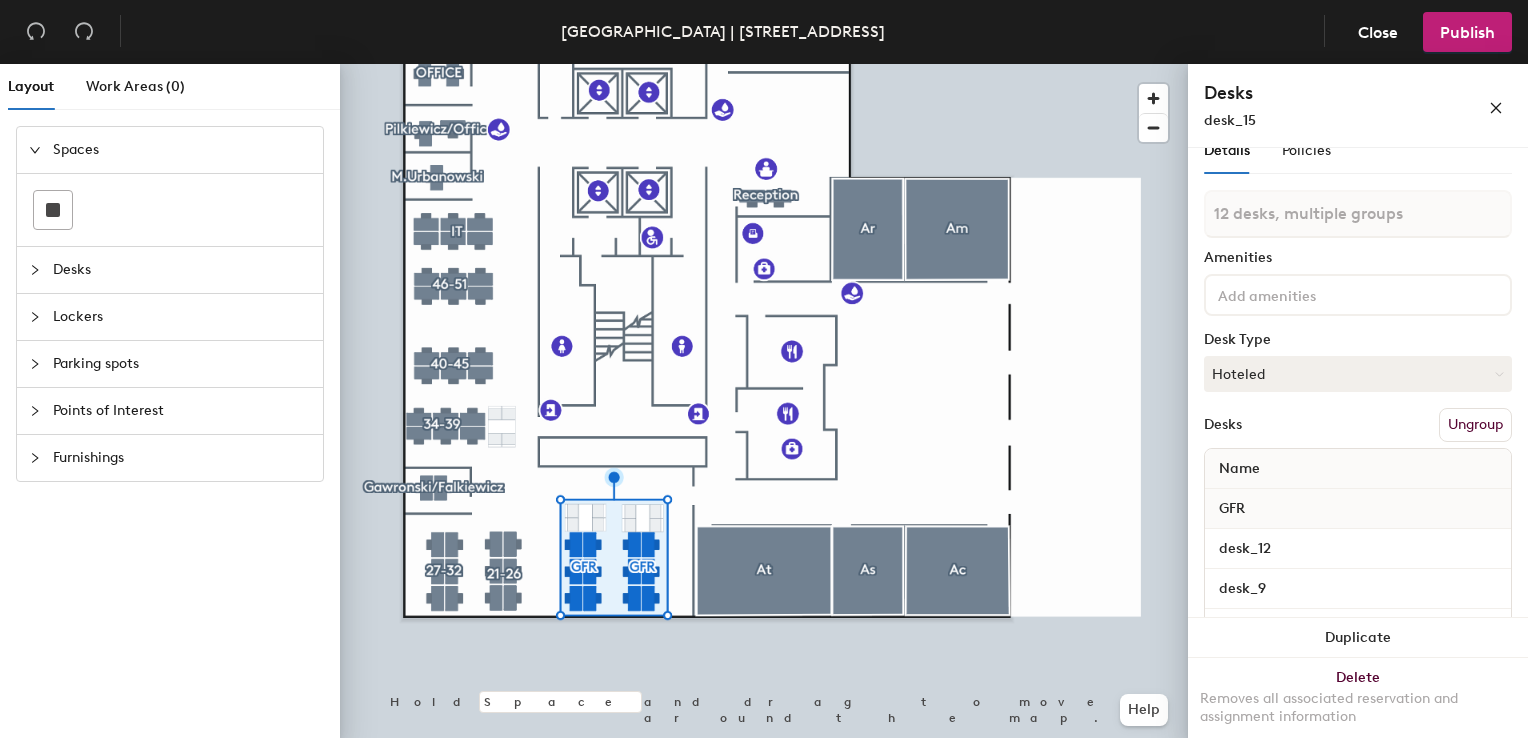 scroll, scrollTop: 0, scrollLeft: 0, axis: both 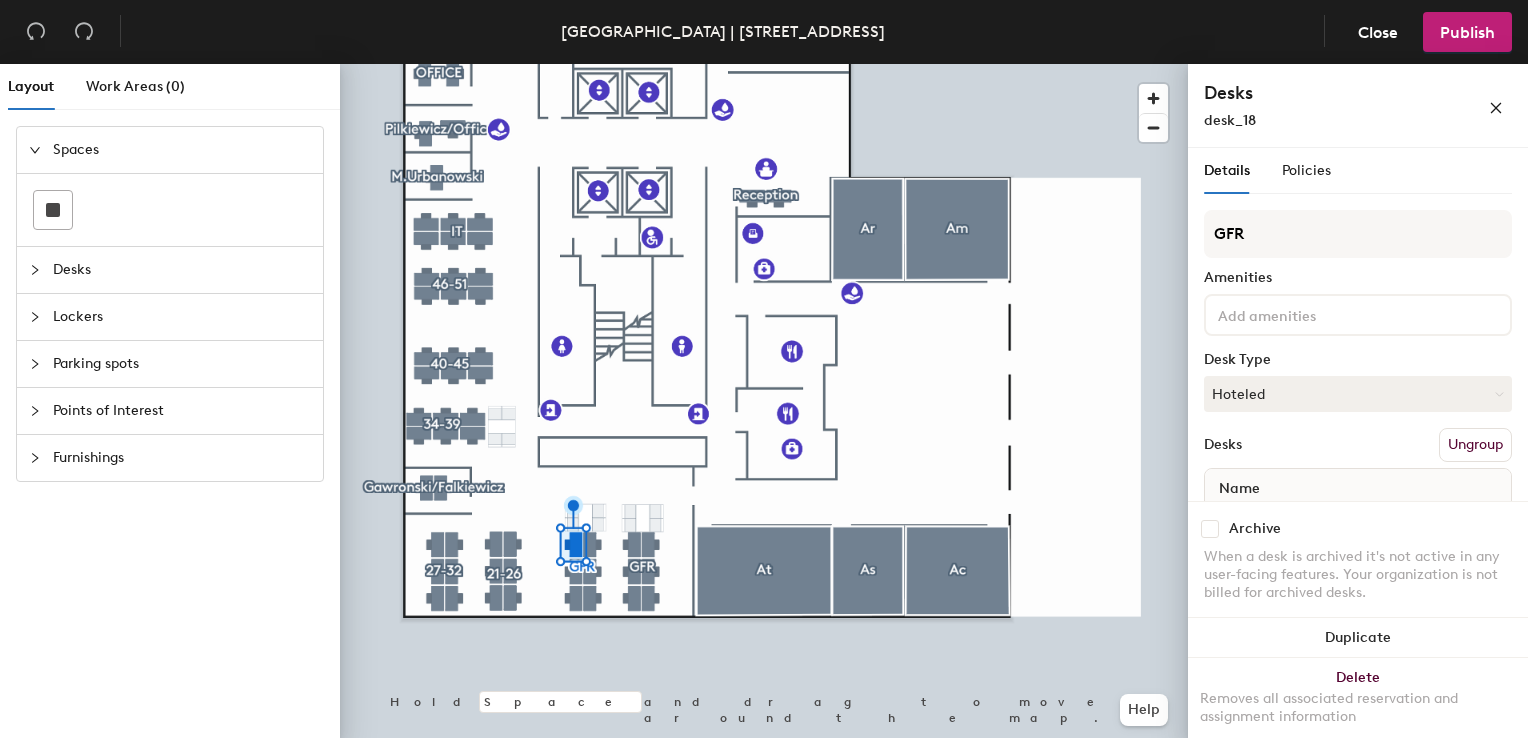 click at bounding box center (1210, 529) 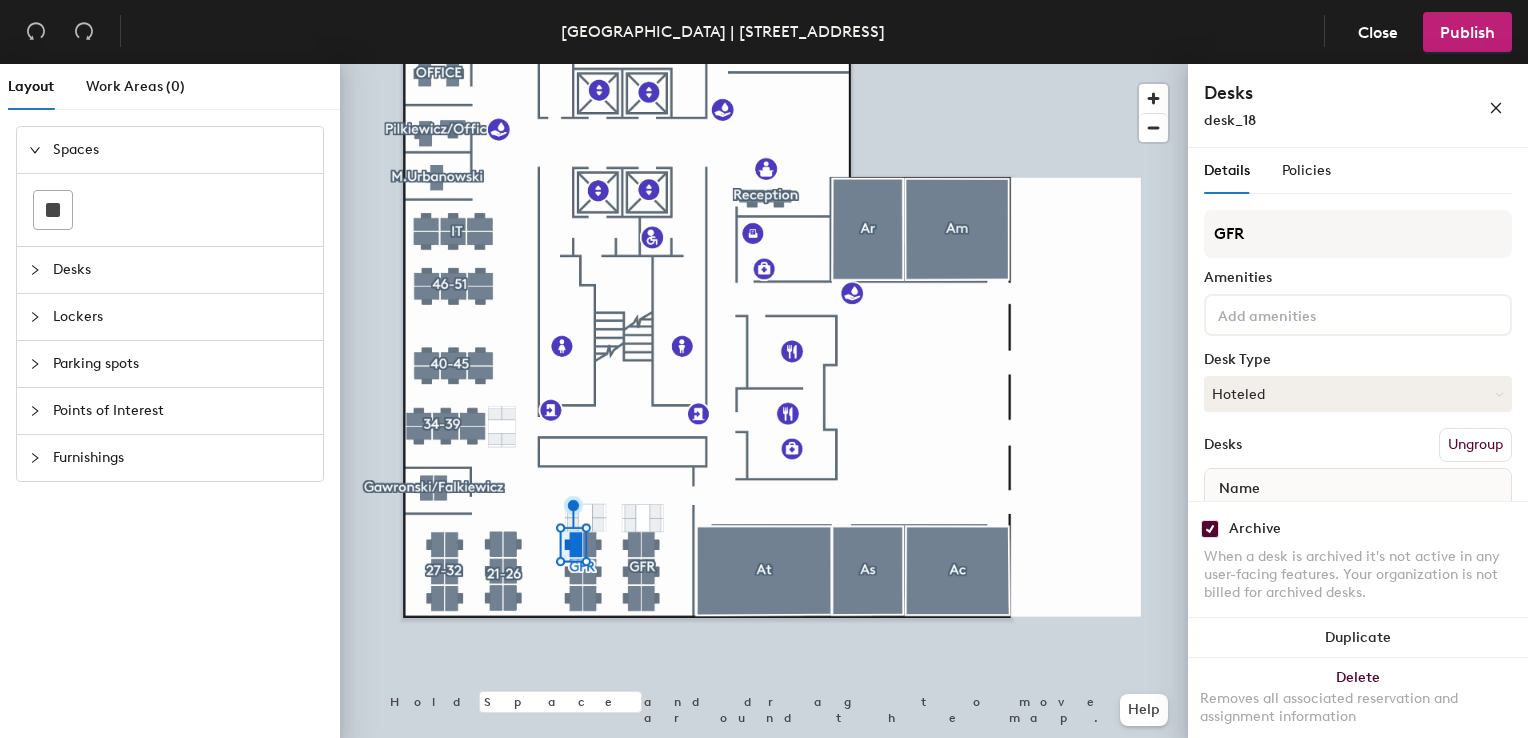checkbox on "true" 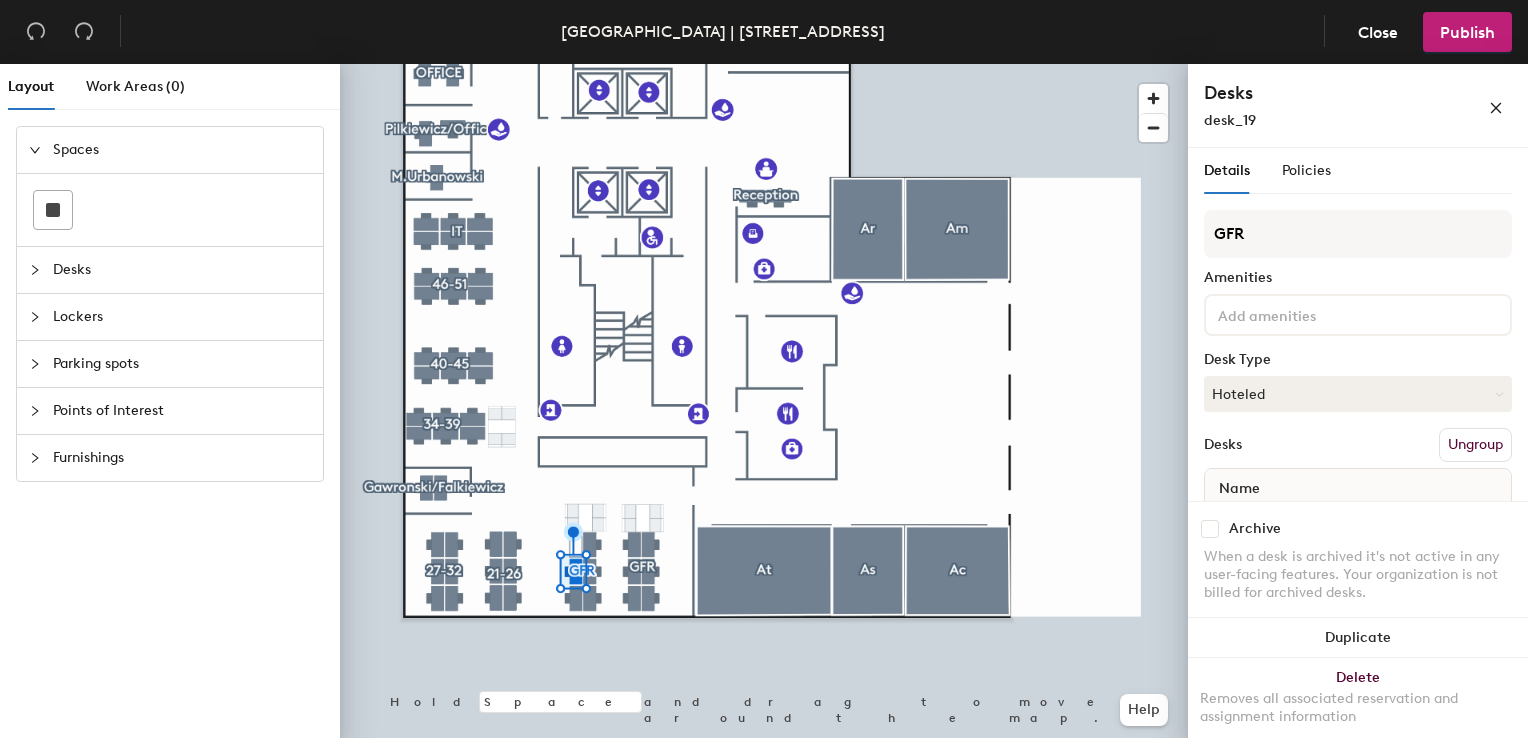 click at bounding box center (1210, 529) 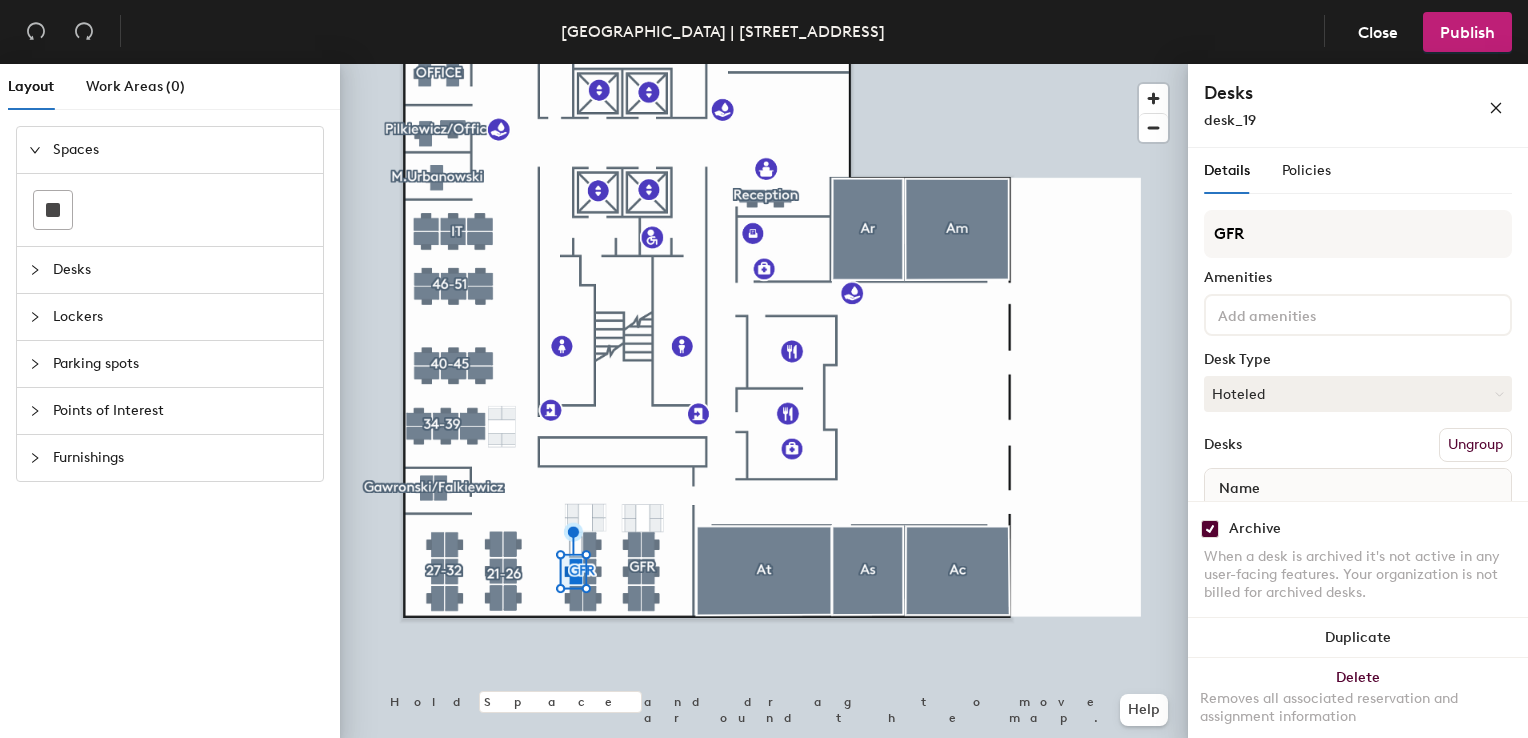 checkbox on "true" 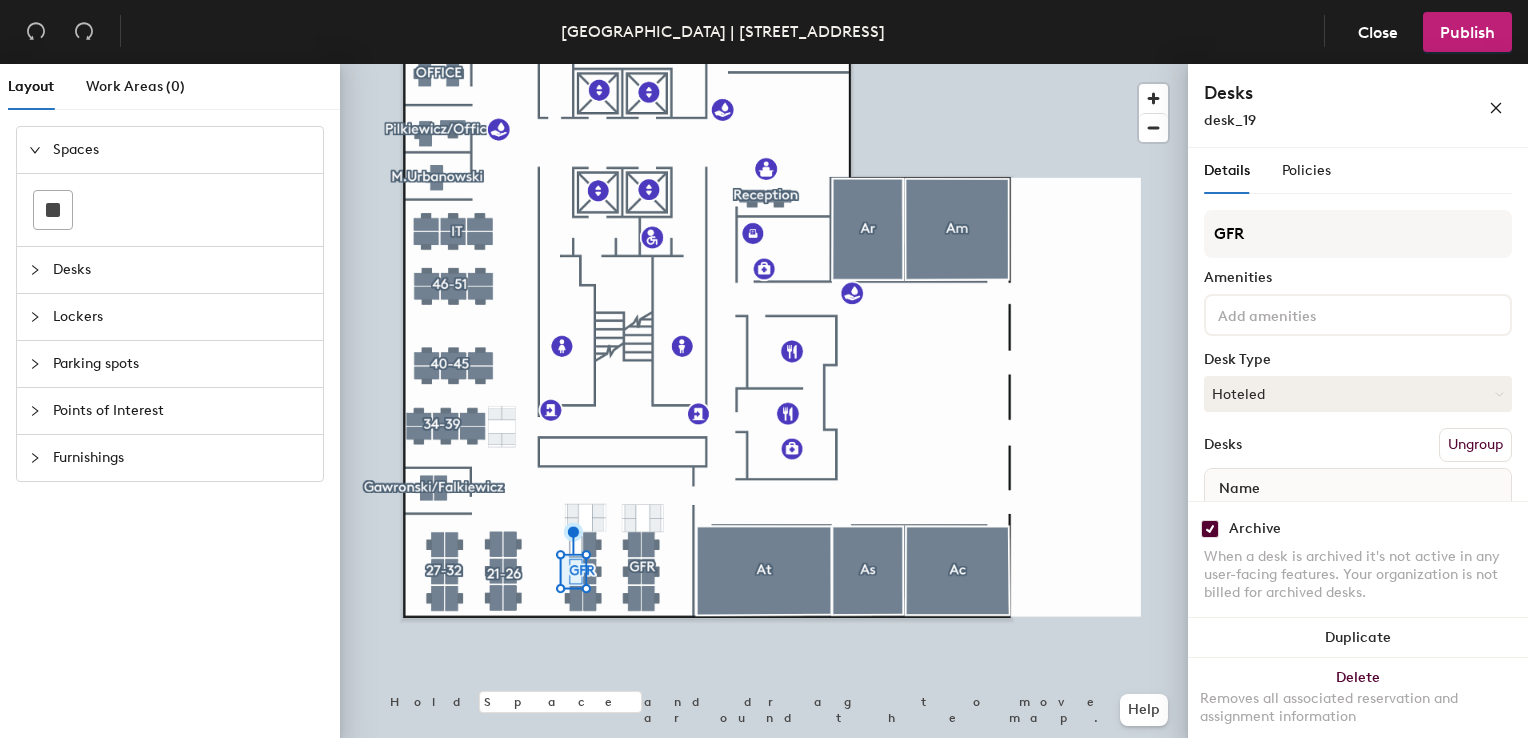 click 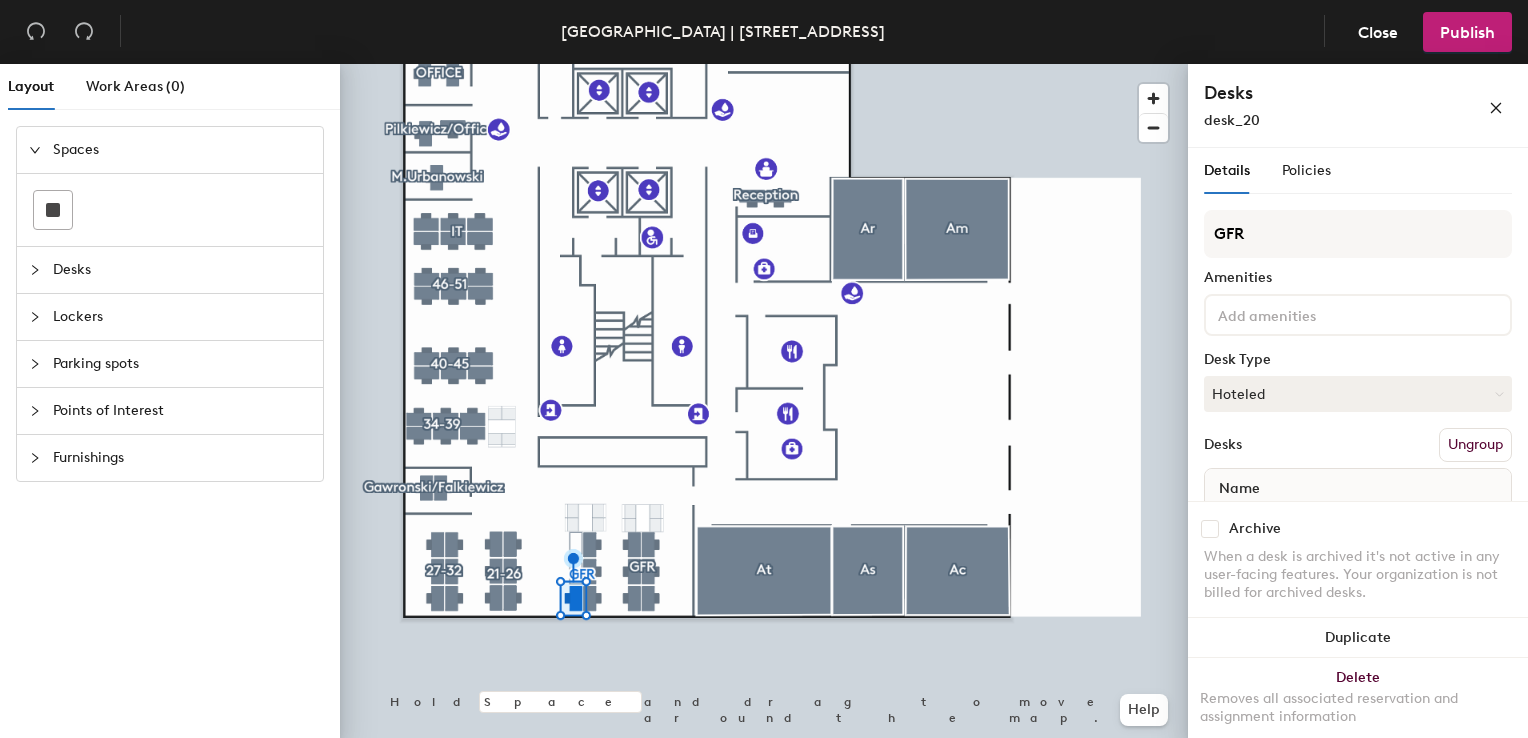 click at bounding box center [1210, 529] 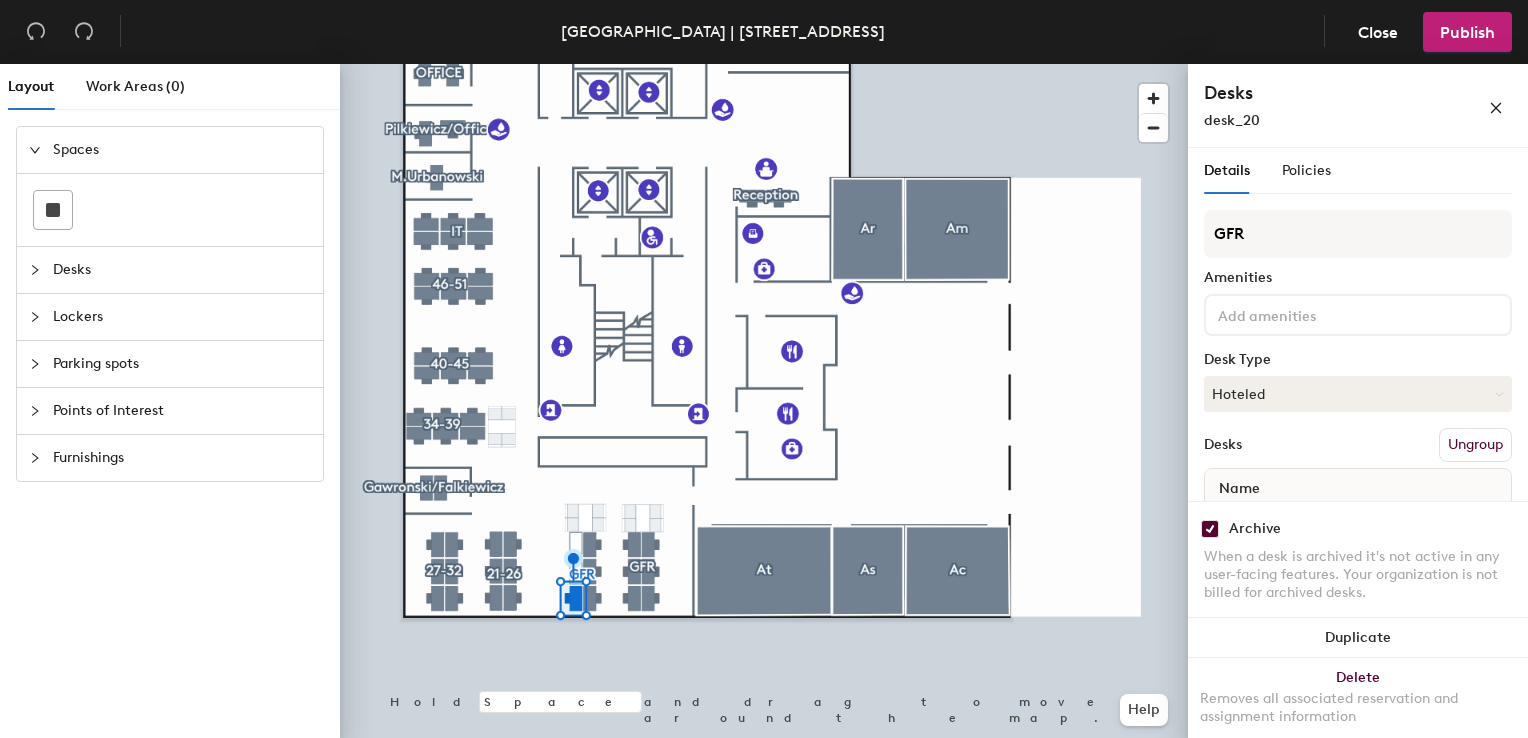 checkbox on "true" 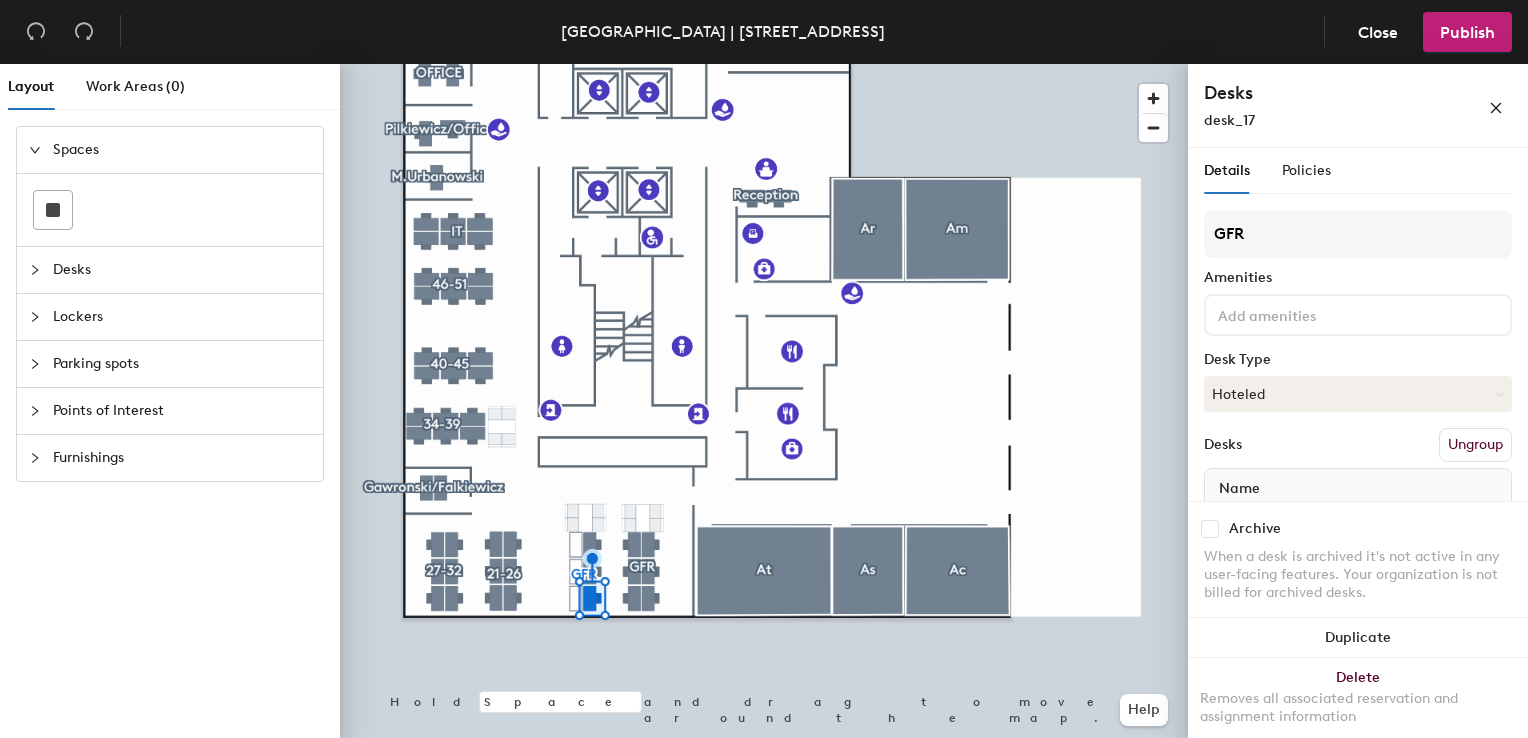 click at bounding box center (1210, 529) 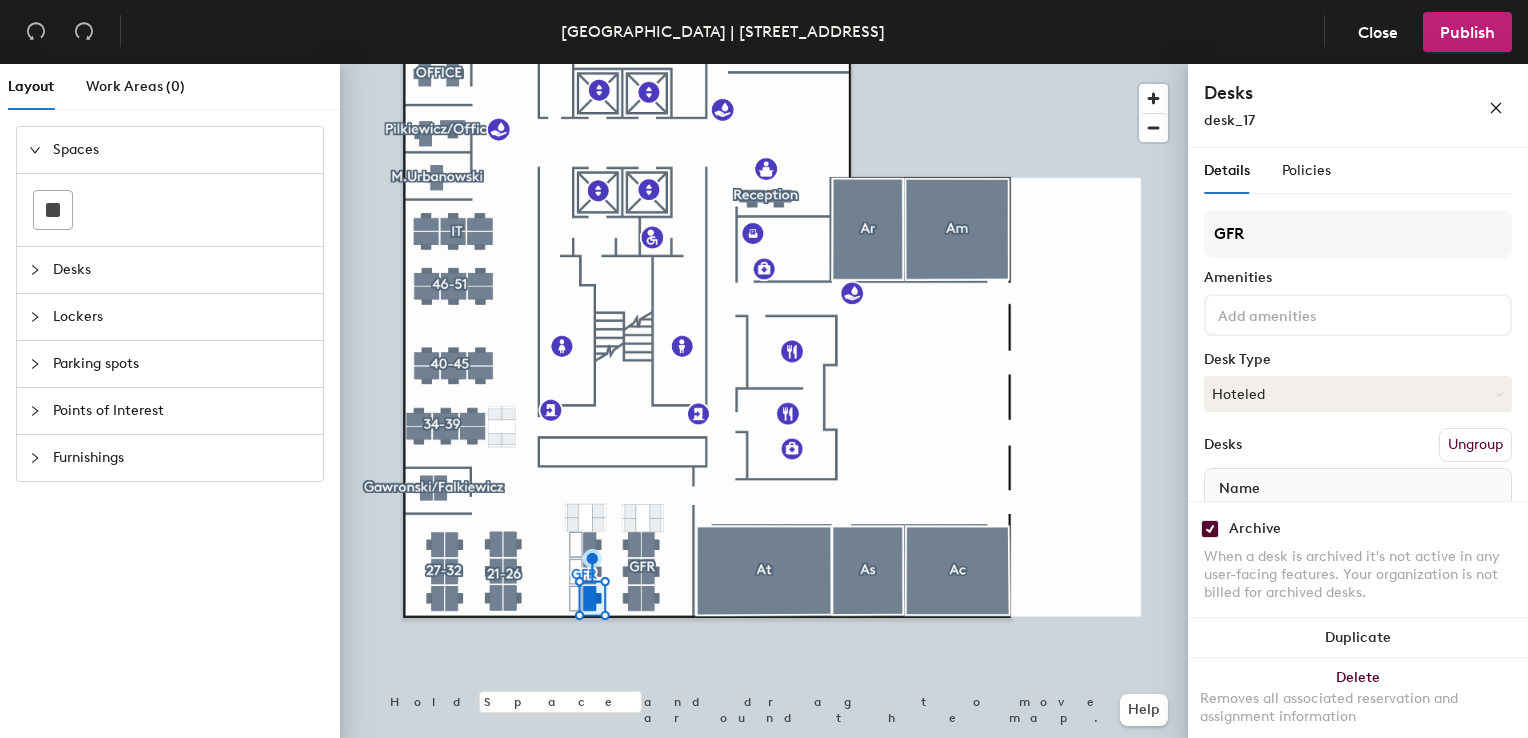 checkbox on "true" 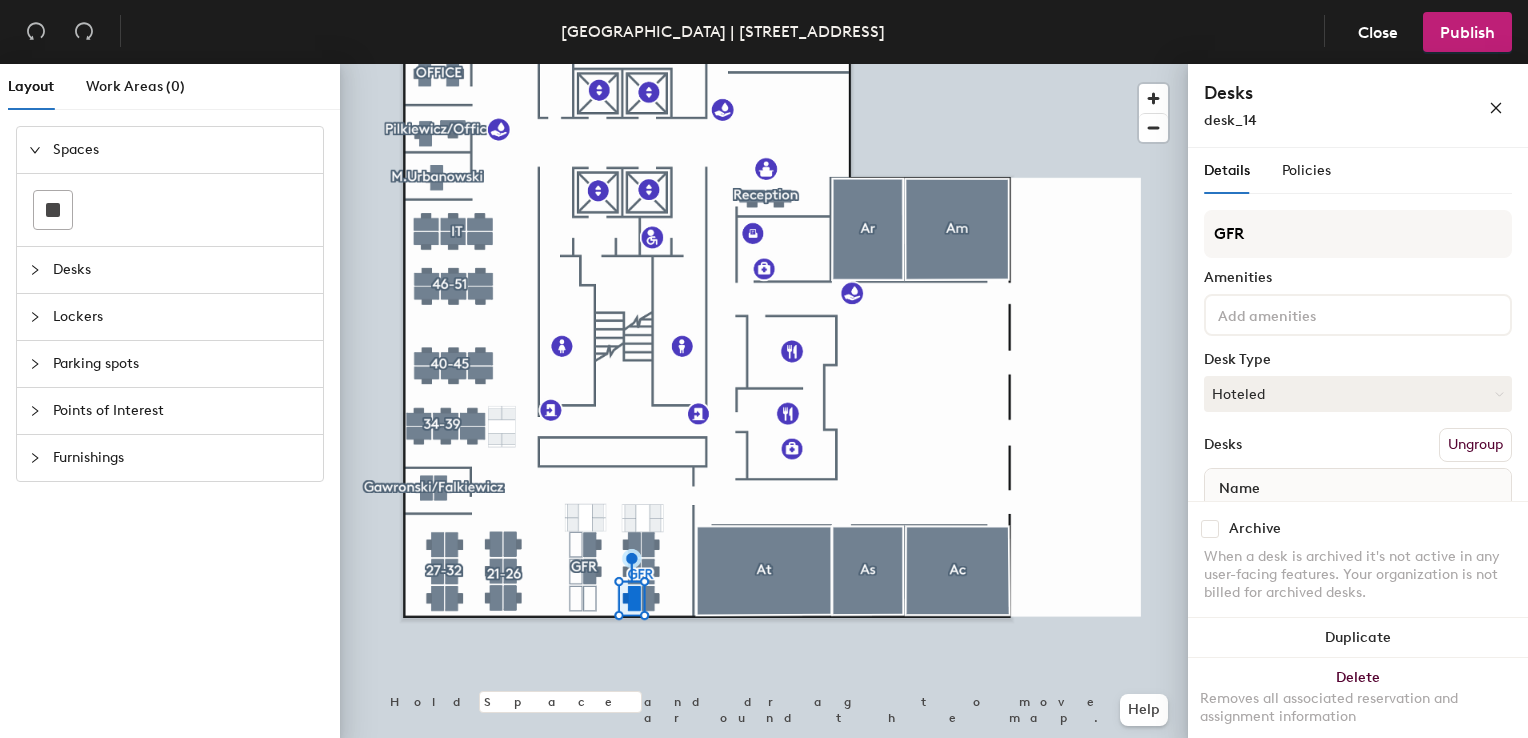 click at bounding box center (1210, 529) 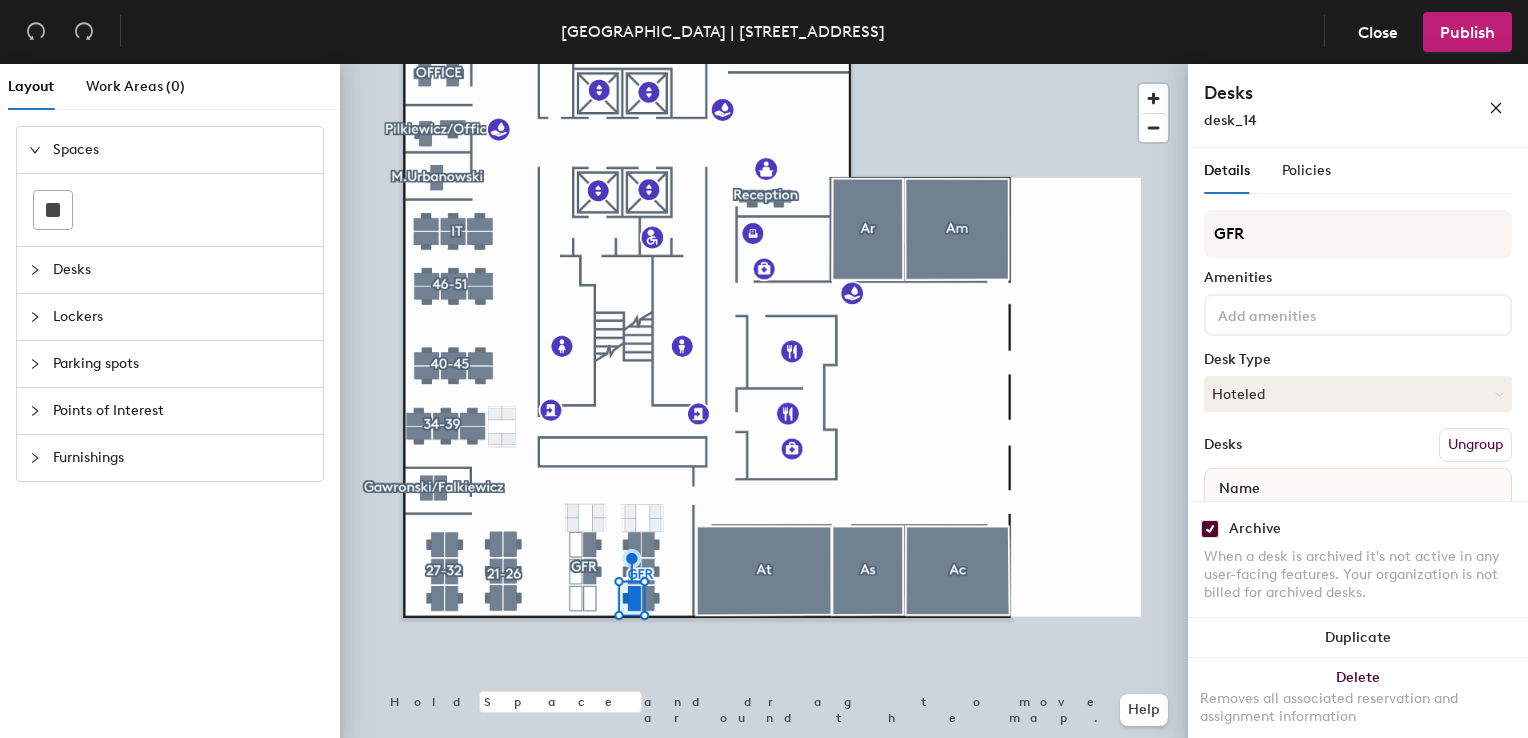 checkbox on "true" 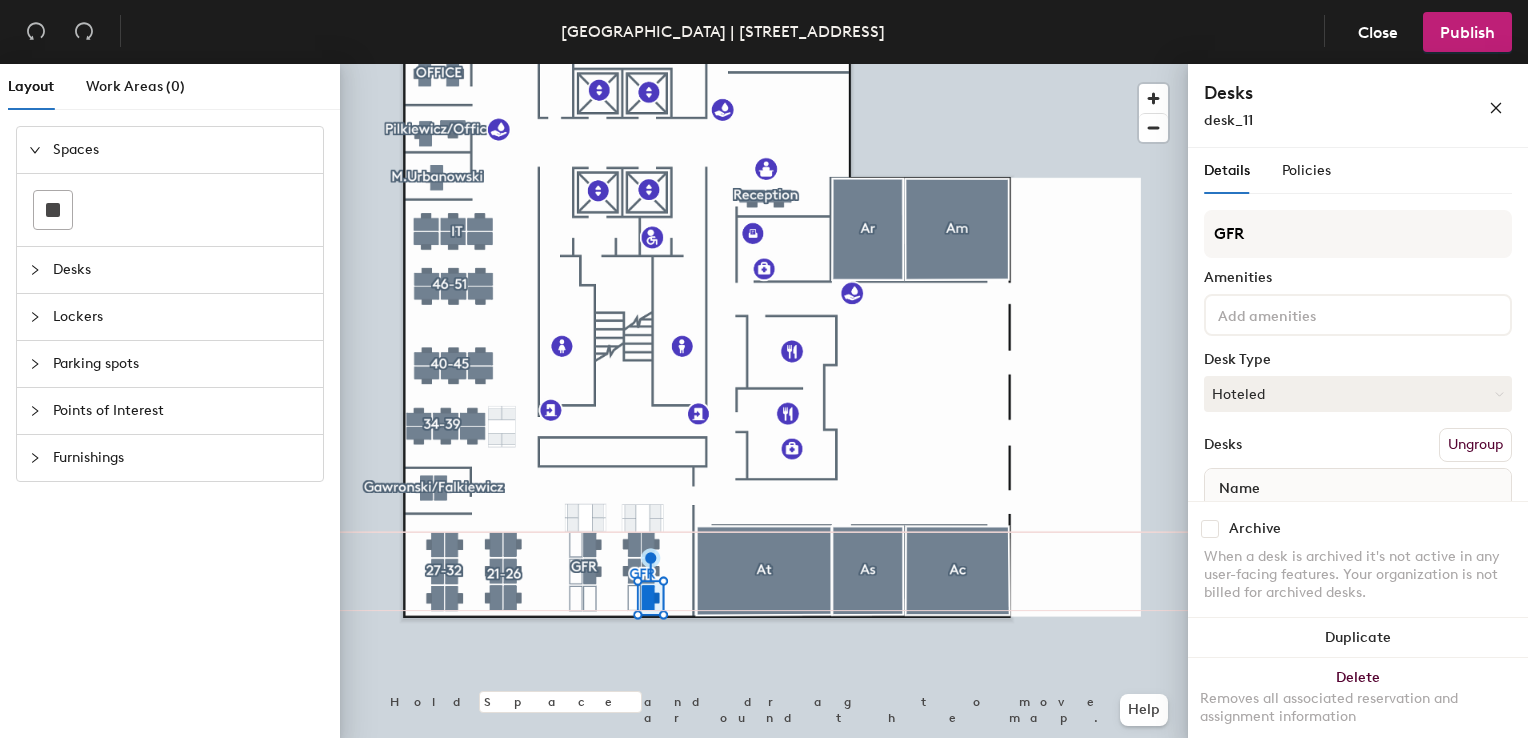 click at bounding box center (1210, 529) 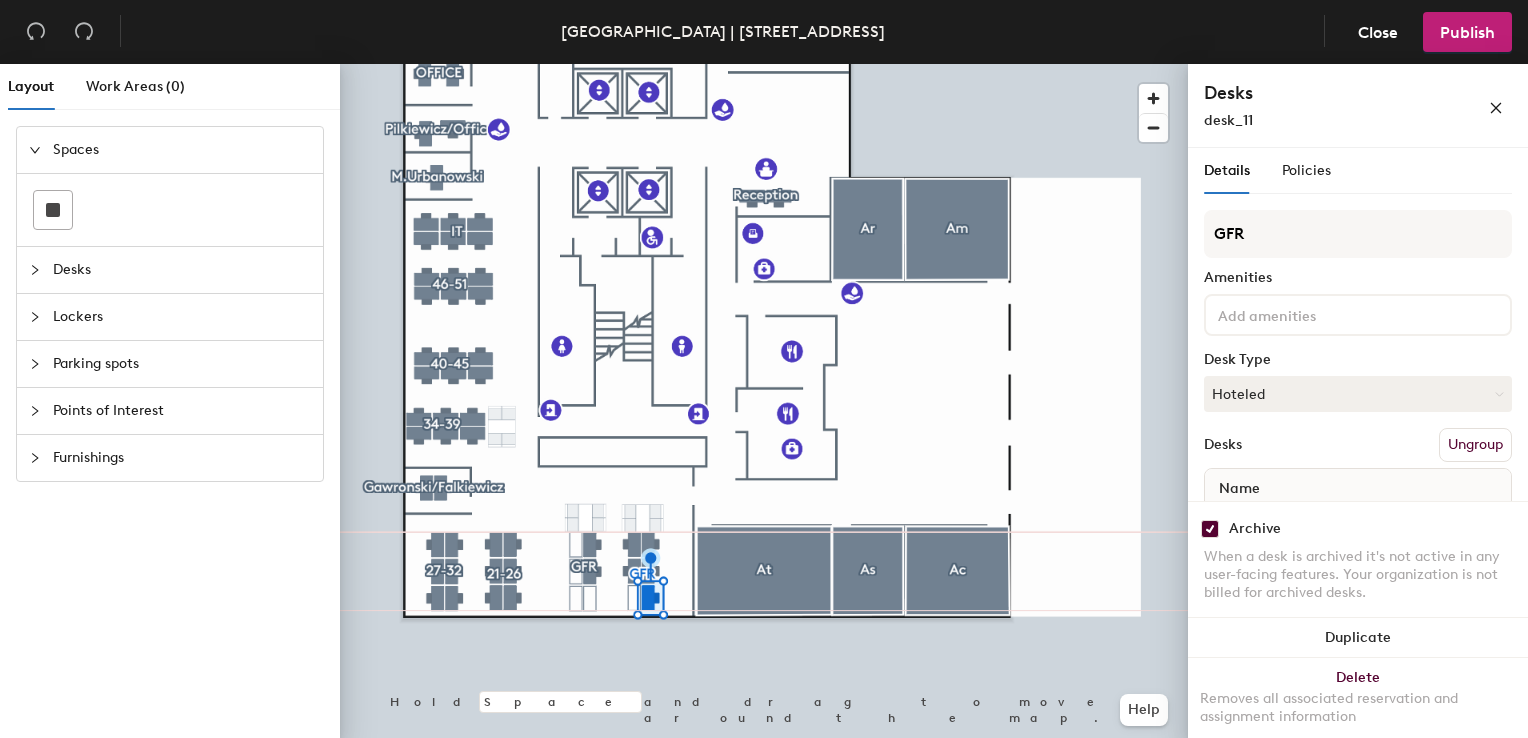 checkbox on "true" 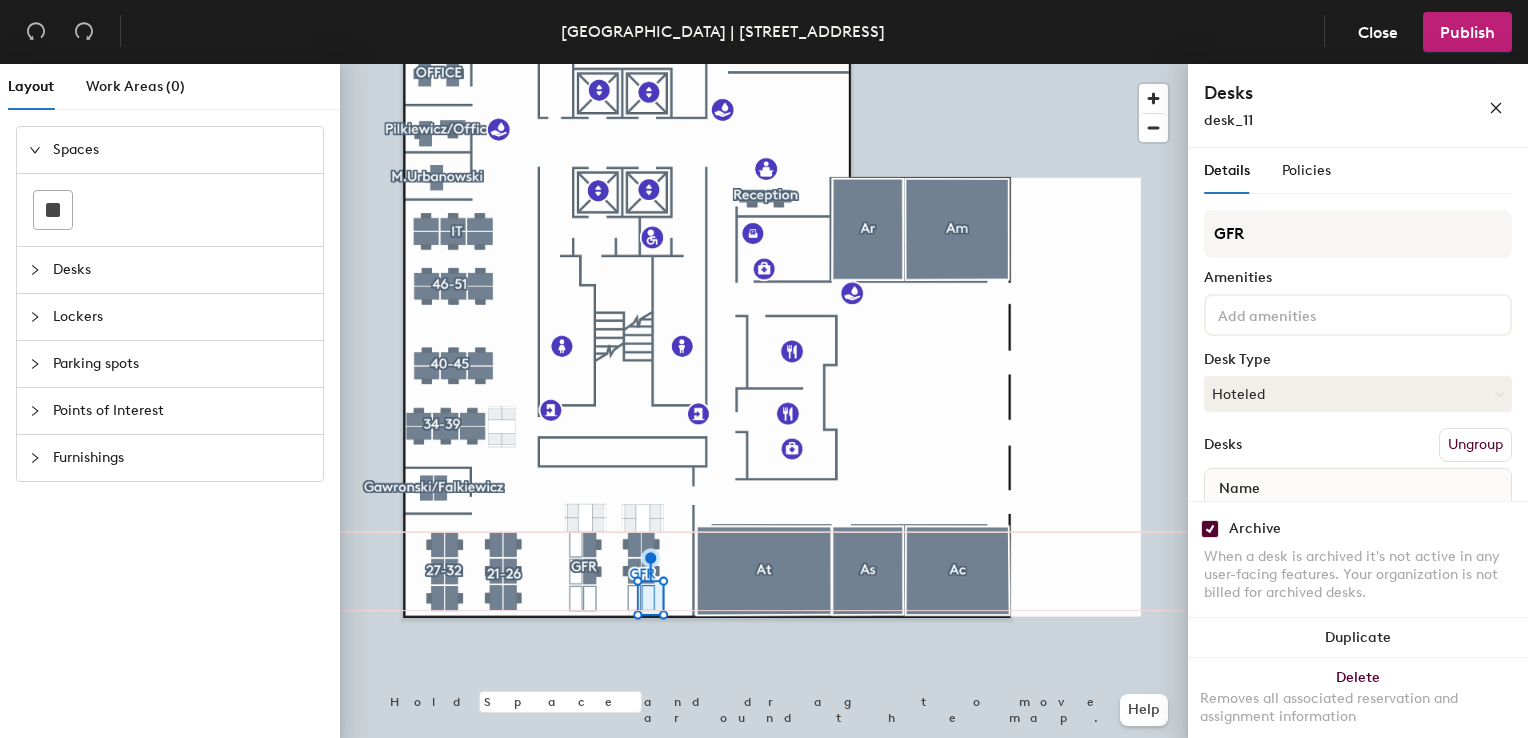 click 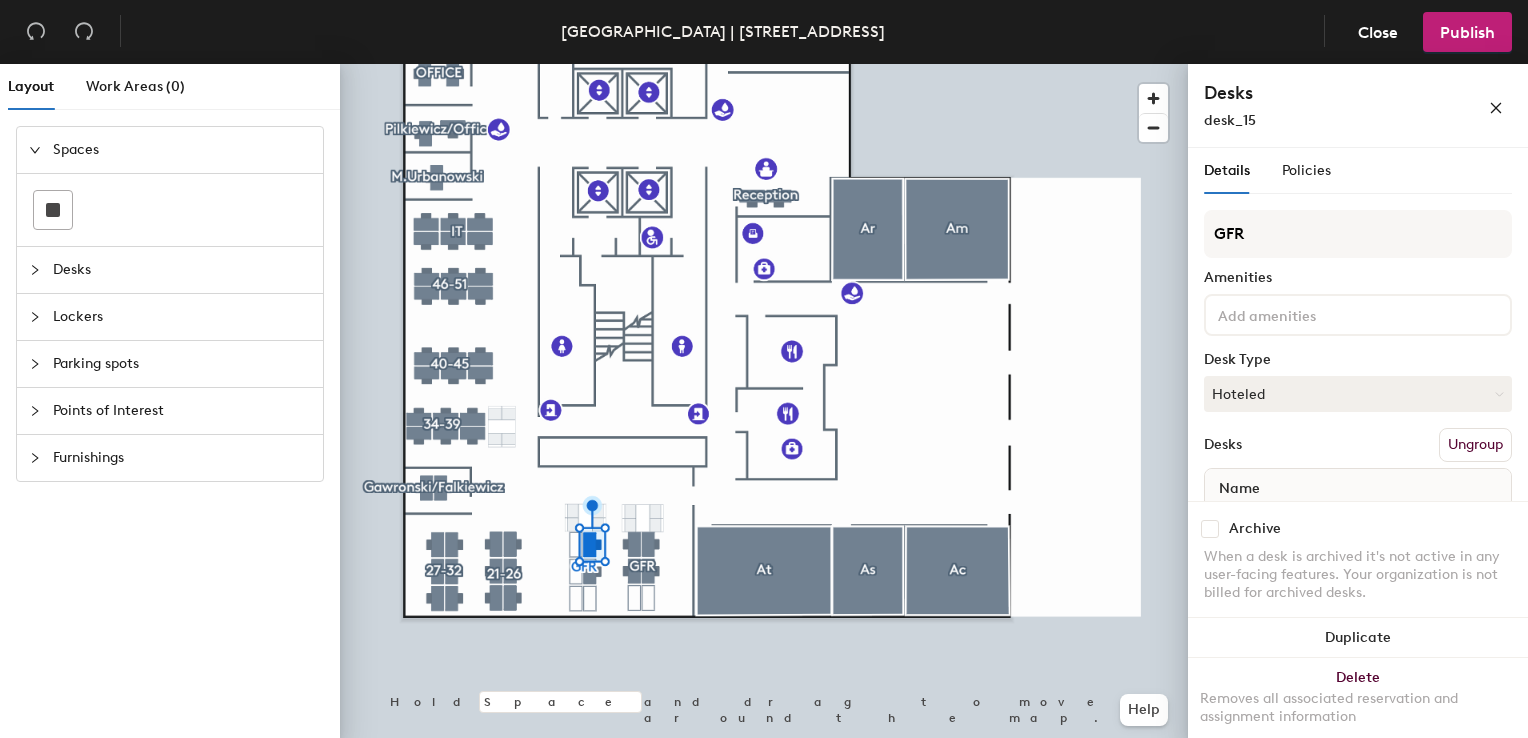 click at bounding box center (1210, 529) 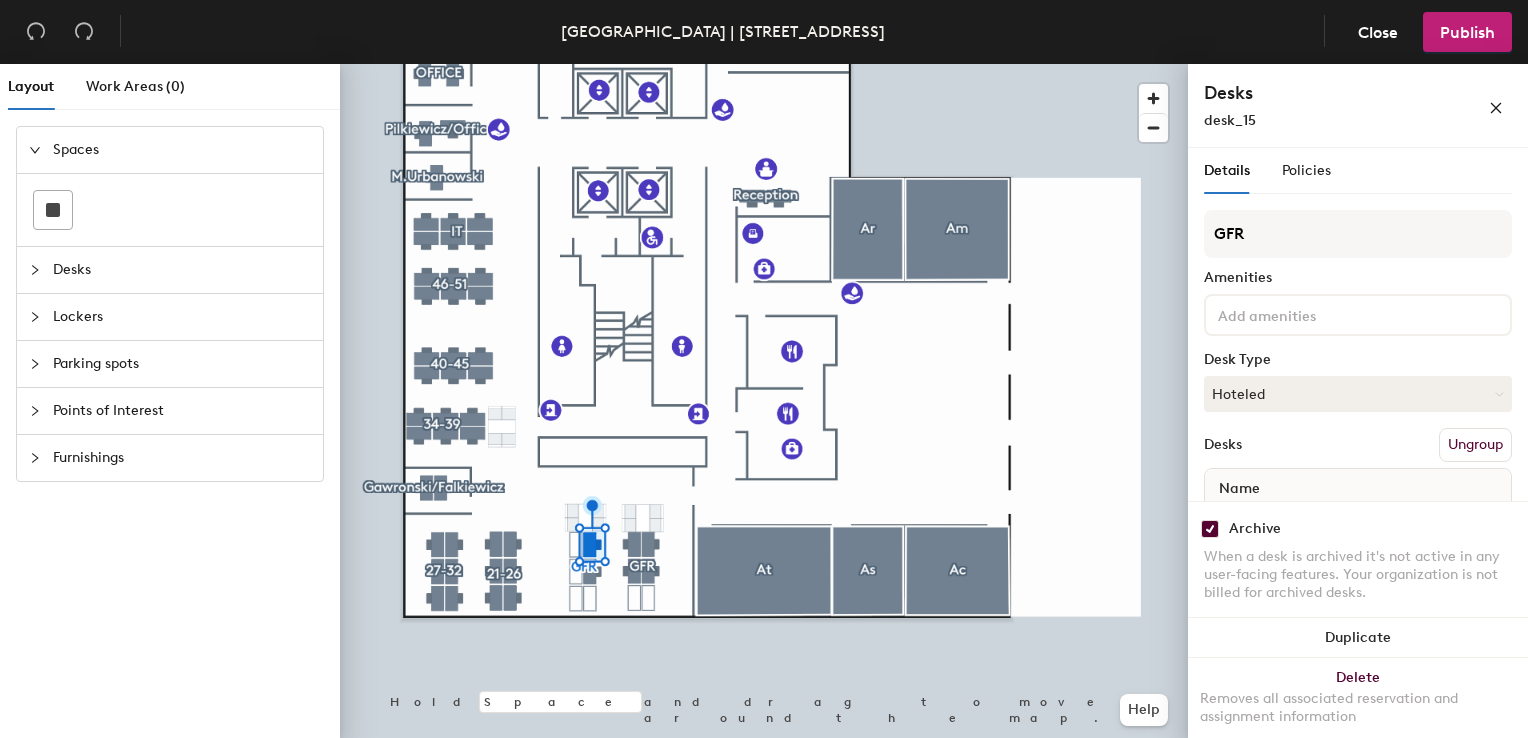 checkbox on "true" 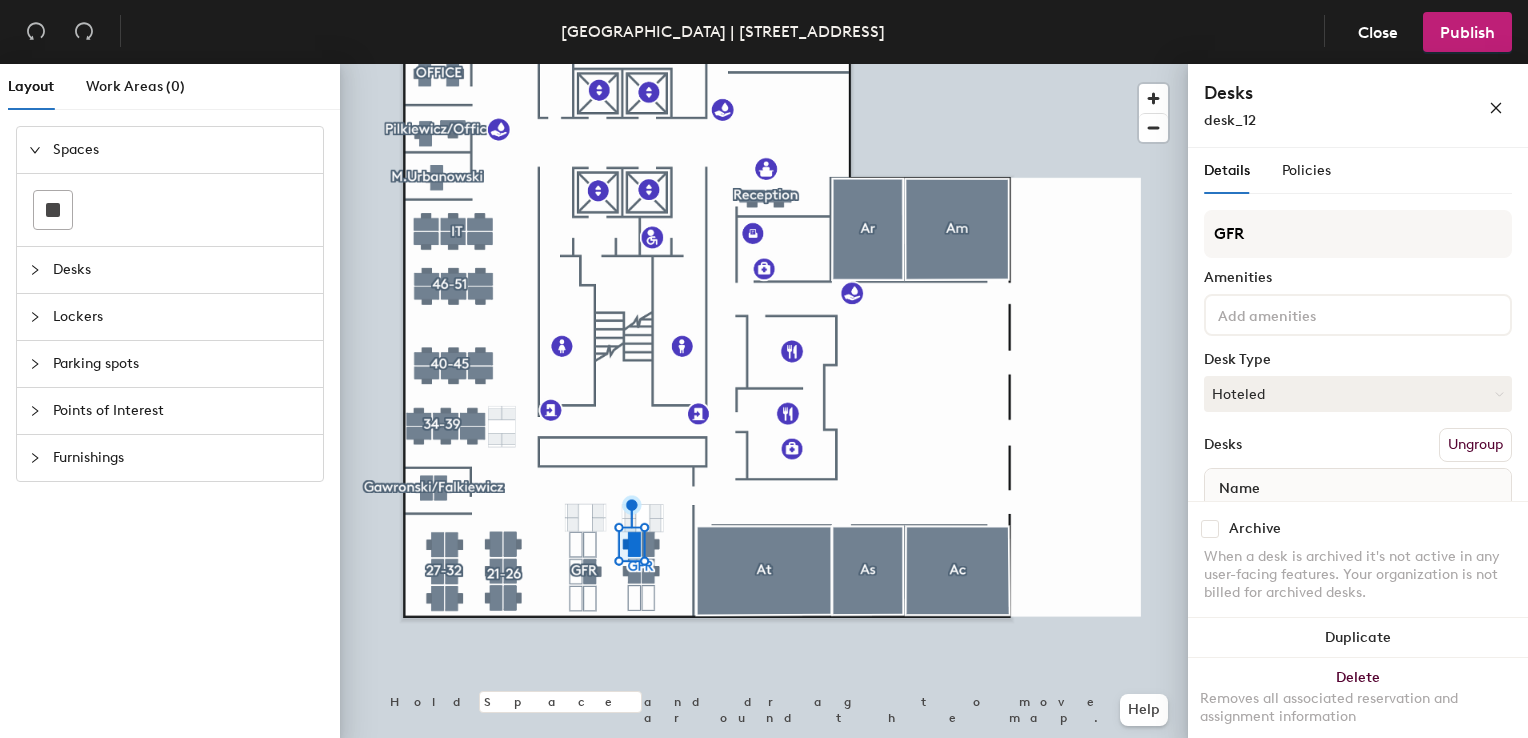click at bounding box center [1210, 529] 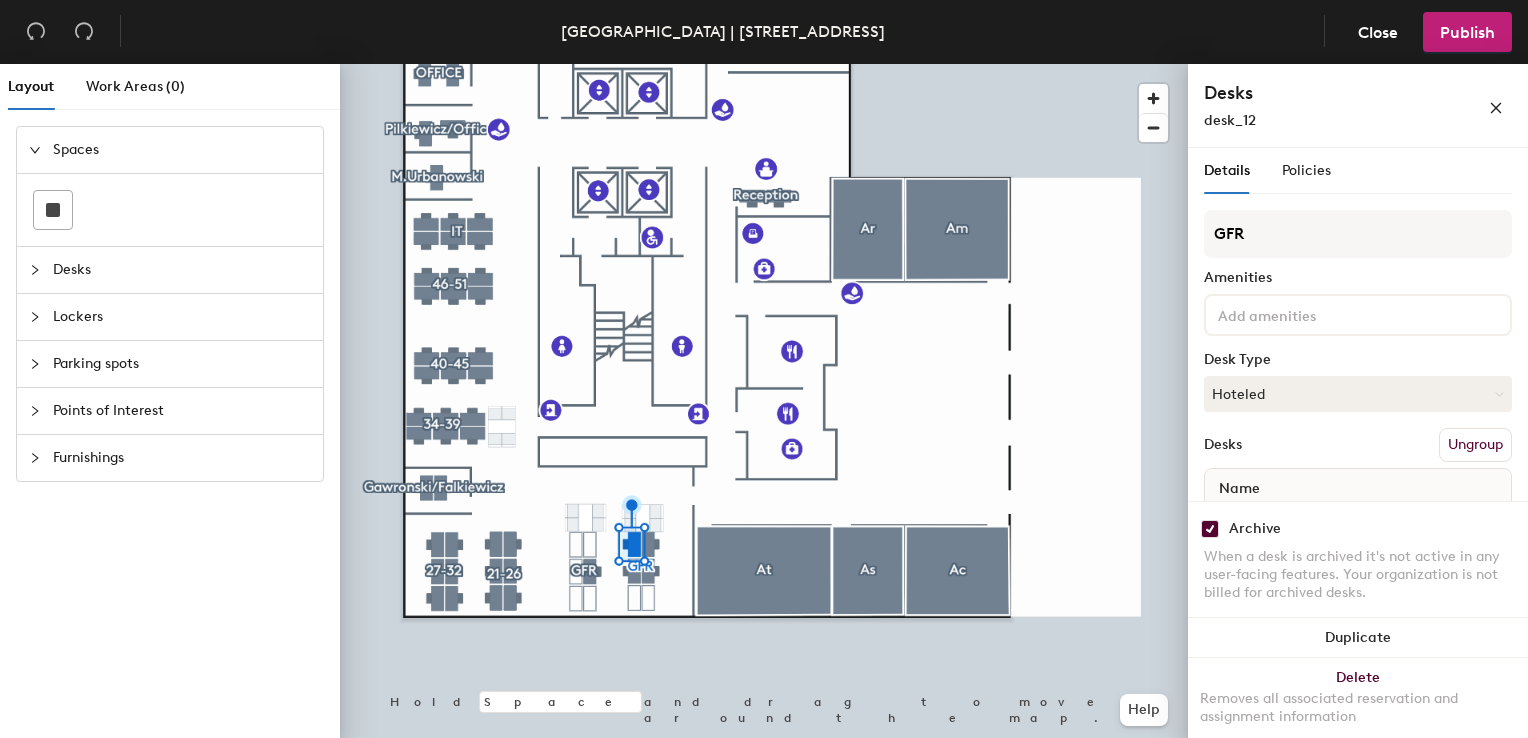 checkbox on "true" 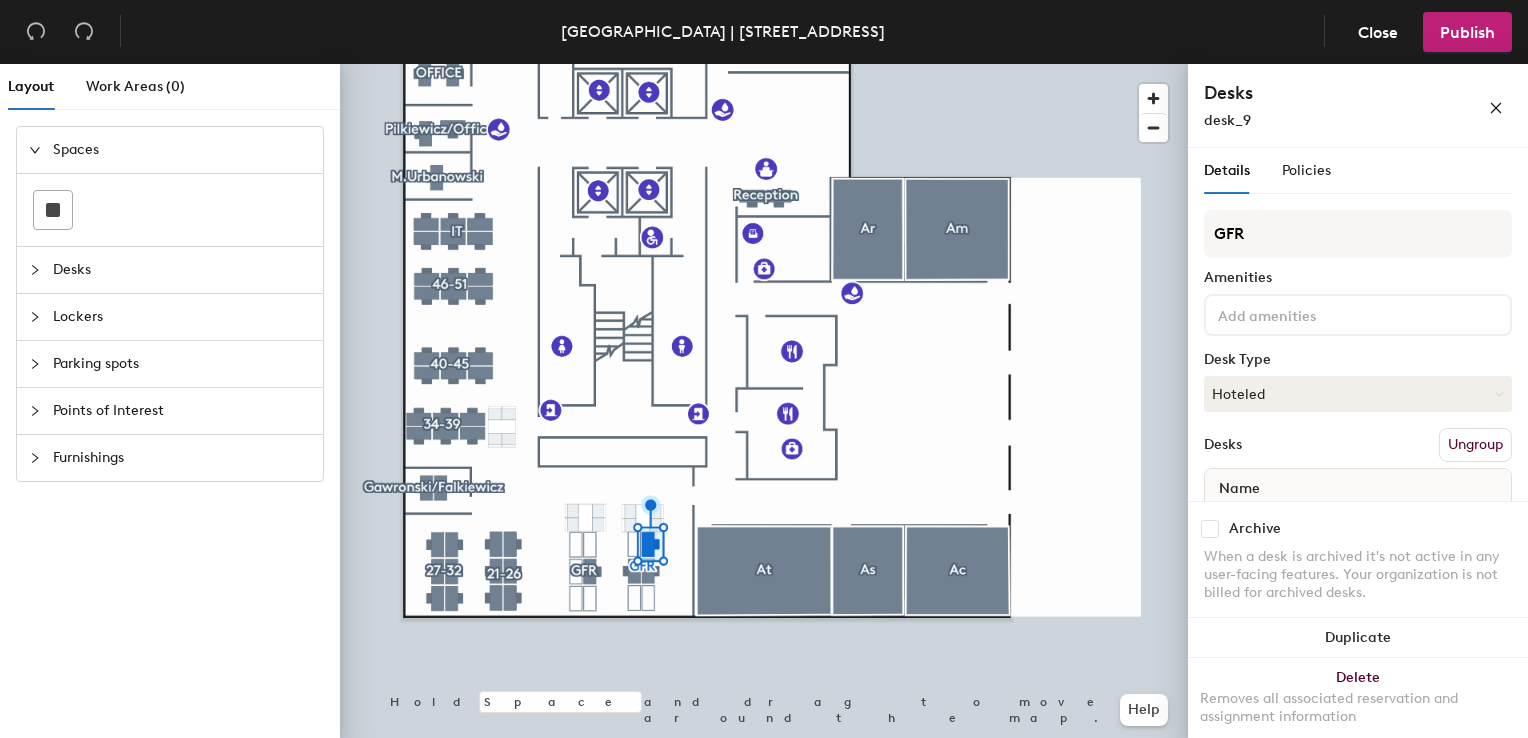 click at bounding box center (1210, 529) 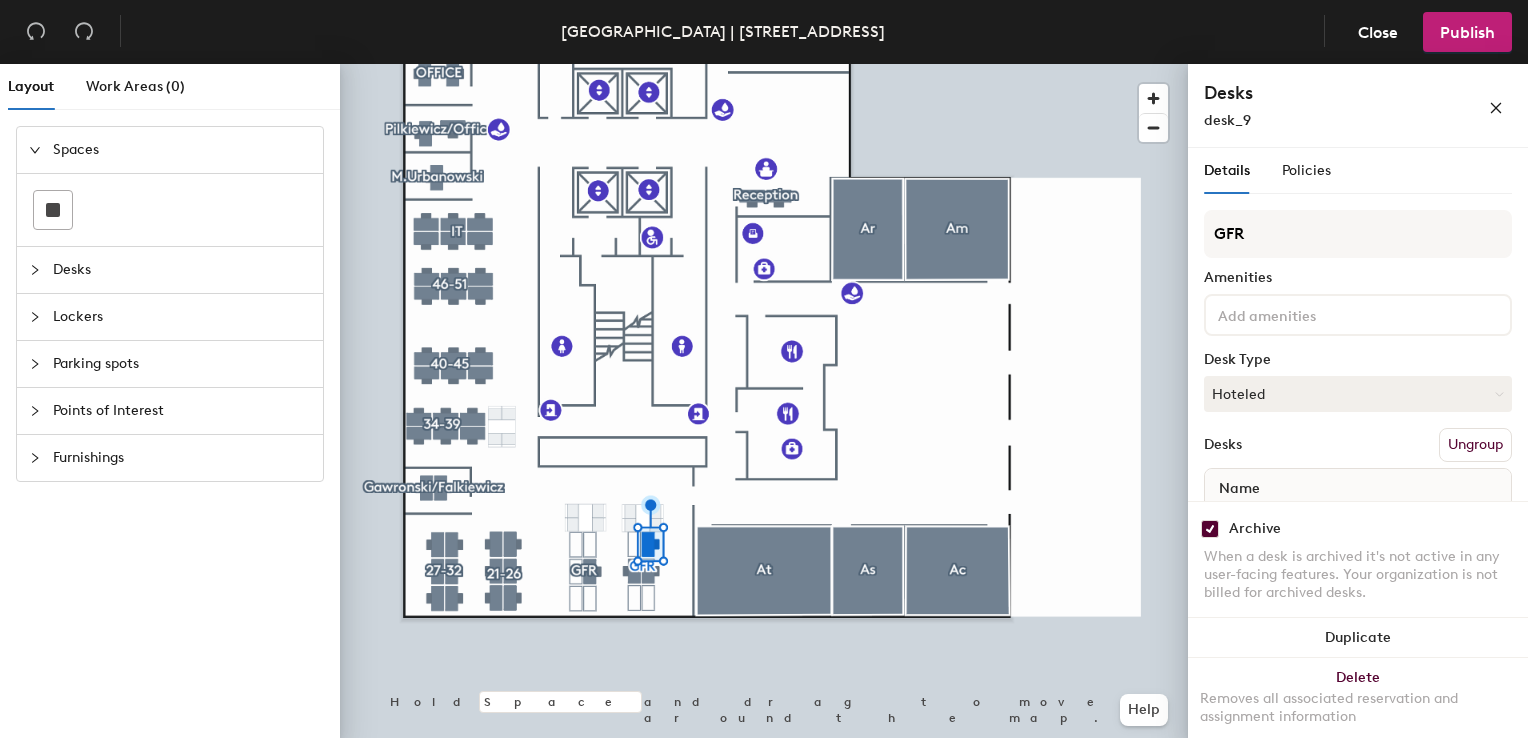 checkbox on "true" 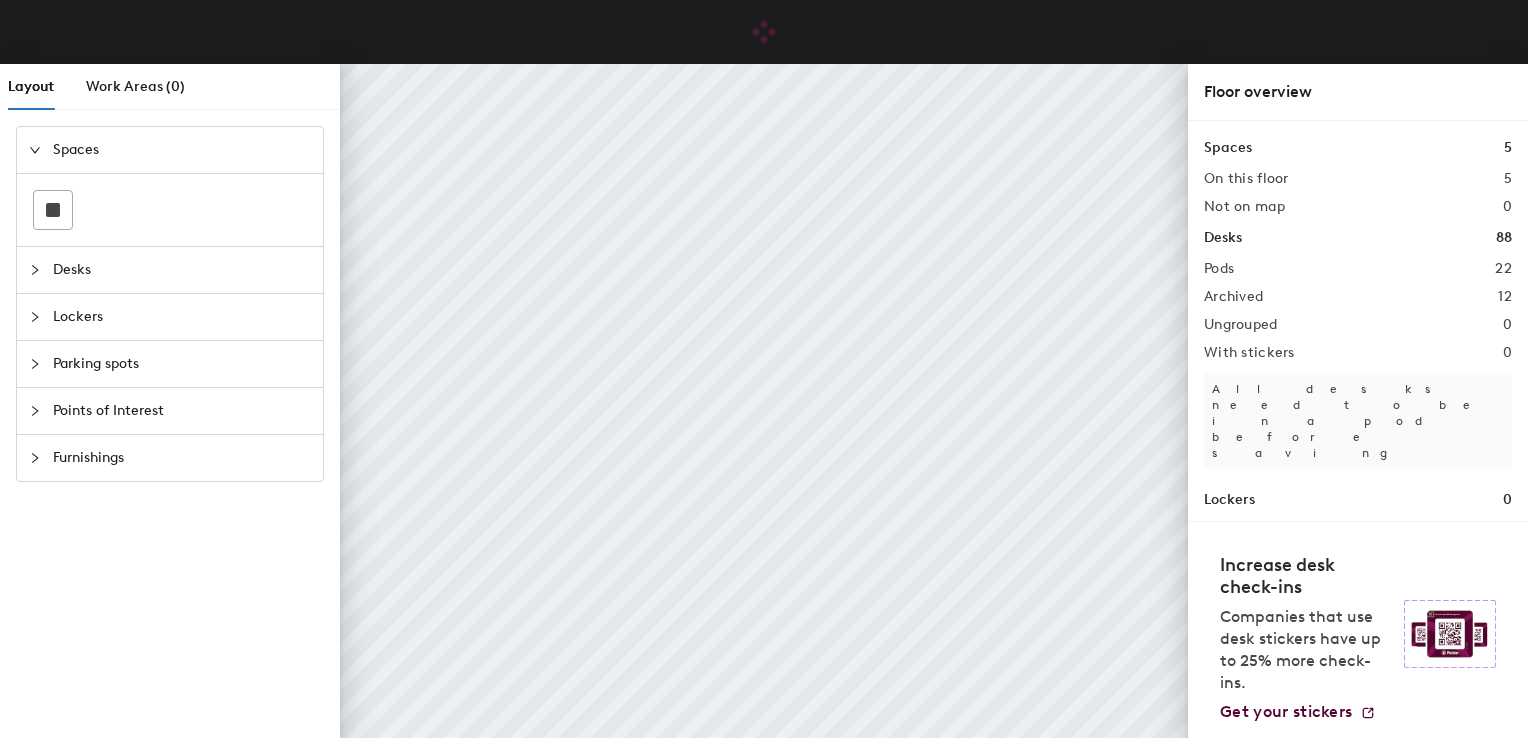 scroll, scrollTop: 0, scrollLeft: 0, axis: both 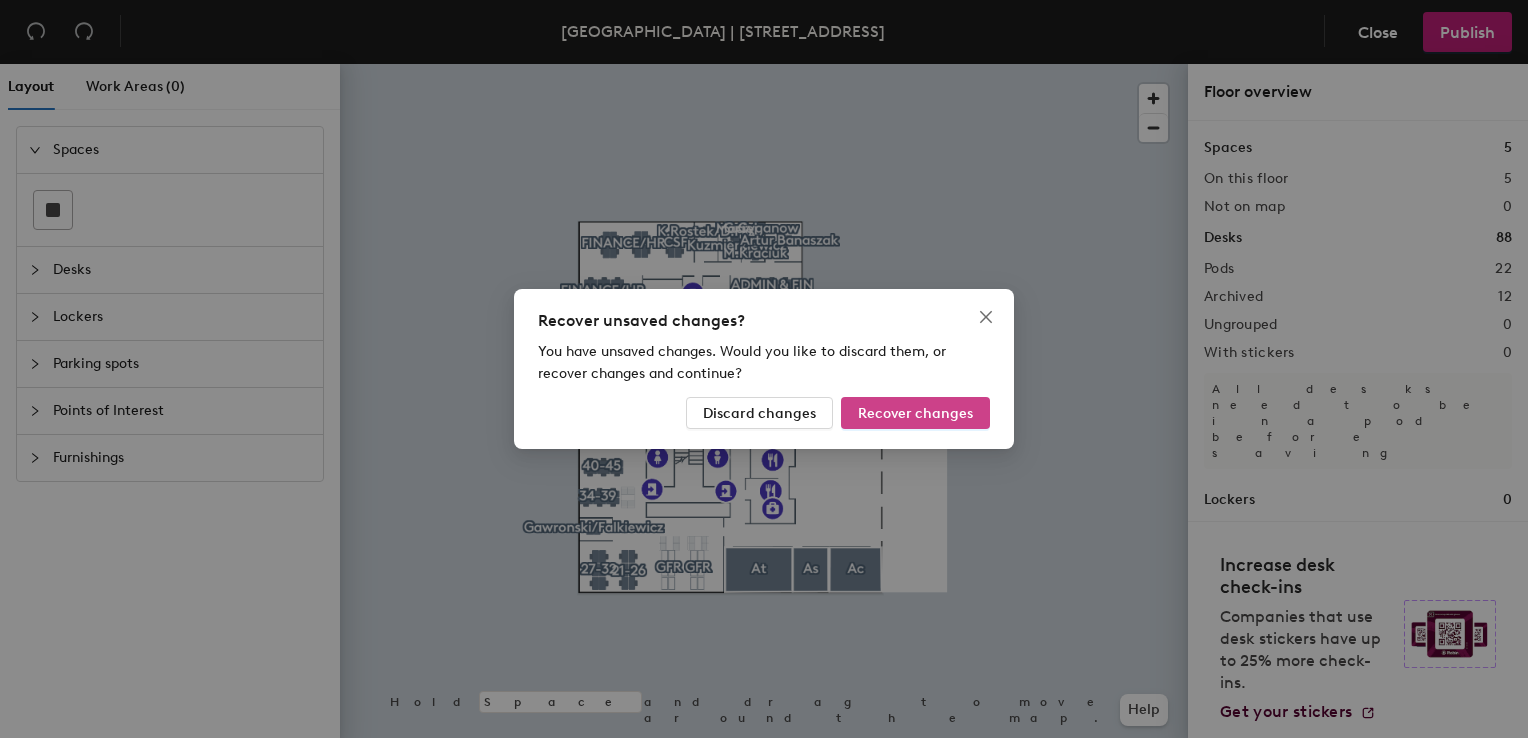 click on "Recover changes" at bounding box center [915, 413] 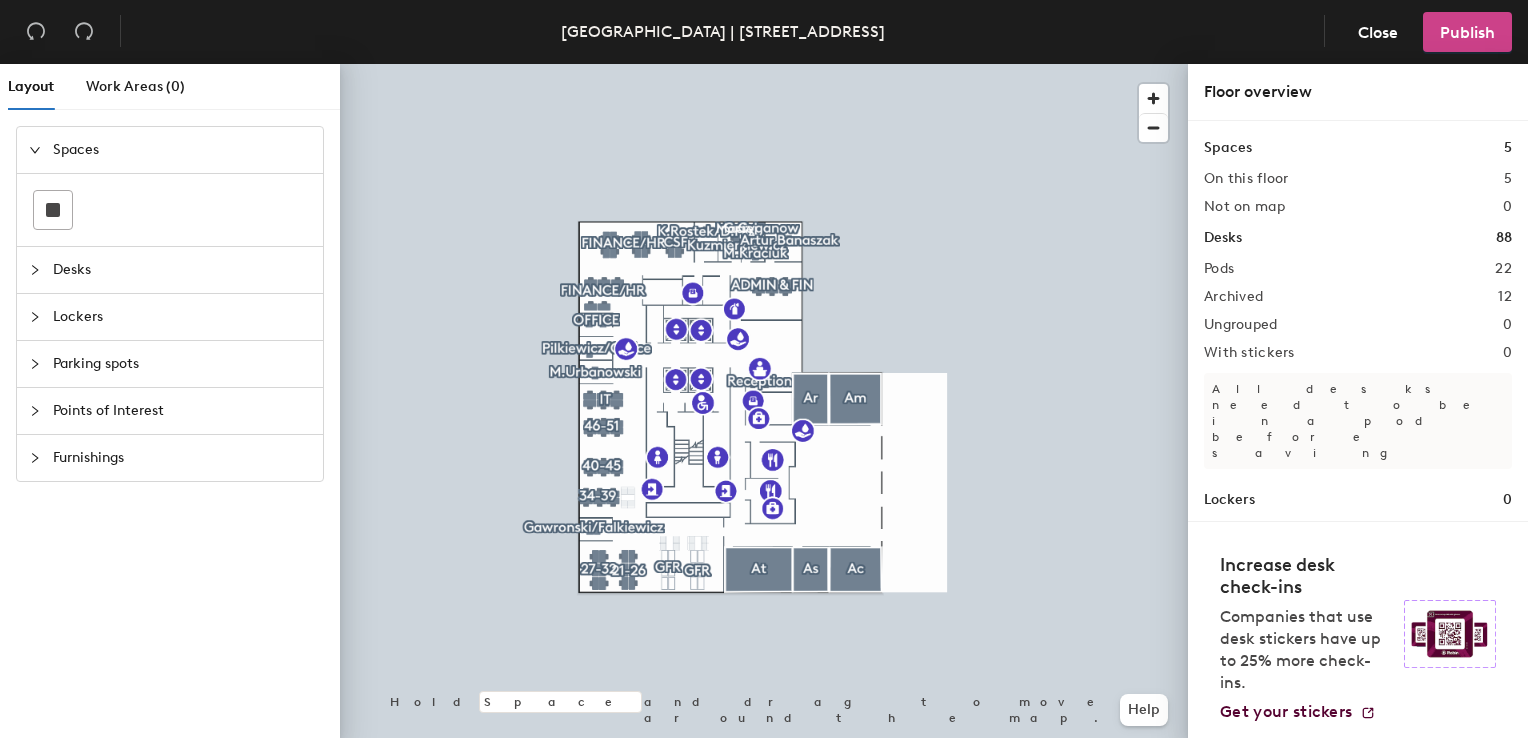 click on "Publish" 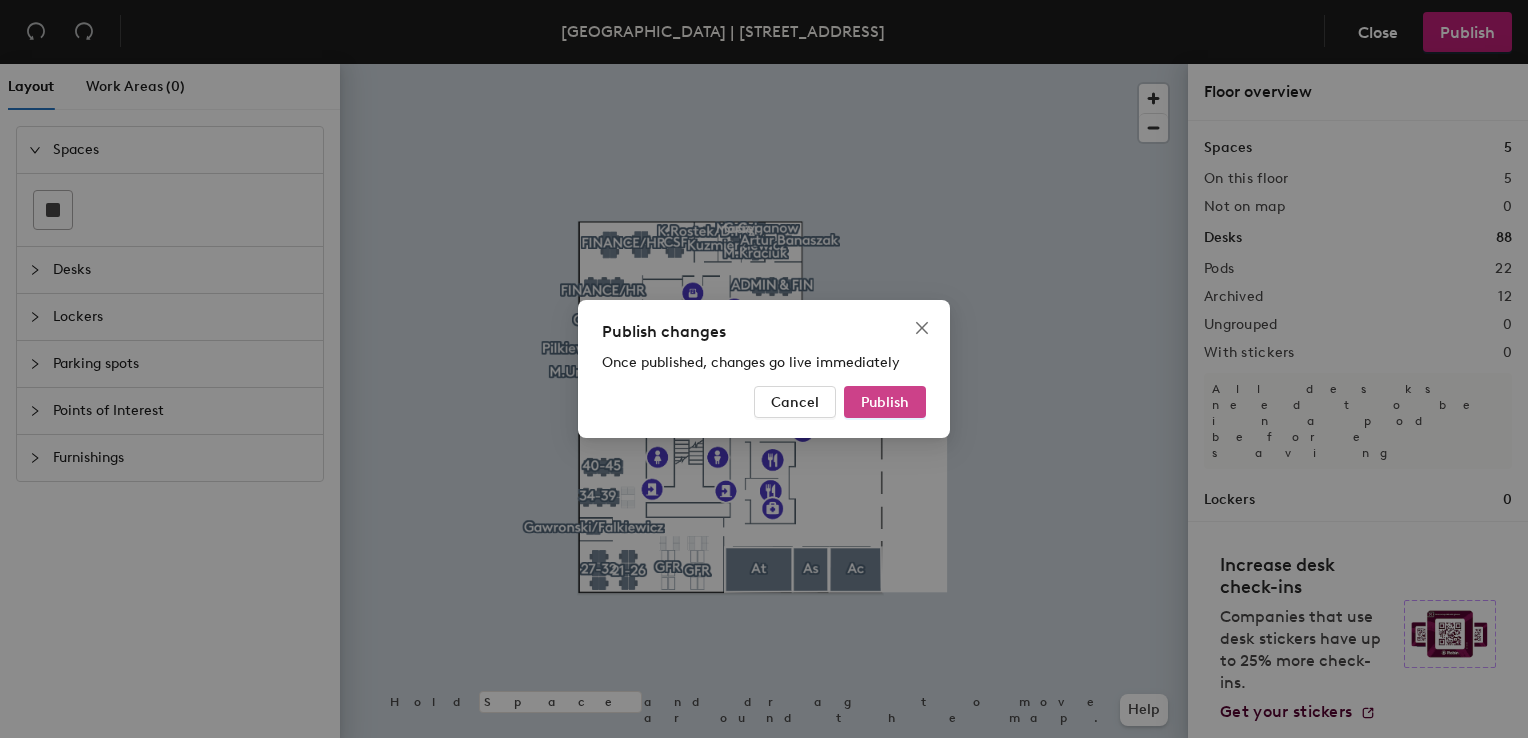 click on "Publish" at bounding box center (885, 402) 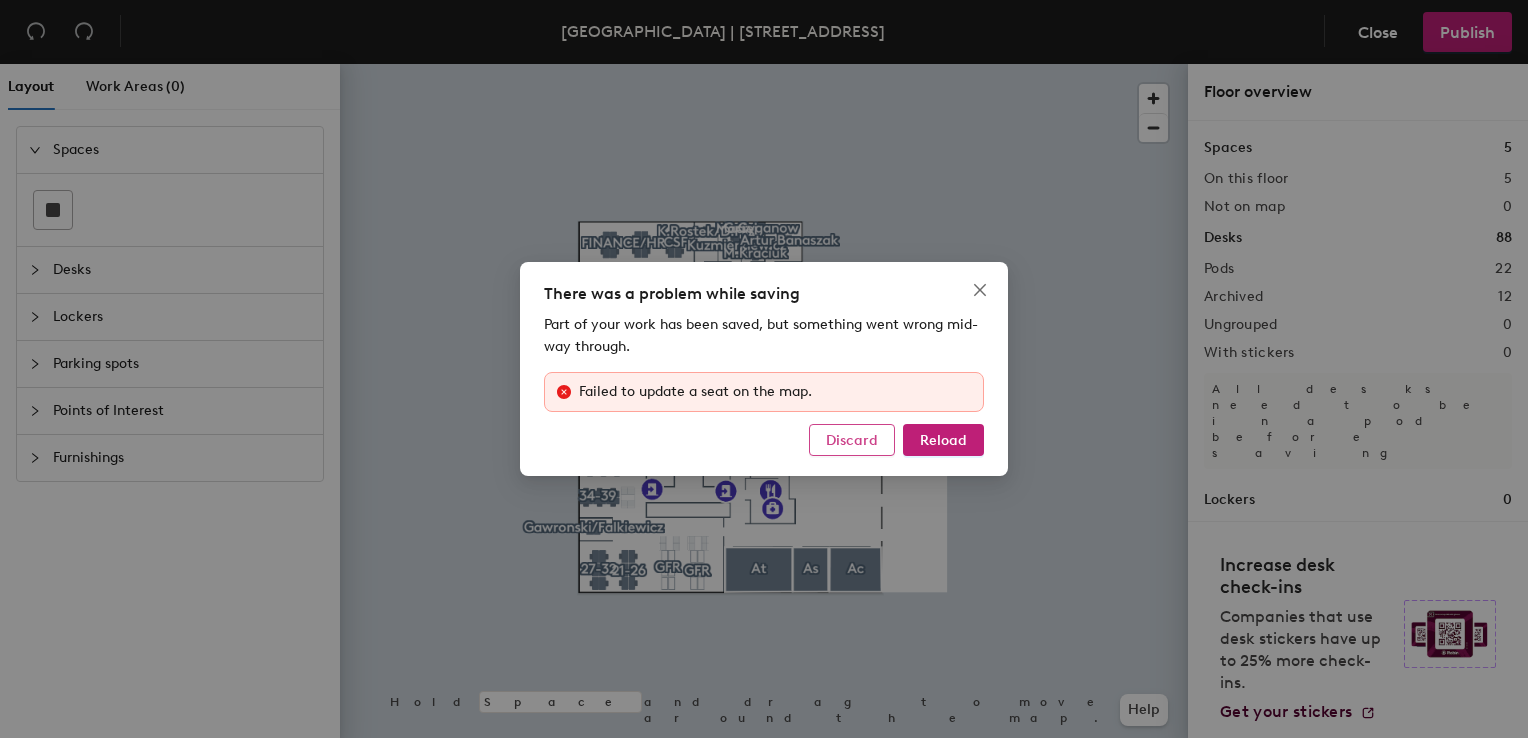 click on "Discard" at bounding box center (852, 440) 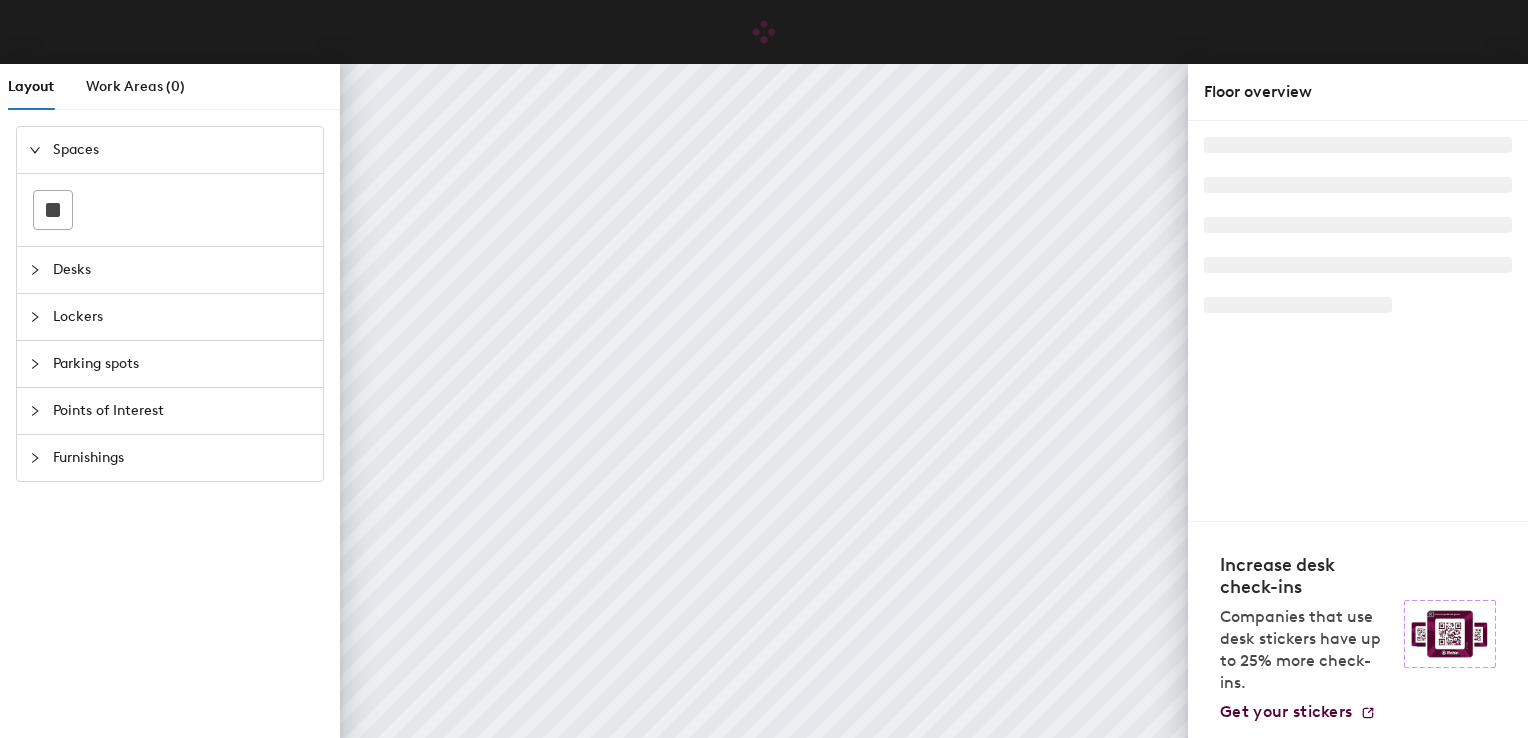 scroll, scrollTop: 0, scrollLeft: 0, axis: both 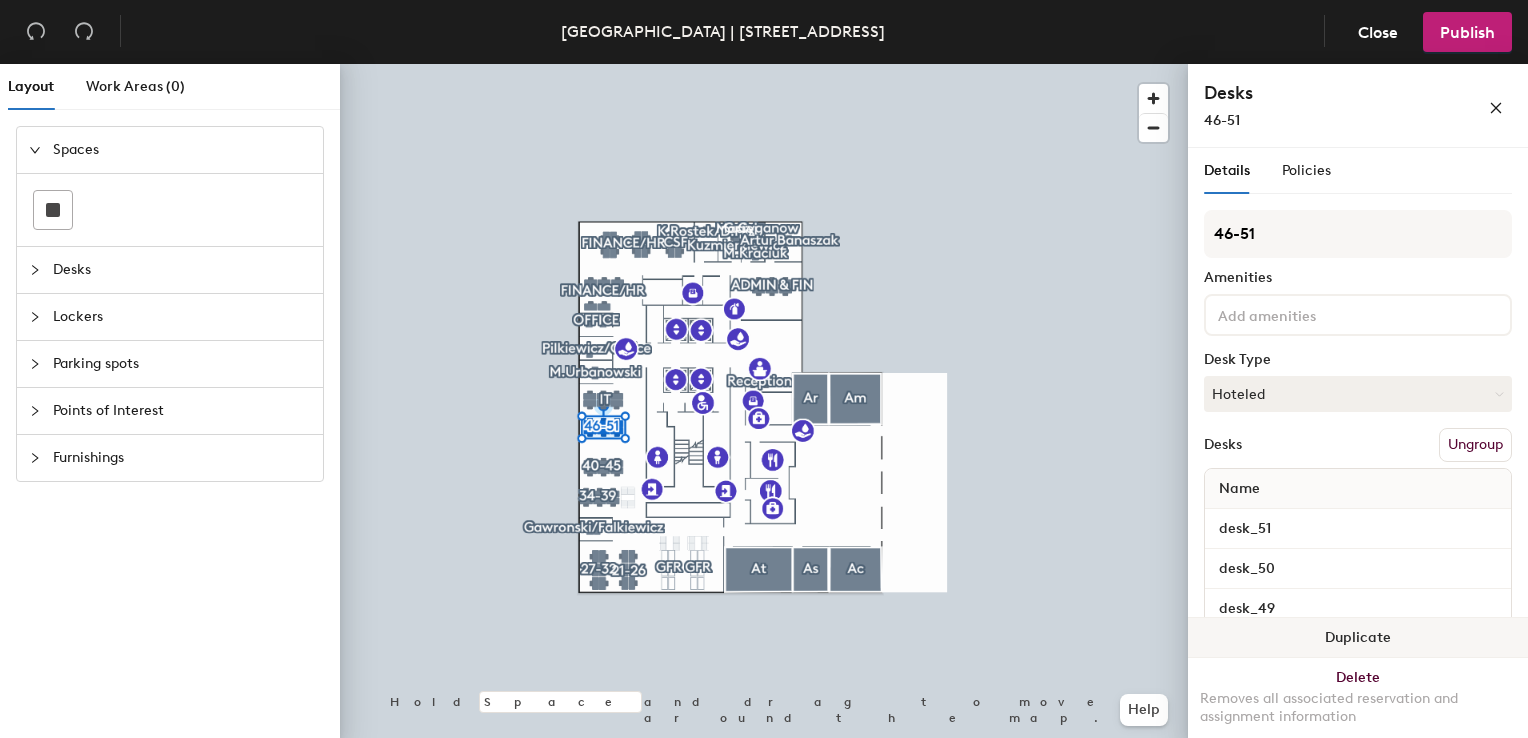 click on "Duplicate" at bounding box center [1358, 638] 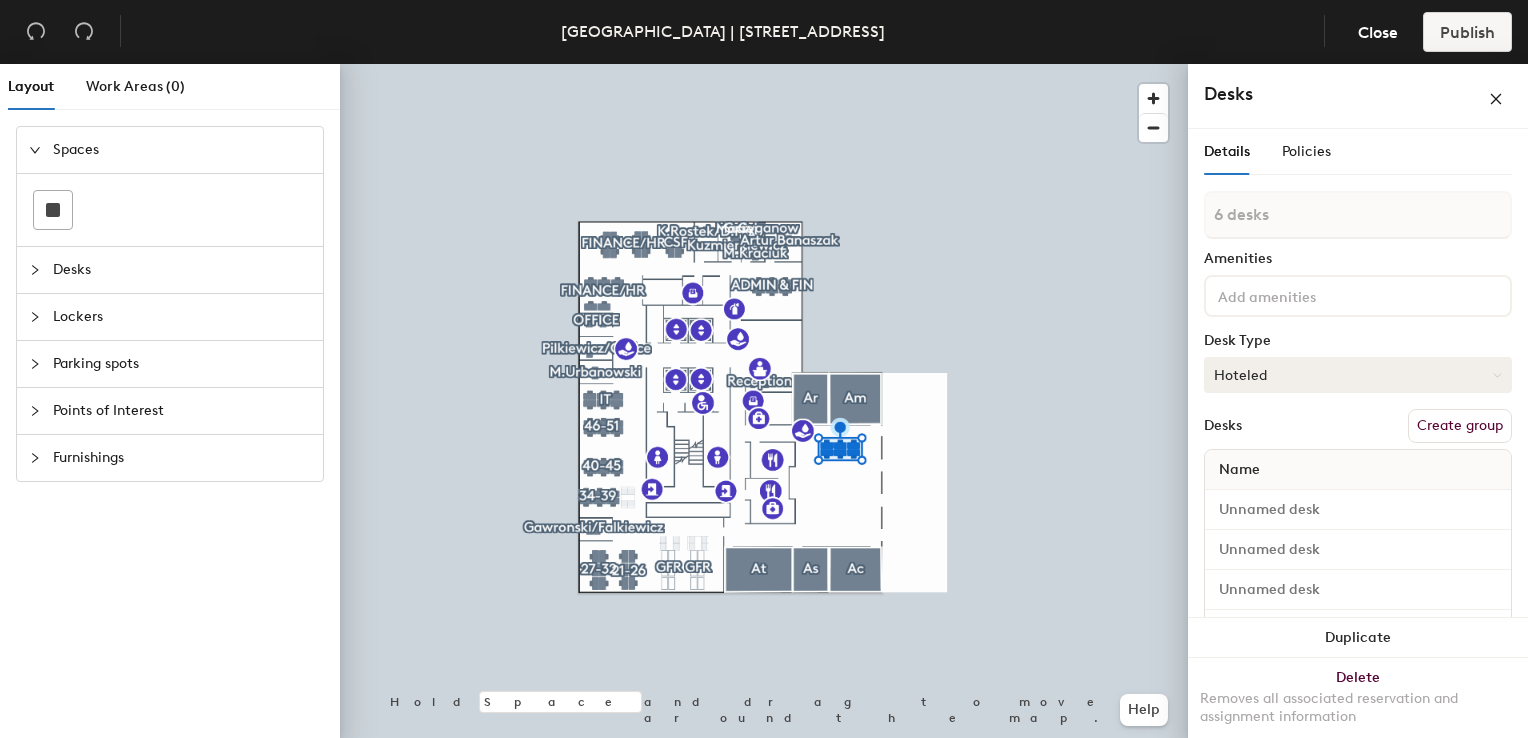 click on "Hoteled" at bounding box center [1358, 375] 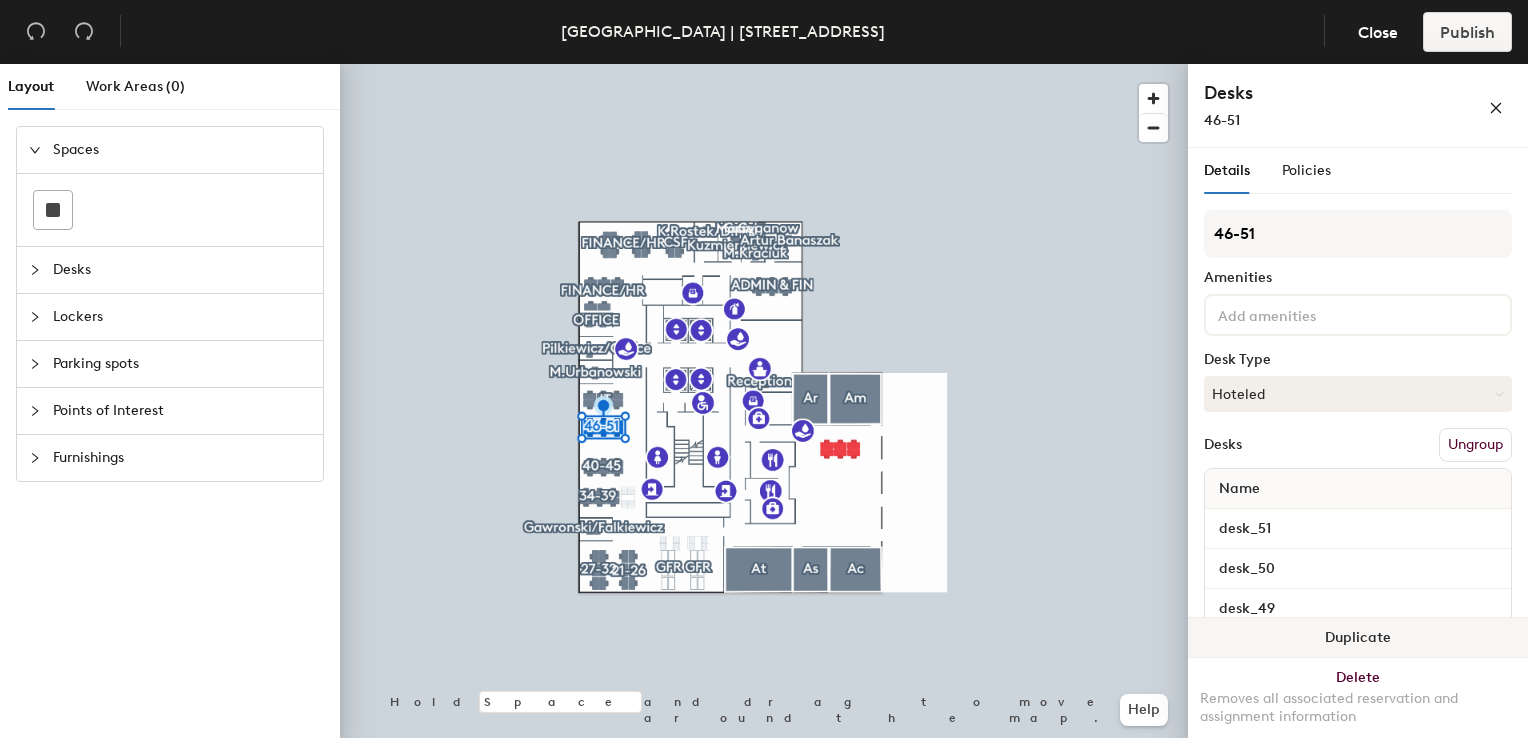 click on "Duplicate" at bounding box center [1358, 638] 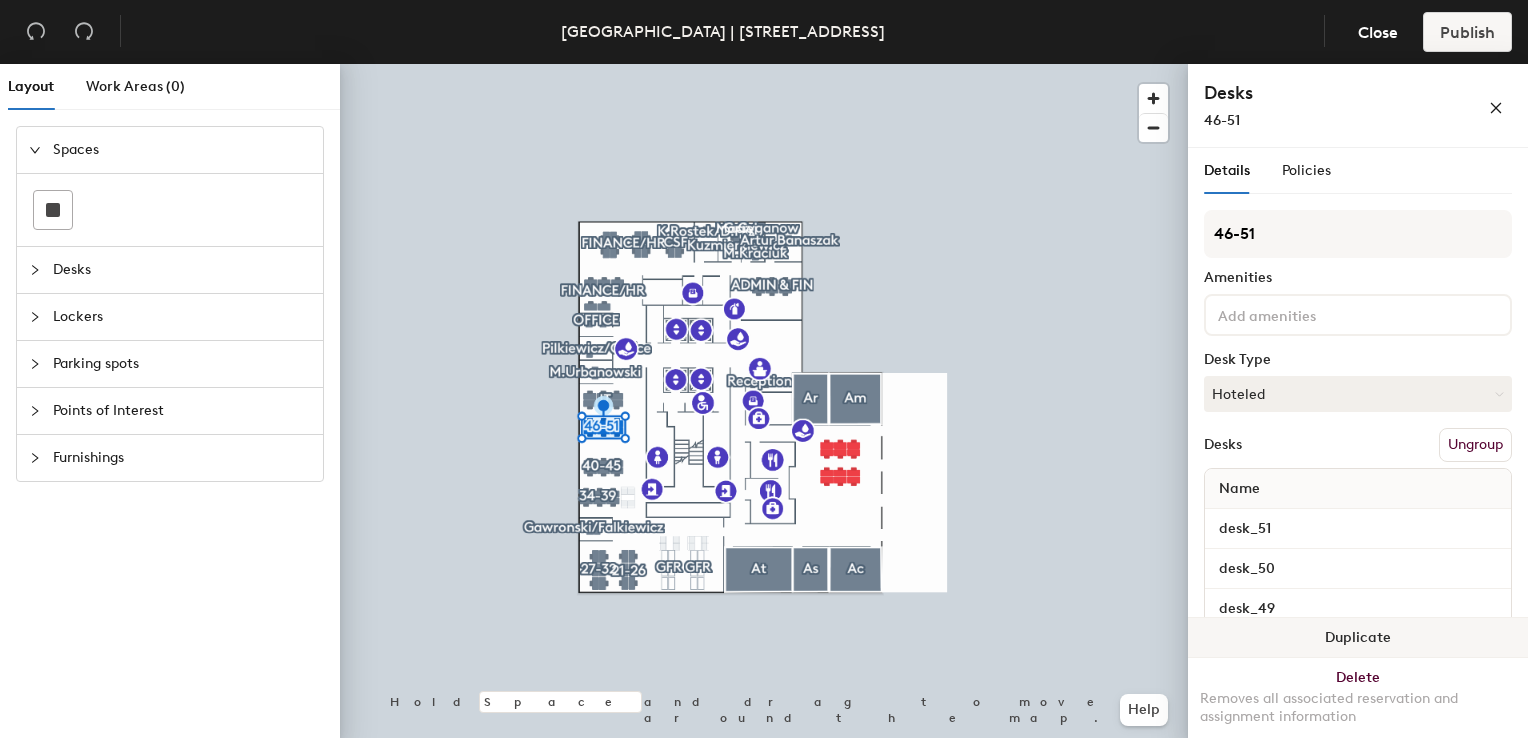 click on "Duplicate" at bounding box center [1358, 638] 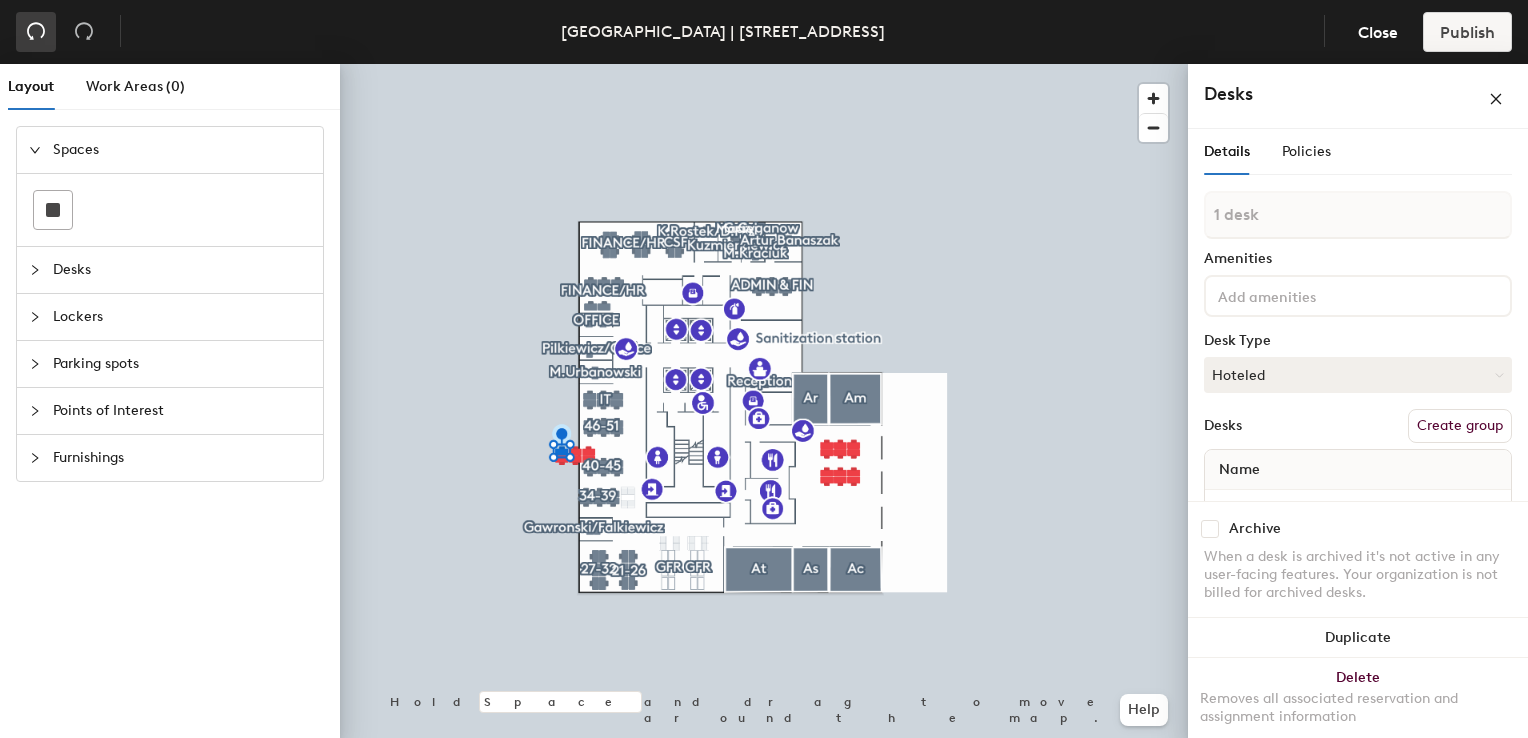 click 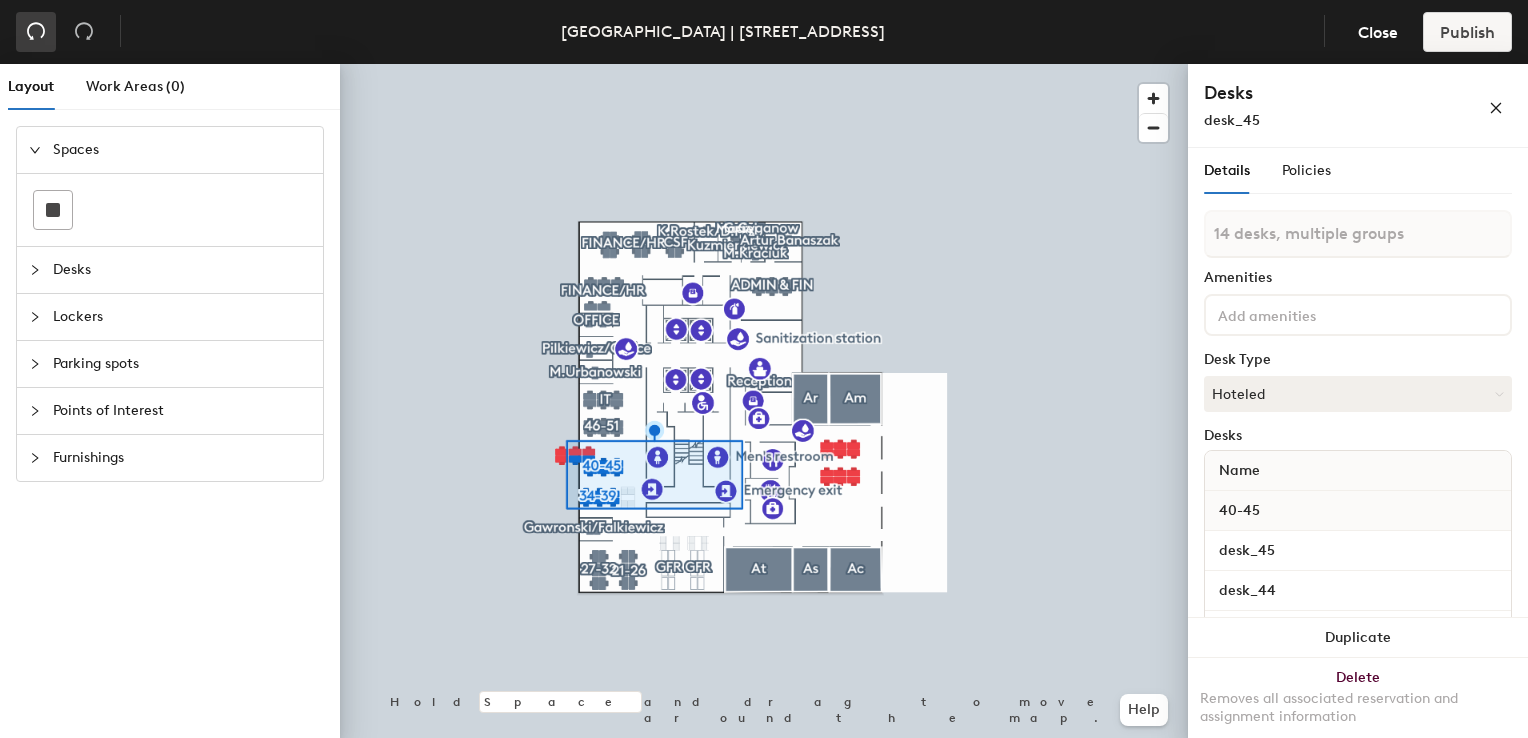 click 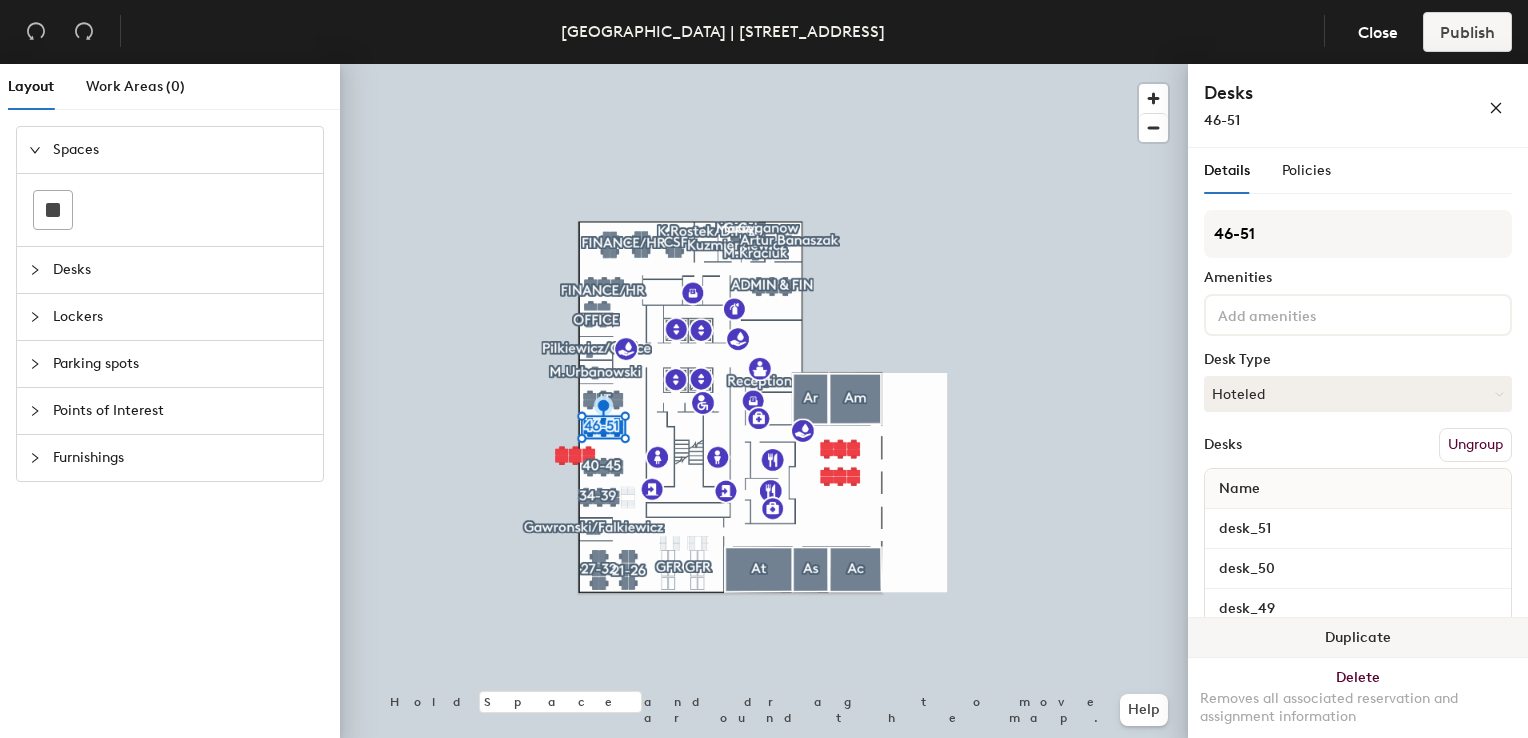 click on "Duplicate" at bounding box center [1358, 638] 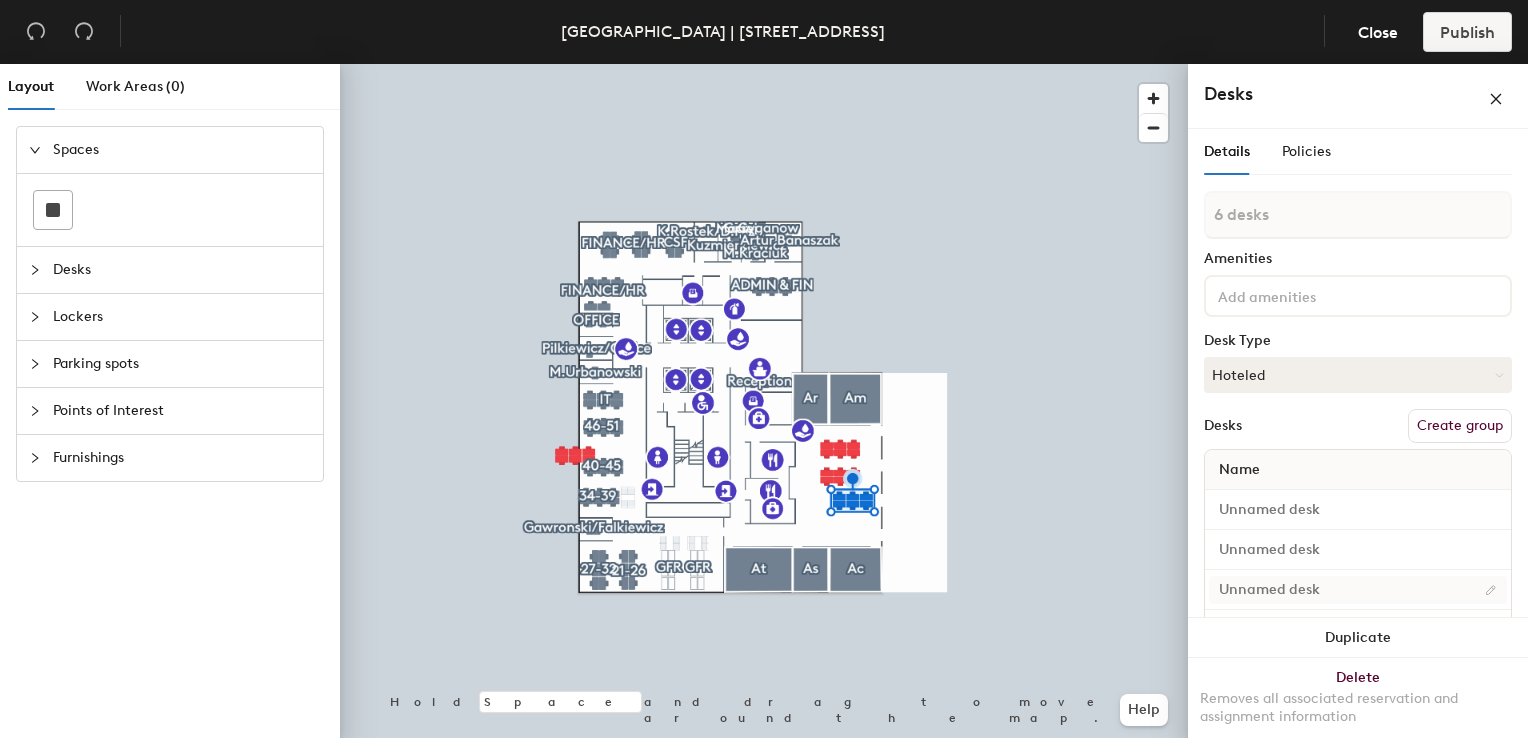 type on "1 desk" 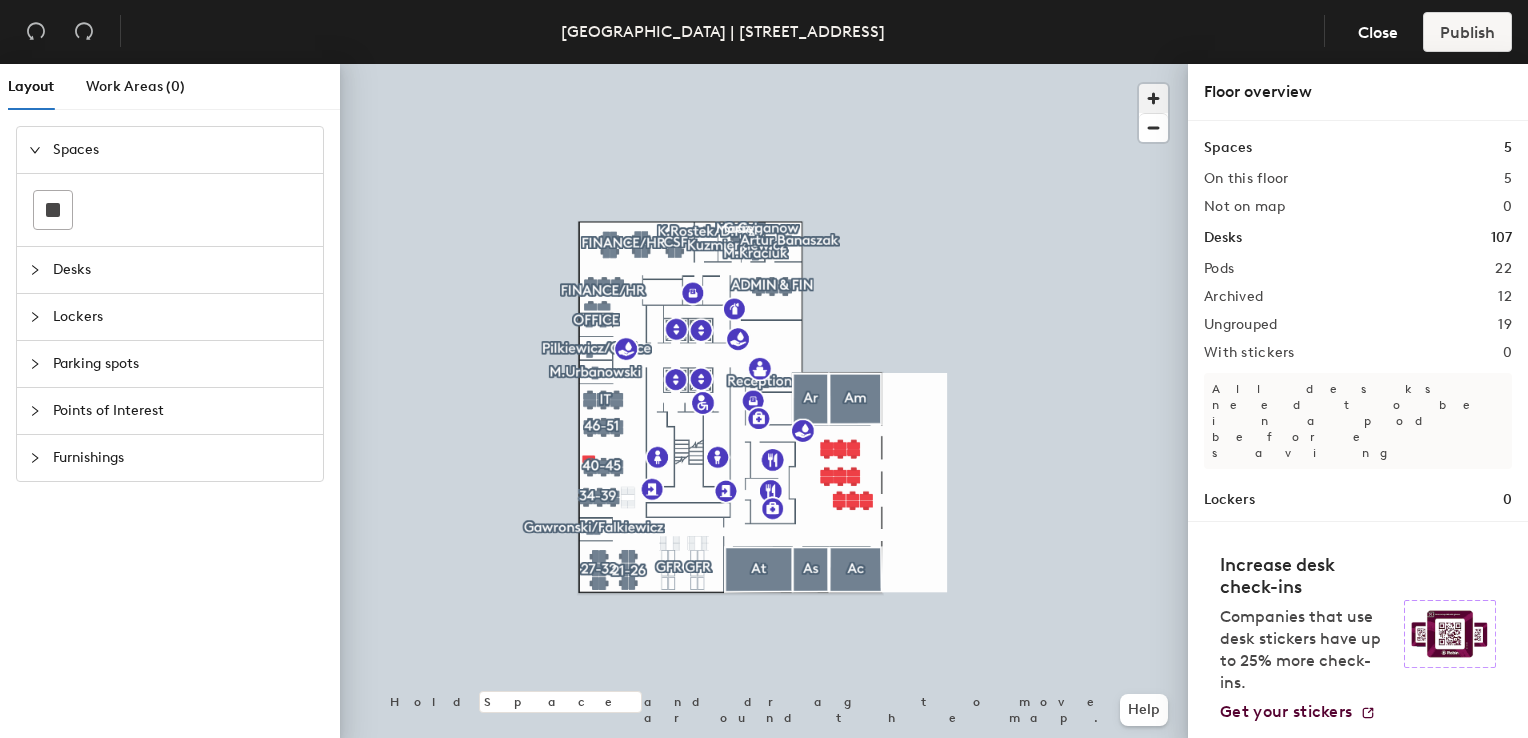 click 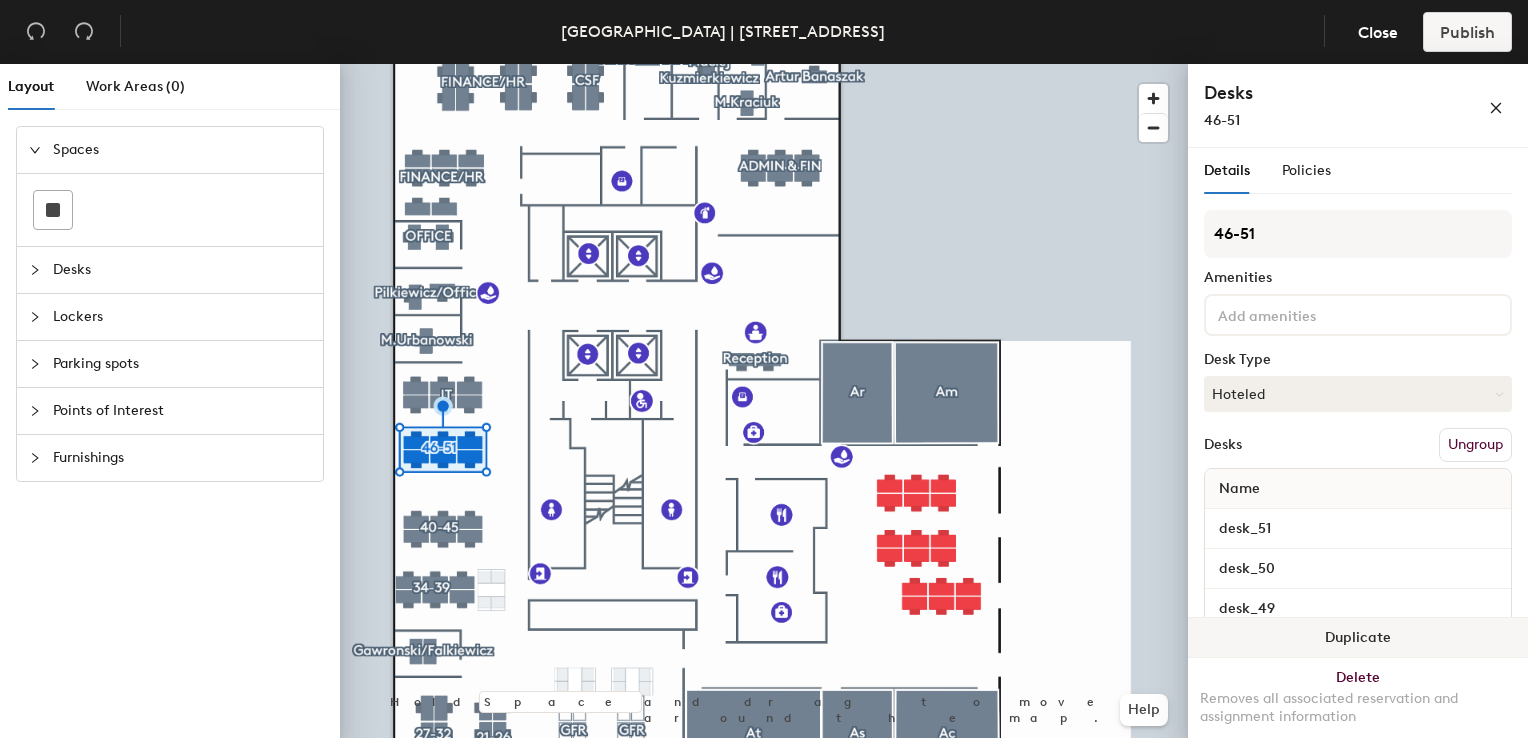 click on "Duplicate" at bounding box center (1358, 638) 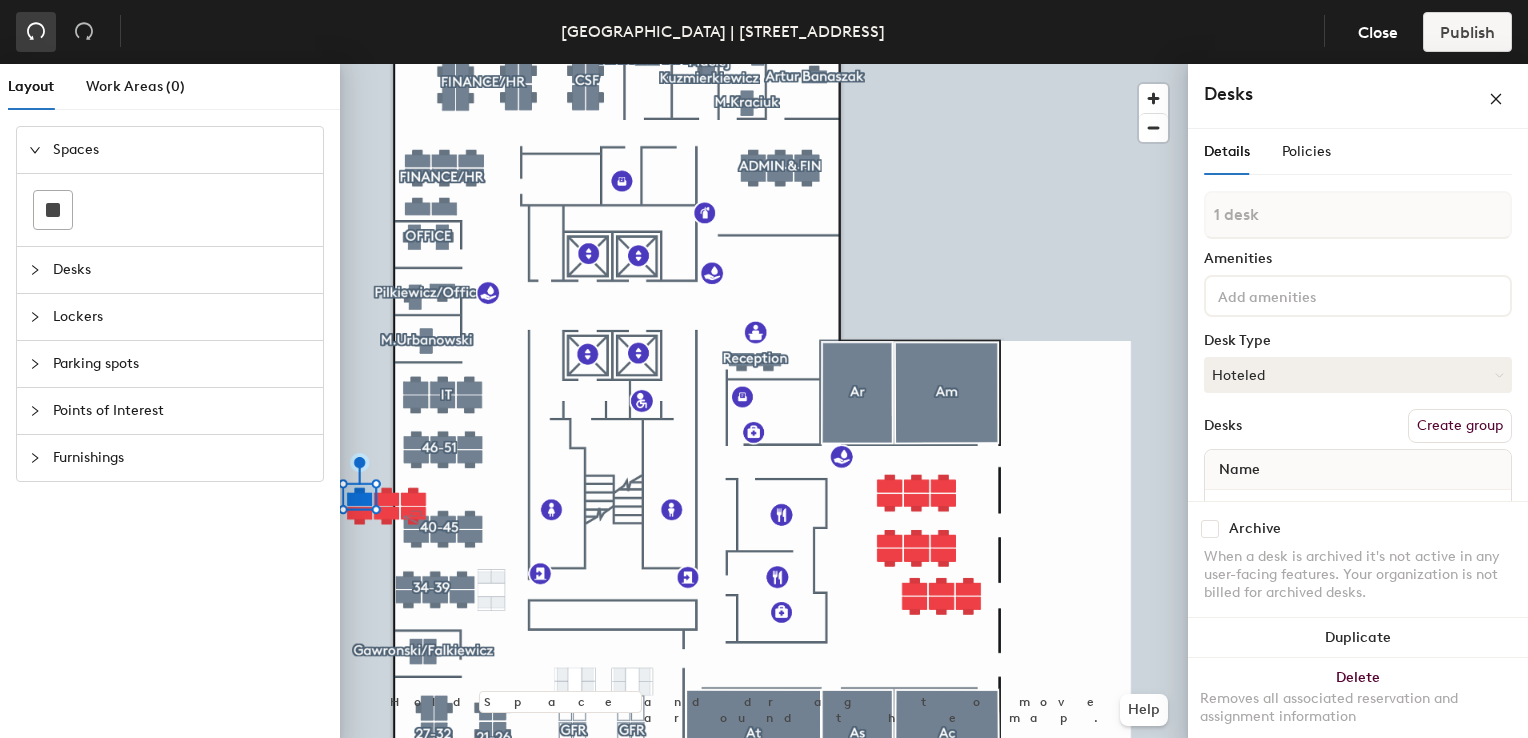 click 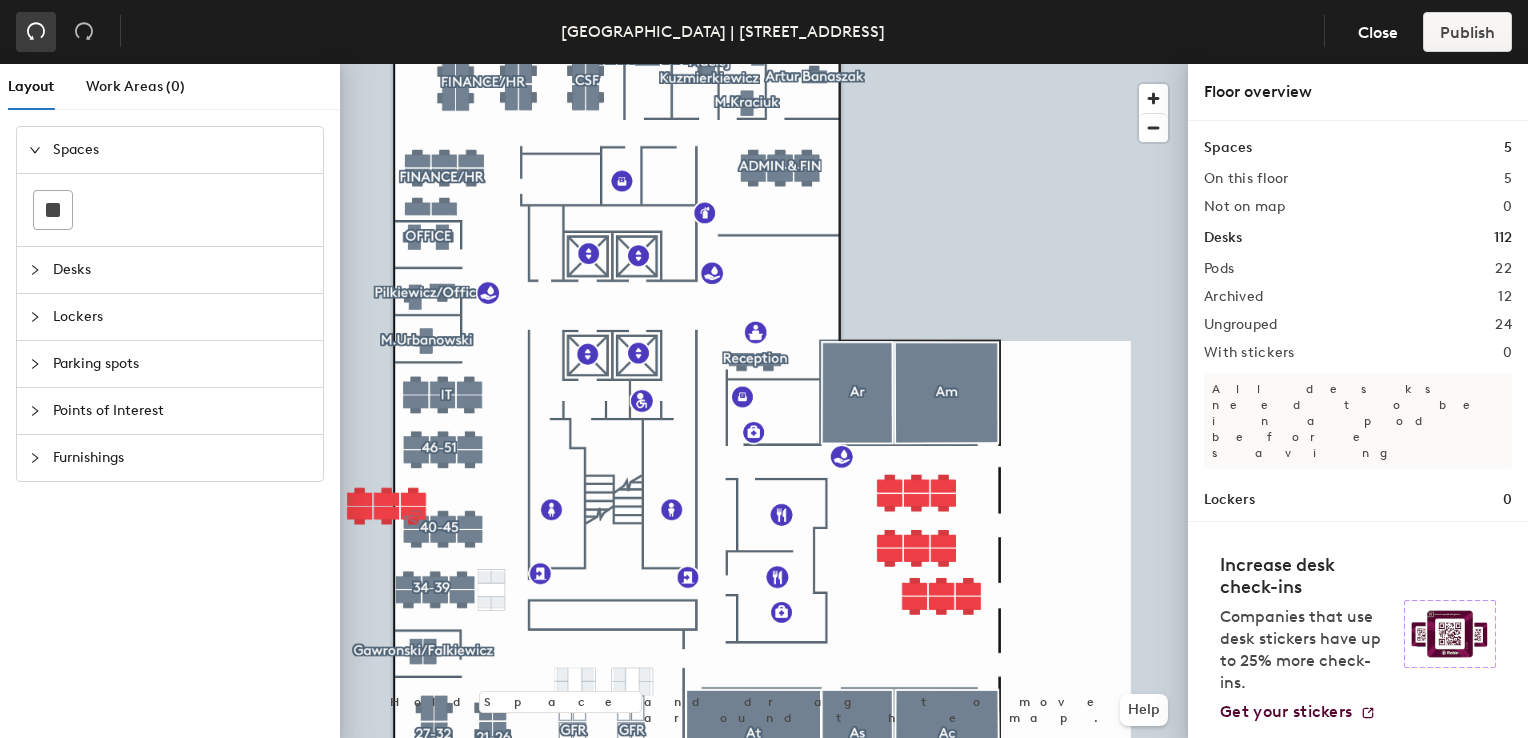 click 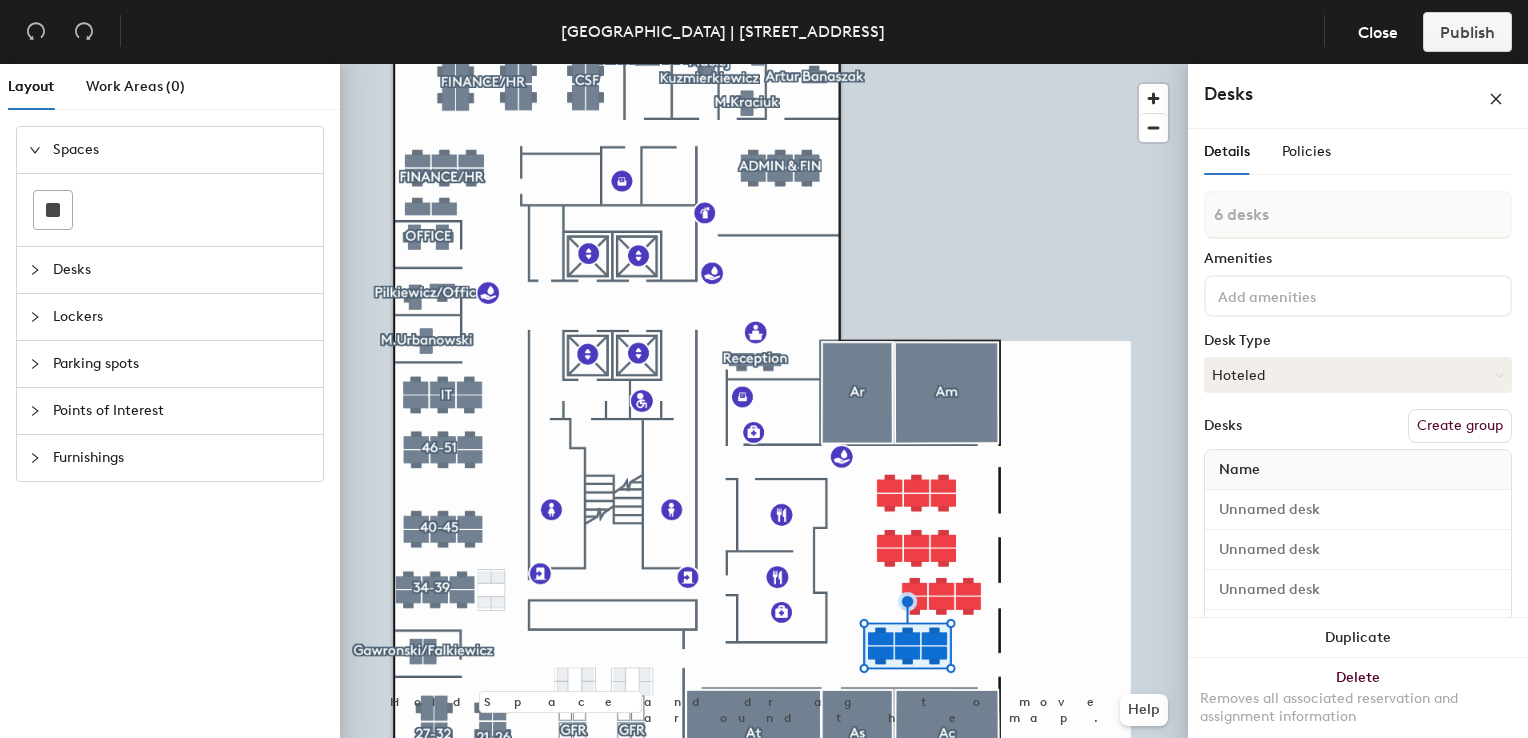 type on "1 desk" 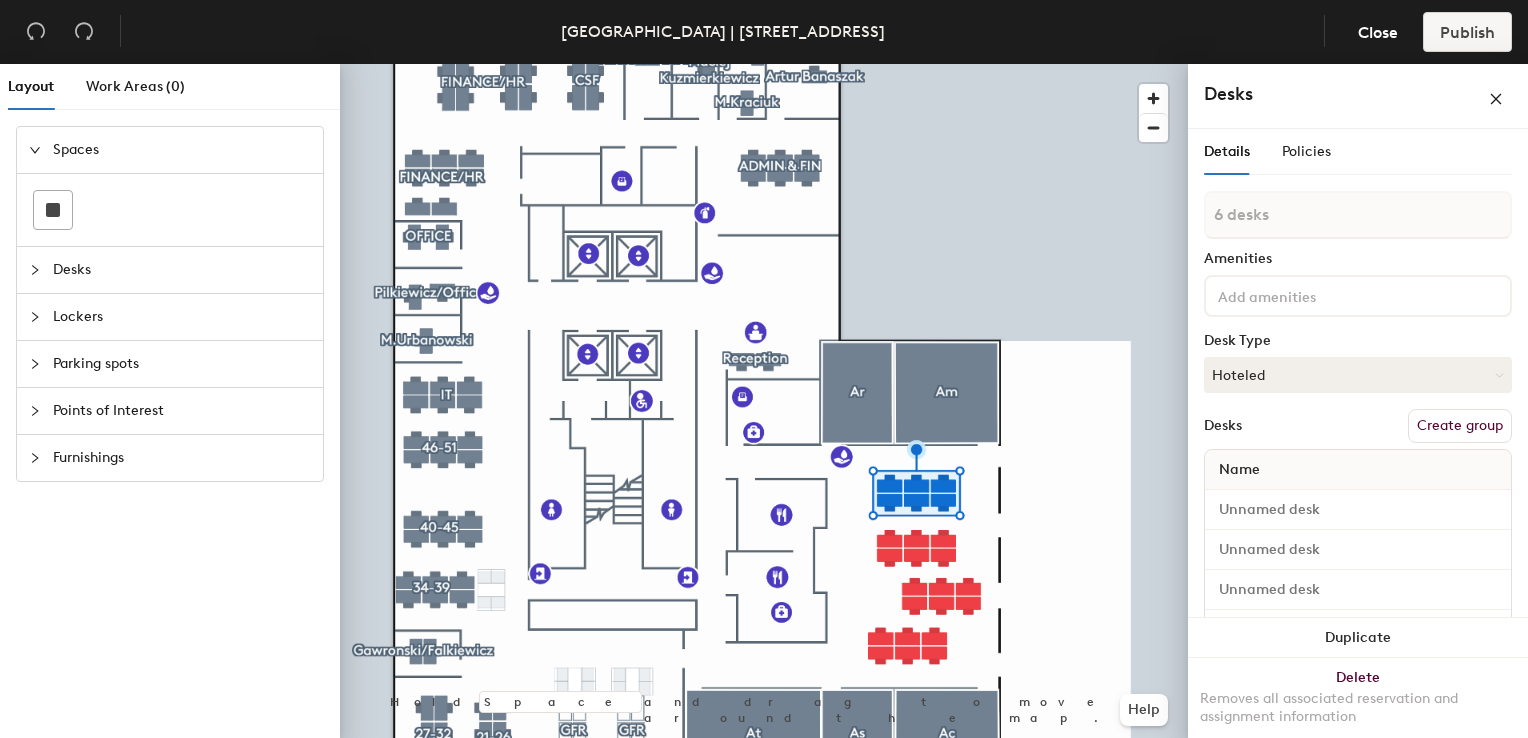 type on "1 desk" 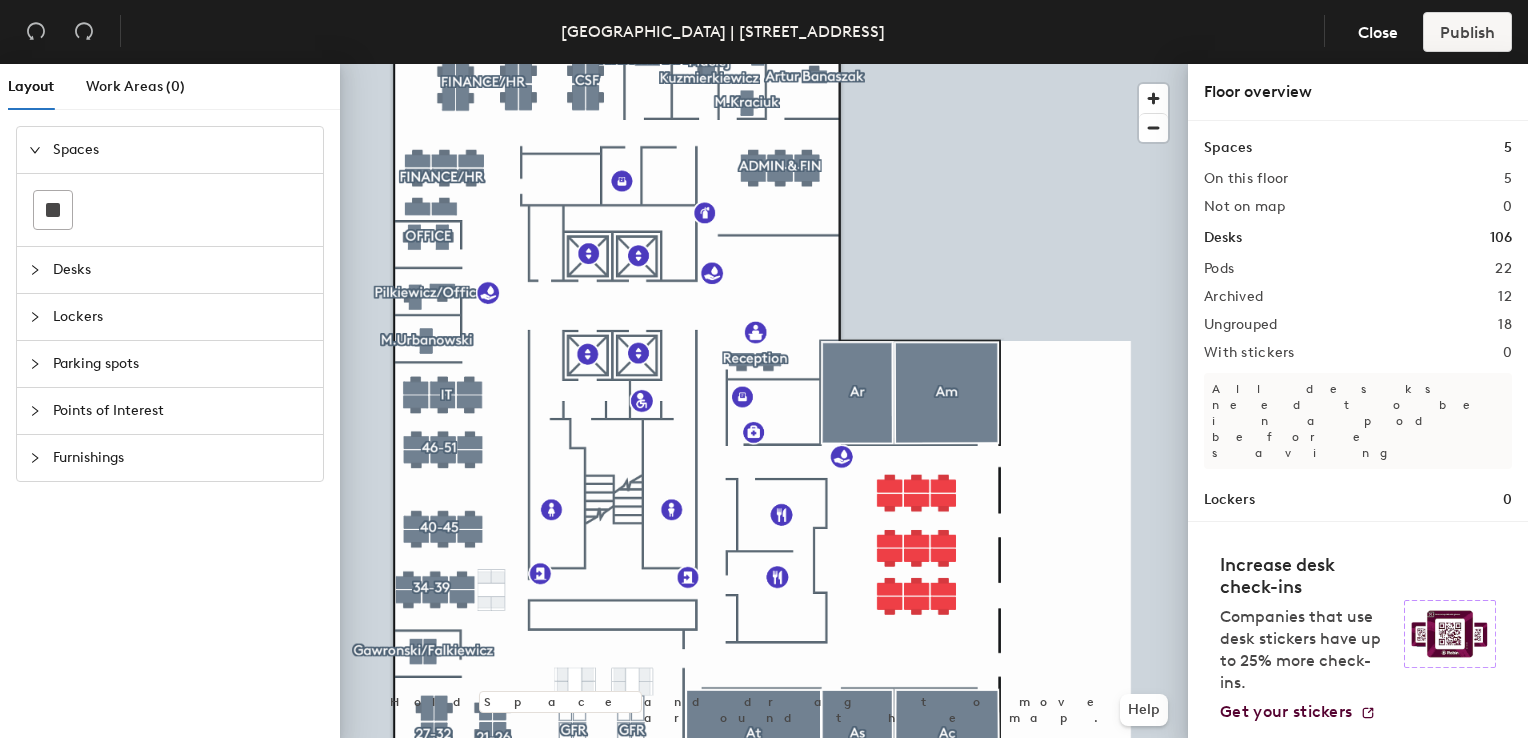 scroll, scrollTop: 0, scrollLeft: 0, axis: both 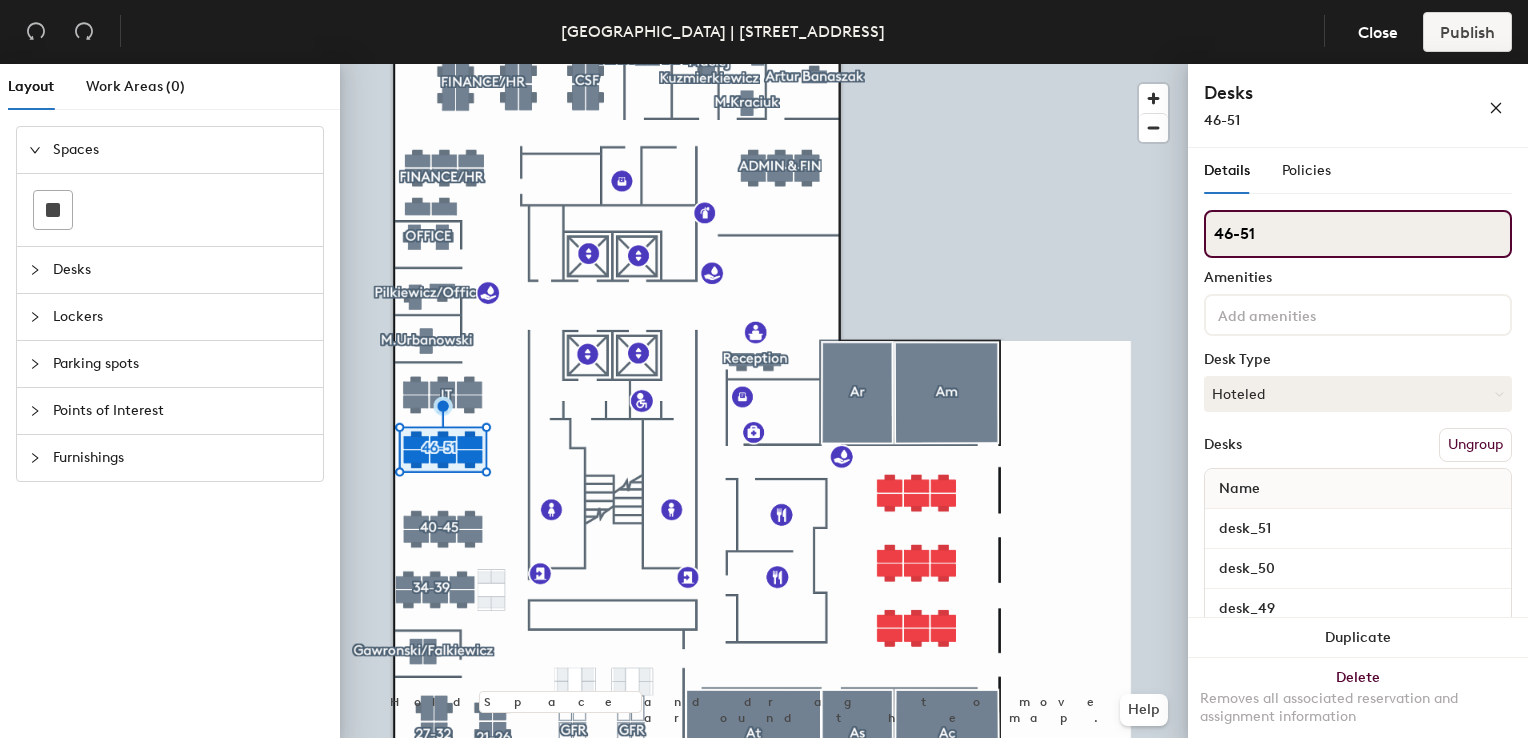 drag, startPoint x: 1303, startPoint y: 239, endPoint x: 1206, endPoint y: 236, distance: 97.04638 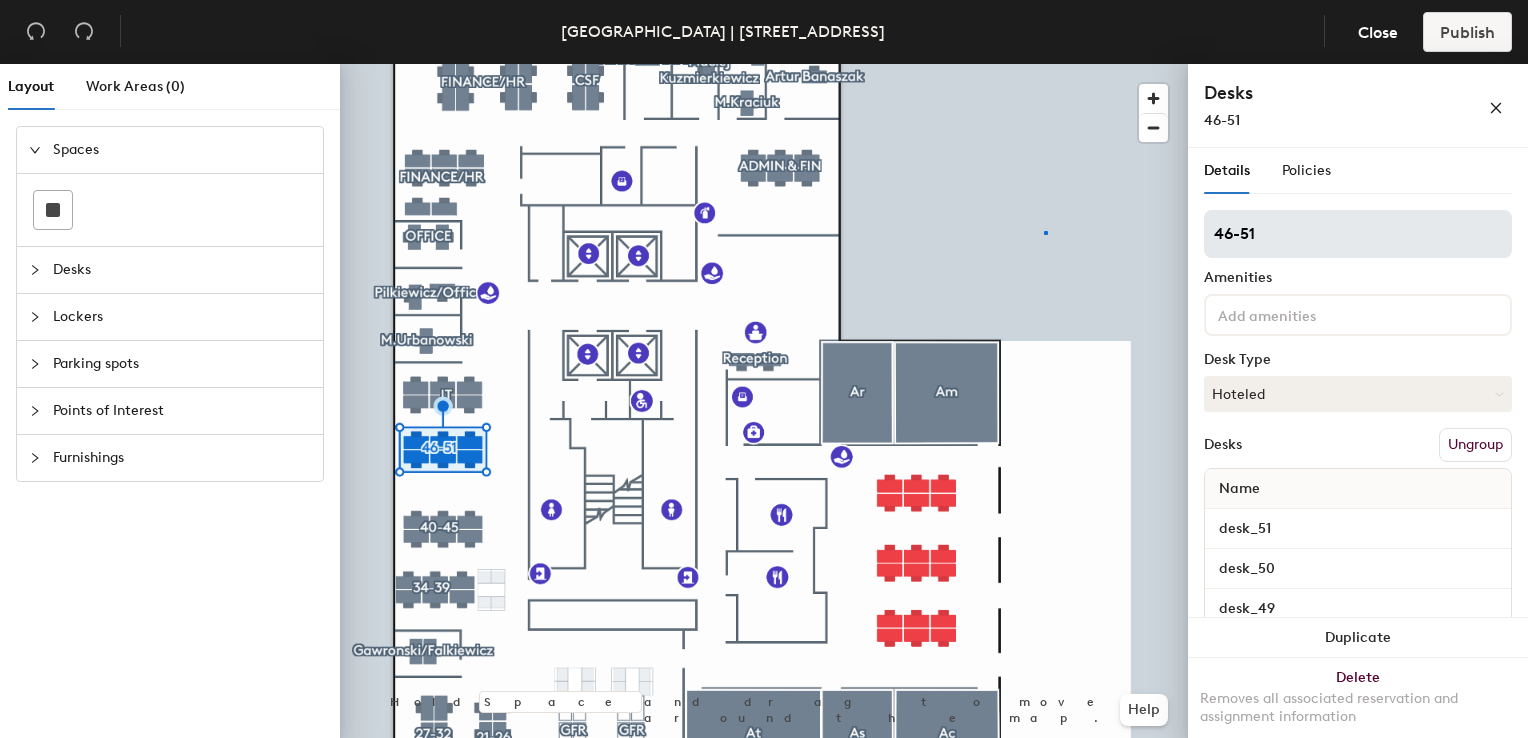 click 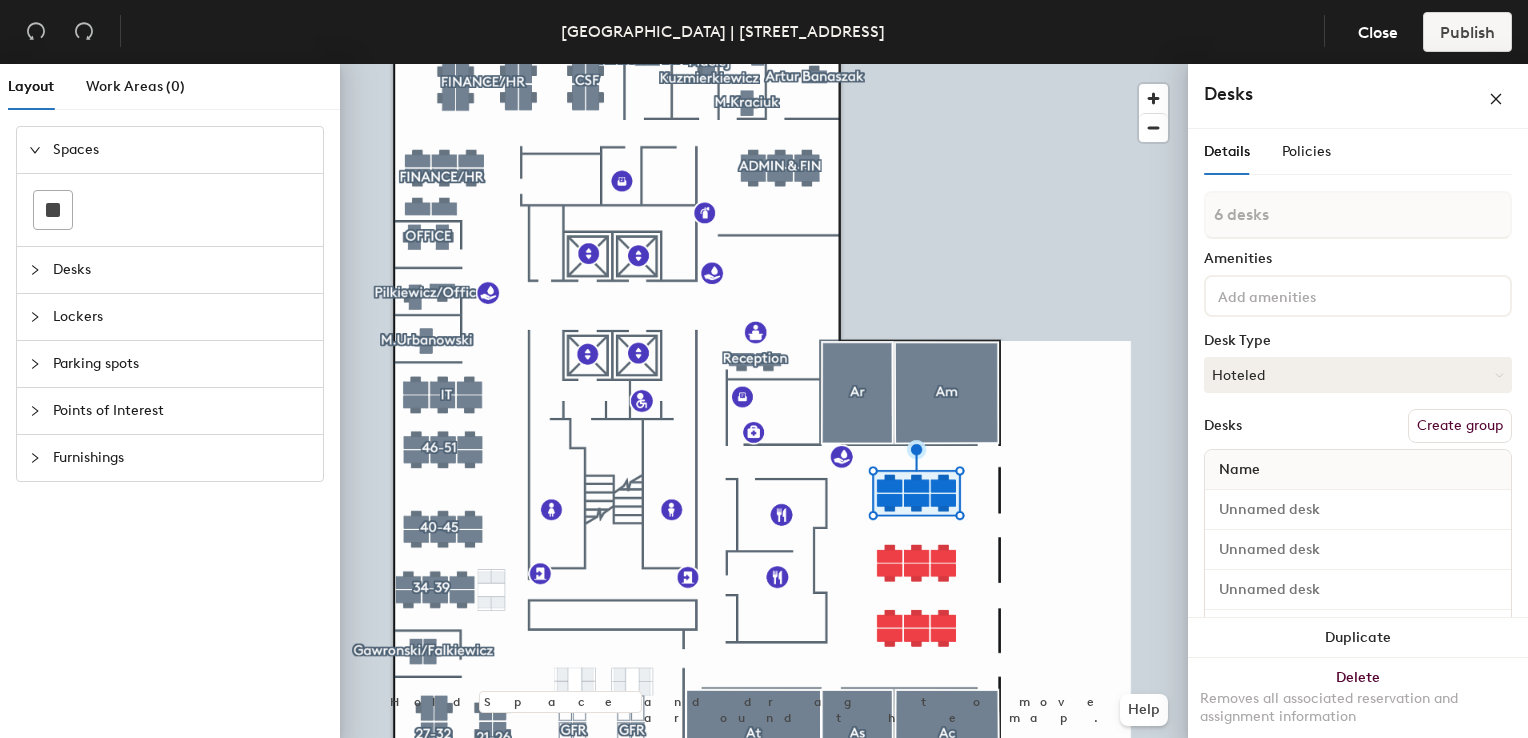 click on "Create group" at bounding box center [1460, 426] 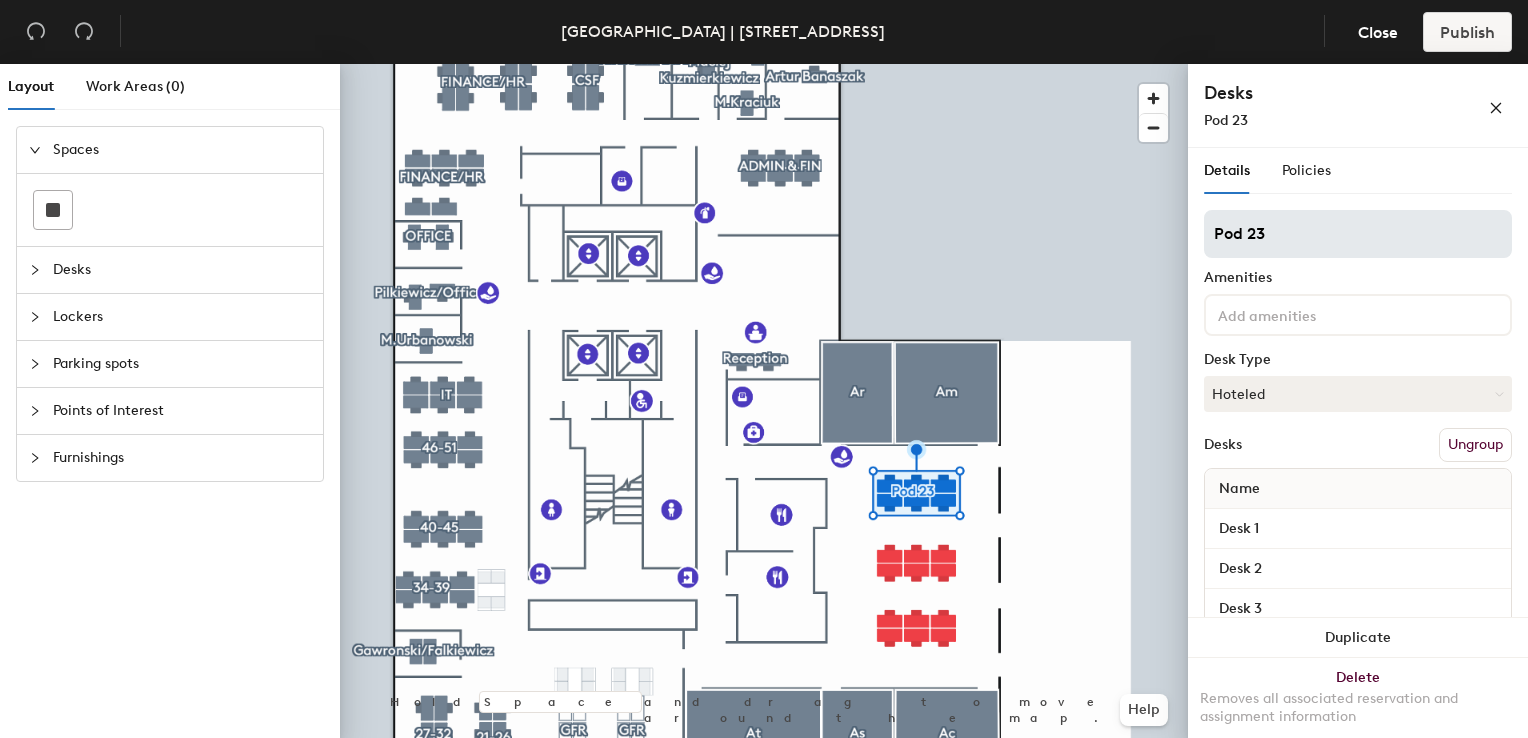 click on "Layout Work Areas (0) Spaces Desks Lockers Parking spots Points of Interest Furnishings Hold Space and drag to move around the map. Help Desks Pod 23 Details Policies Pod 23 Amenities Desk Type Hoteled Desks Ungroup Name Desk 1 Desk 2 Desk 3 Desk 4 Desk 5 Desk 6 Duplicate Delete Removes all associated reservation and assignment information" 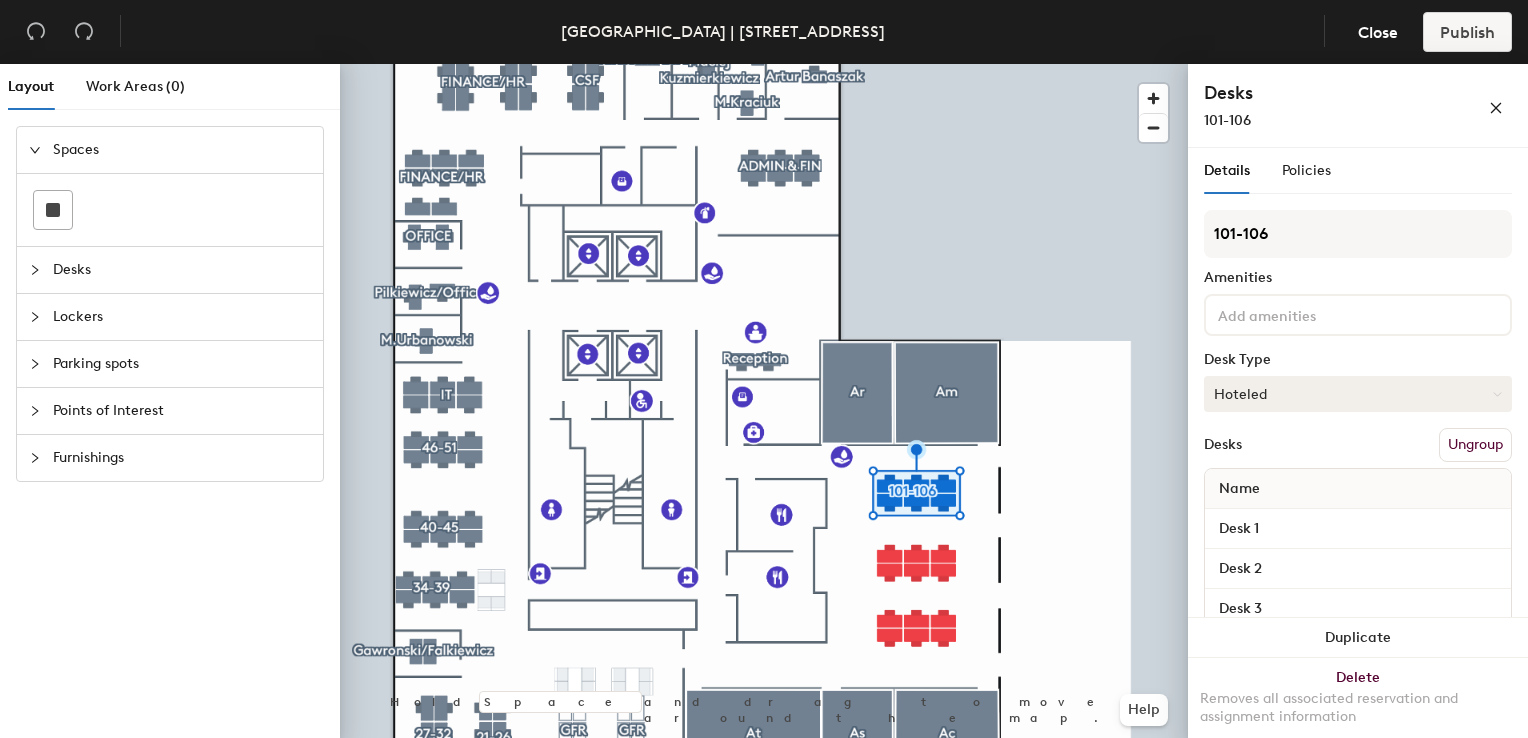type on "101-106" 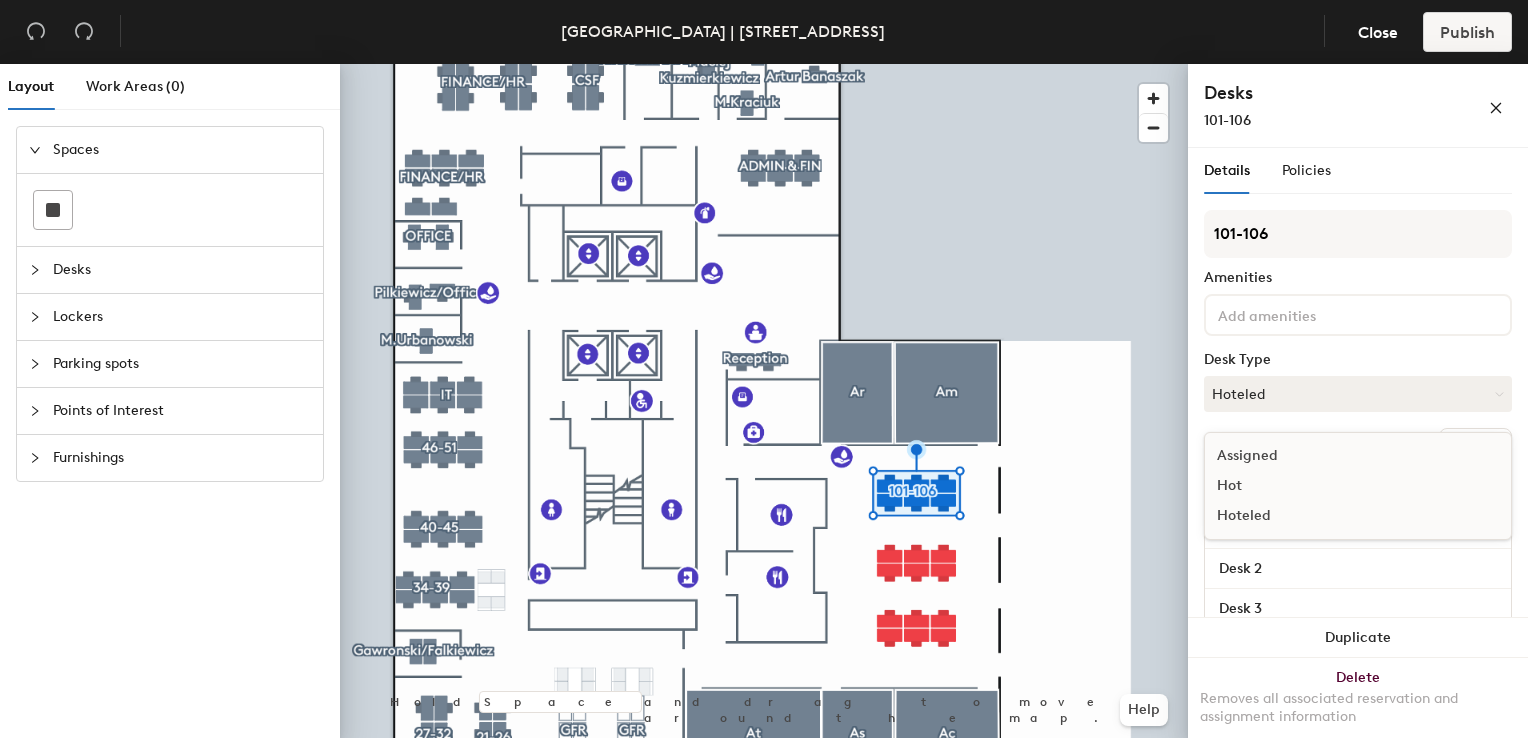 click on "Hoteled" at bounding box center (1305, 516) 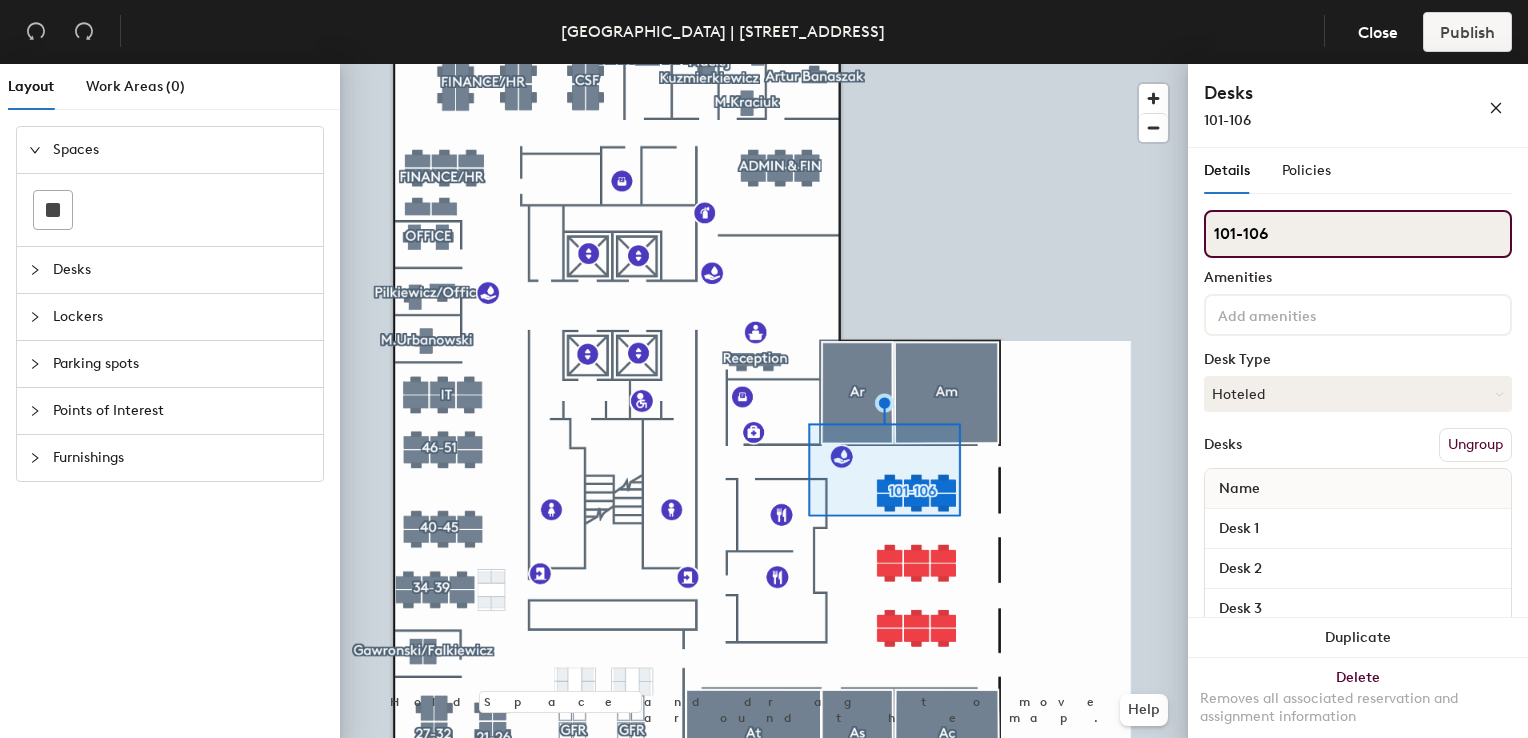click on "101-106" at bounding box center (1358, 234) 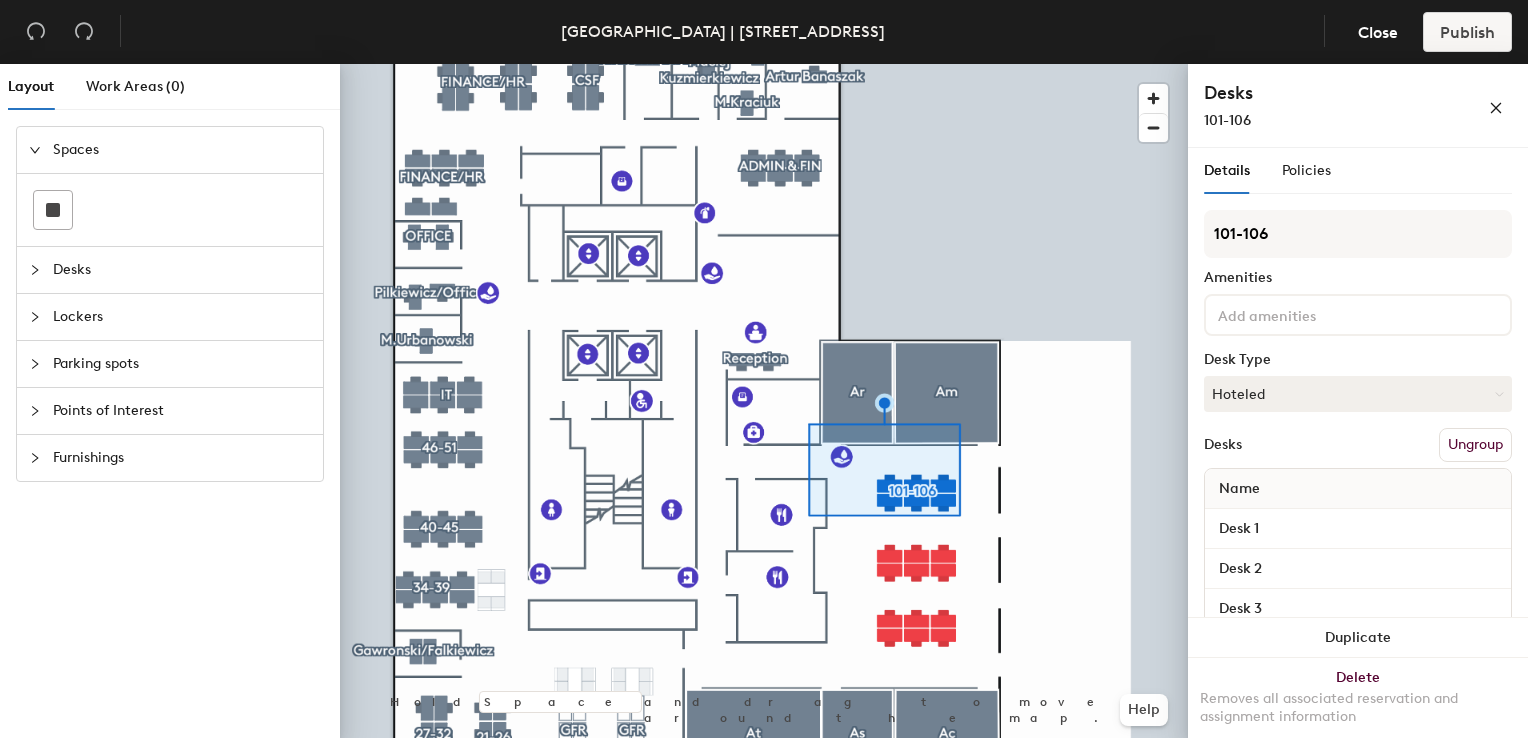 click on "Ungroup" at bounding box center (1475, 445) 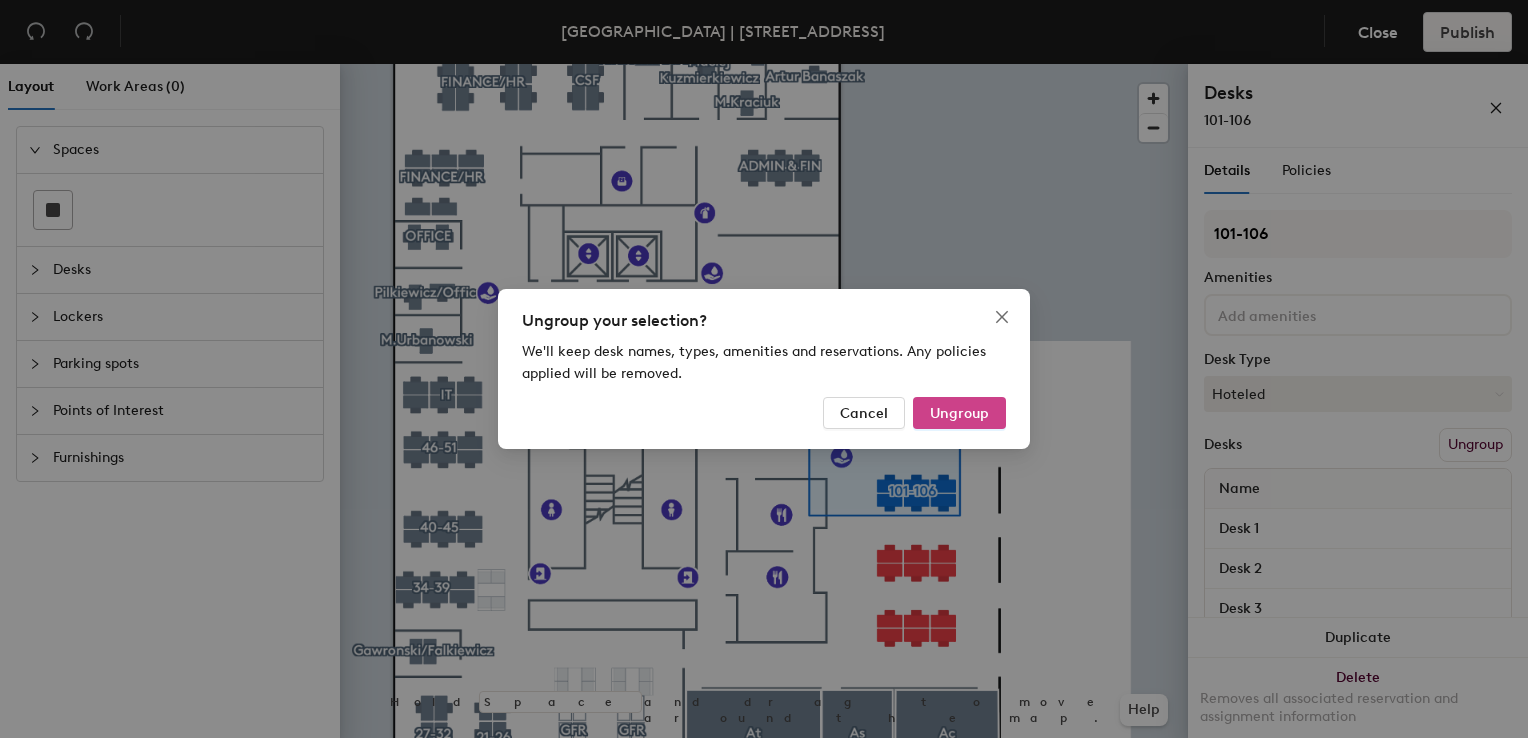 click on "Ungroup" at bounding box center [959, 413] 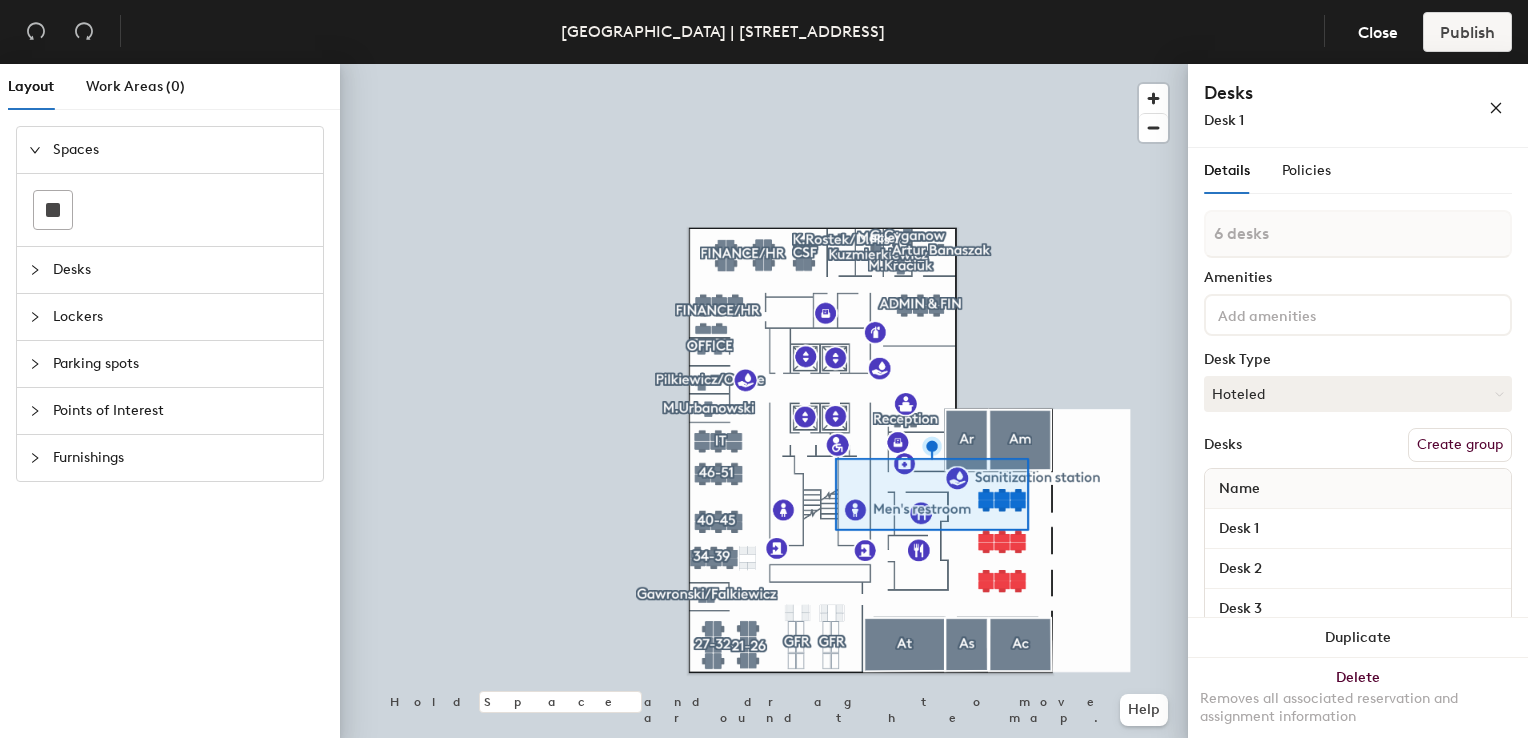 click on "Create group" at bounding box center (1460, 445) 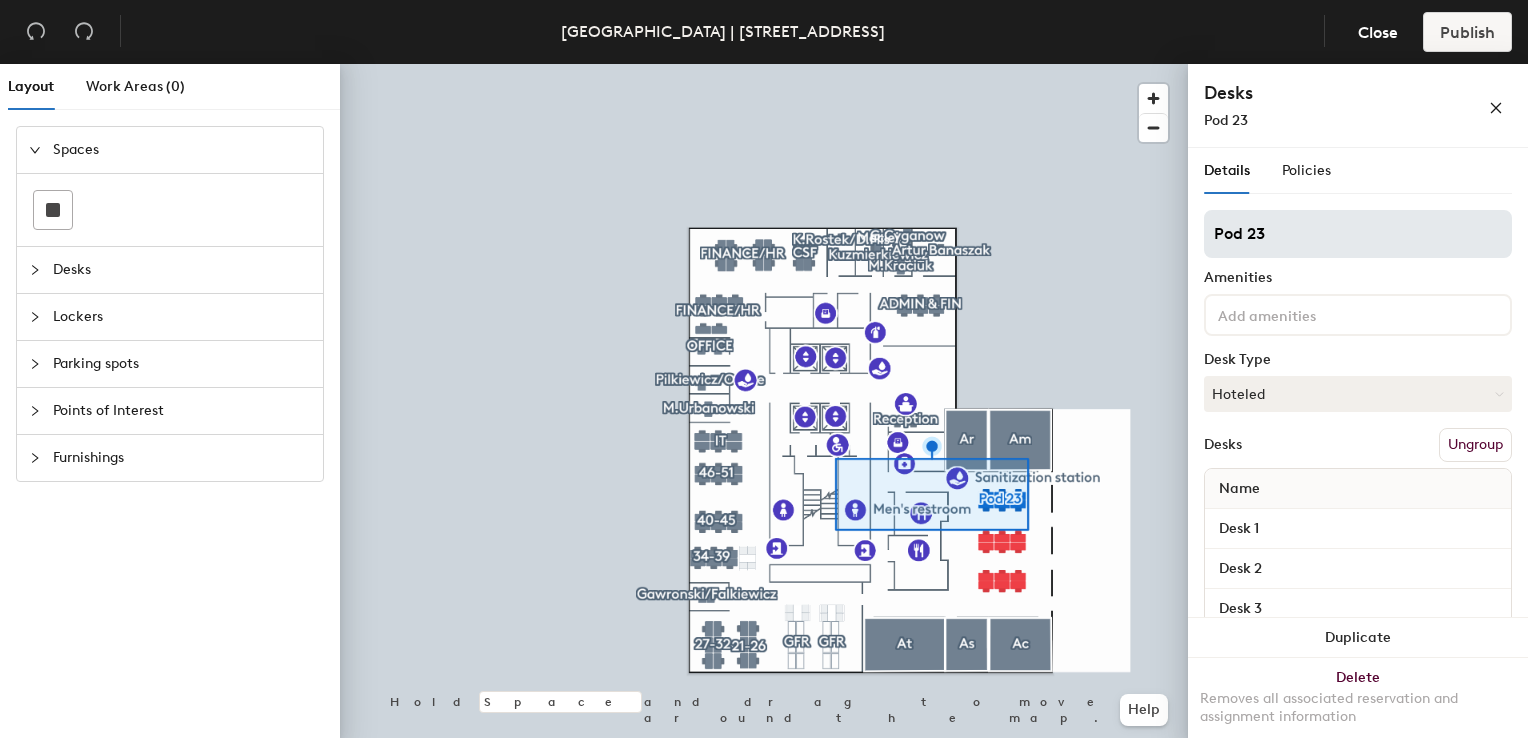 click on "Layout Work Areas (0) Spaces Desks Lockers Parking spots Points of Interest Furnishings Hold Space and drag to move around the map. Help Desks Pod 23 Details Policies Pod 23 Amenities Desk Type Hoteled Desks Ungroup Name Desk 1 Desk 2 Desk 3 Desk 4 Desk 5 Desk 6 Duplicate Delete Removes all associated reservation and assignment information" 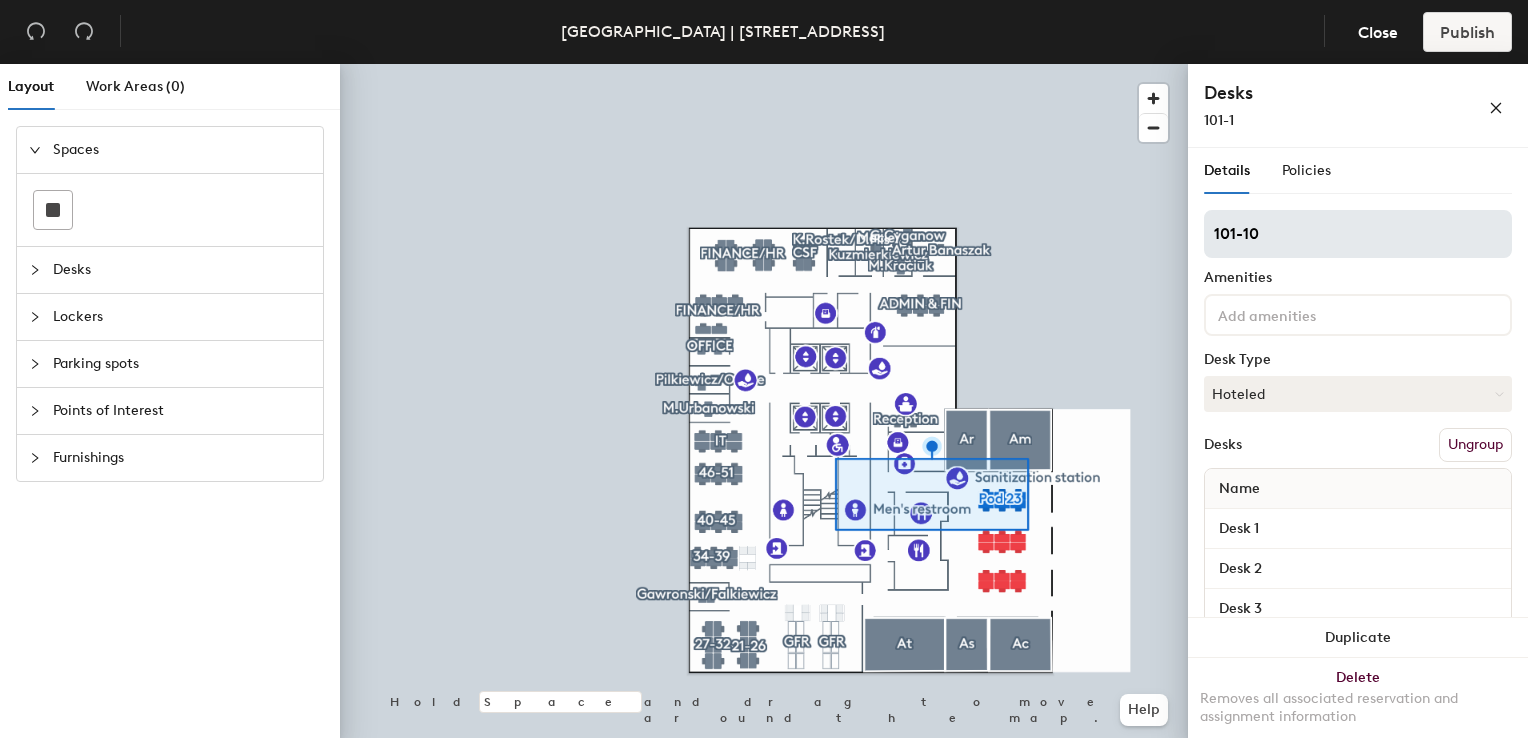 type on "101-106" 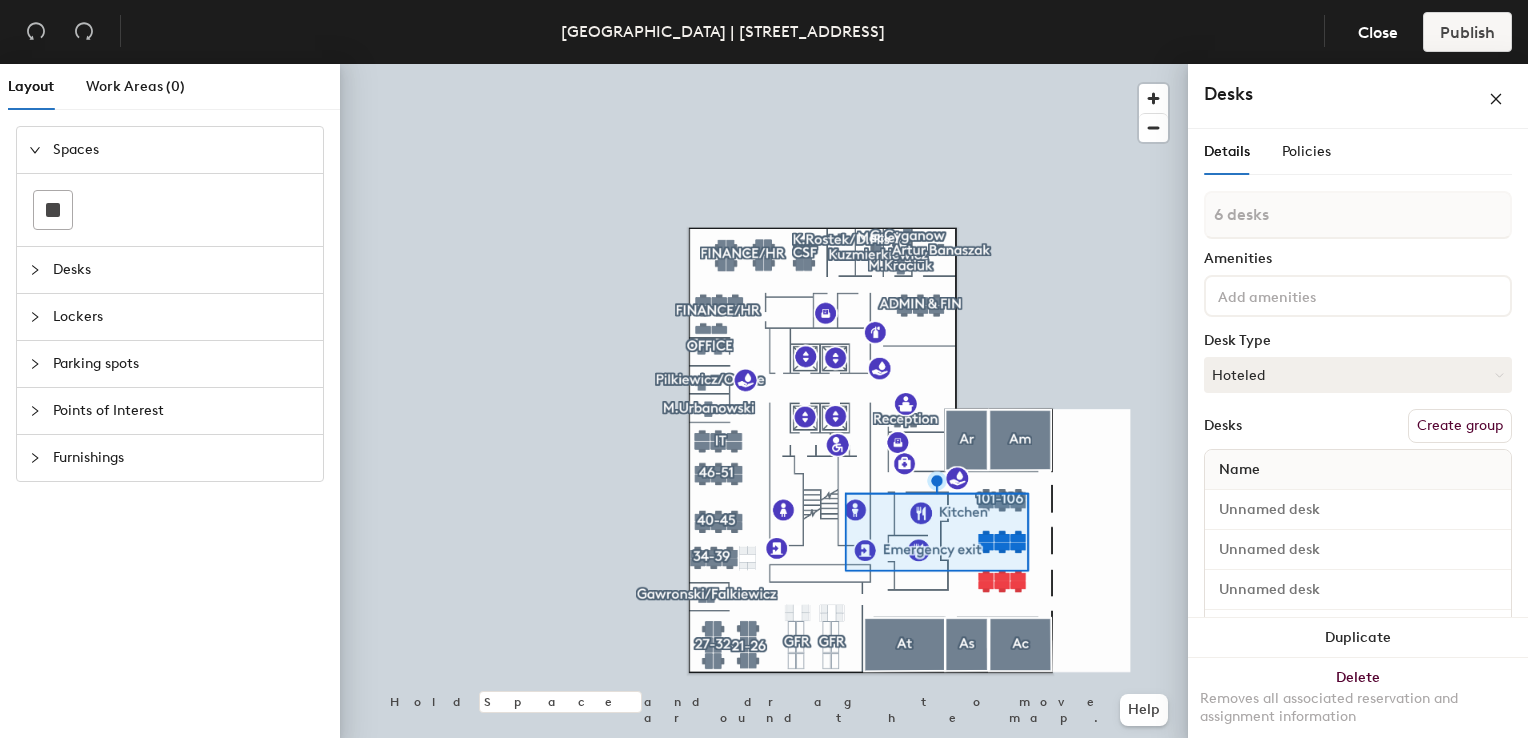 click on "Create group" at bounding box center (1460, 426) 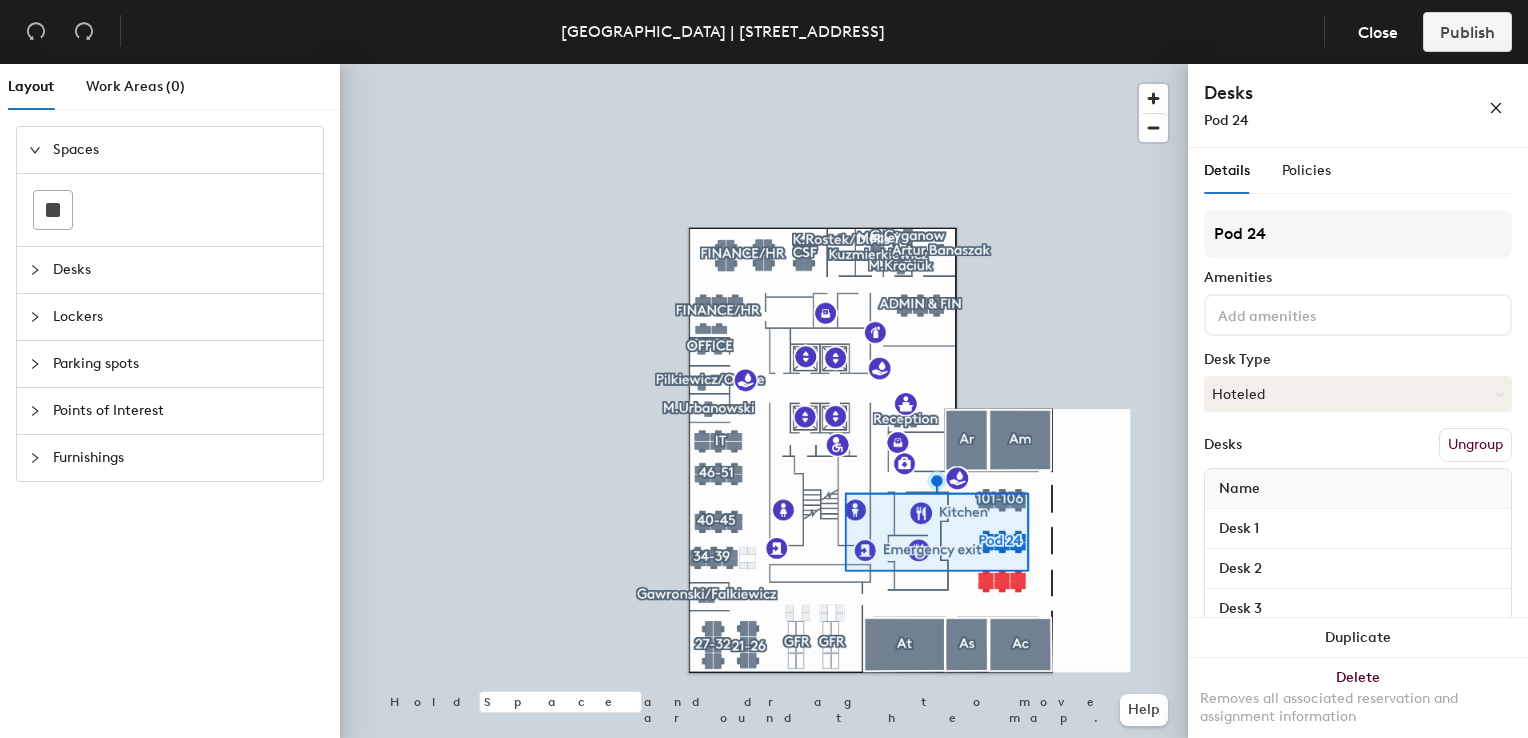 click on "Layout Work Areas (0) Spaces Desks Lockers Parking spots Points of Interest Furnishings Hold Space and drag to move around the map. Help Desks Pod 24 Details Policies Pod 24 Amenities Desk Type Hoteled Desks Ungroup Name Desk 1 Desk 2 Desk 3 Desk 4 Desk 5 Desk 6 Duplicate Delete Removes all associated reservation and assignment information" 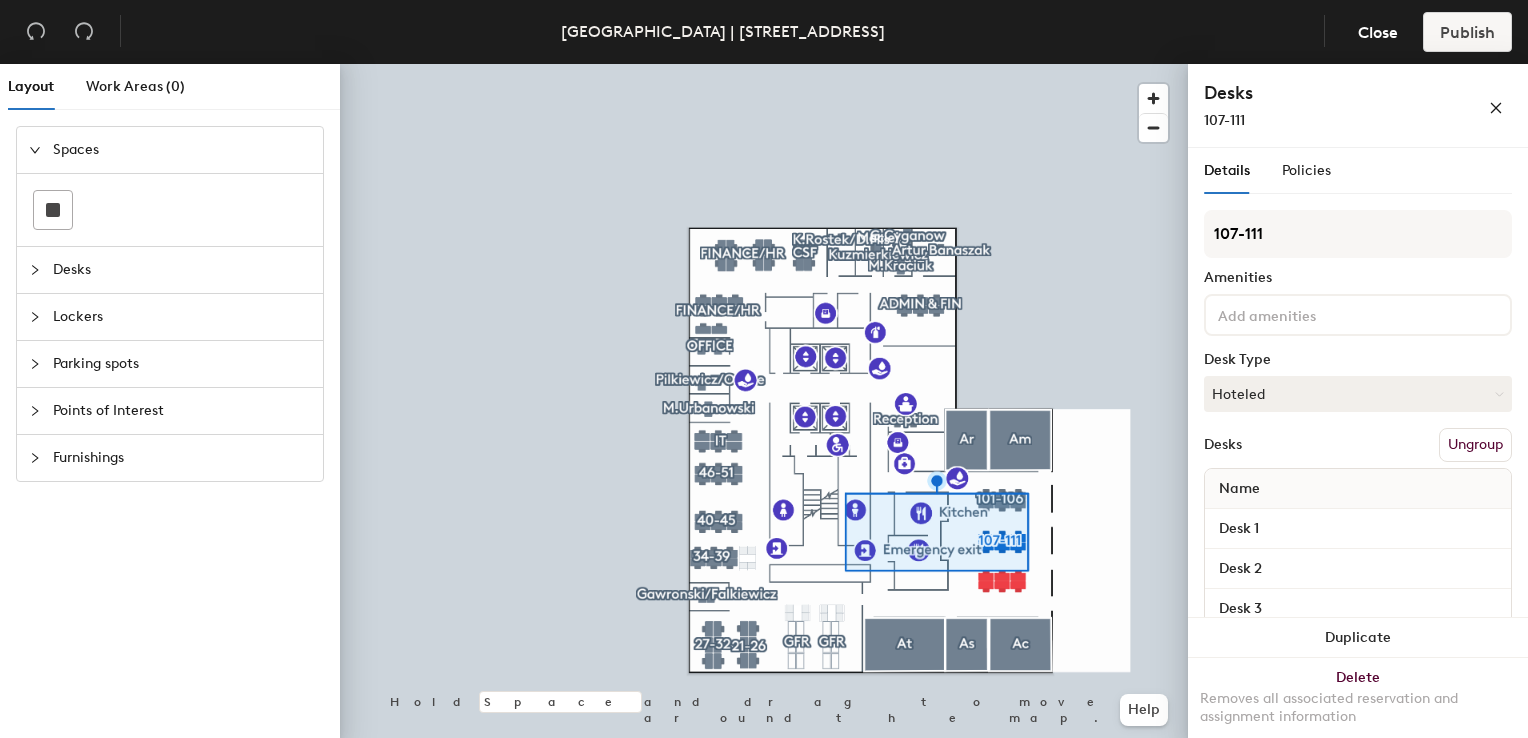 type on "107-111" 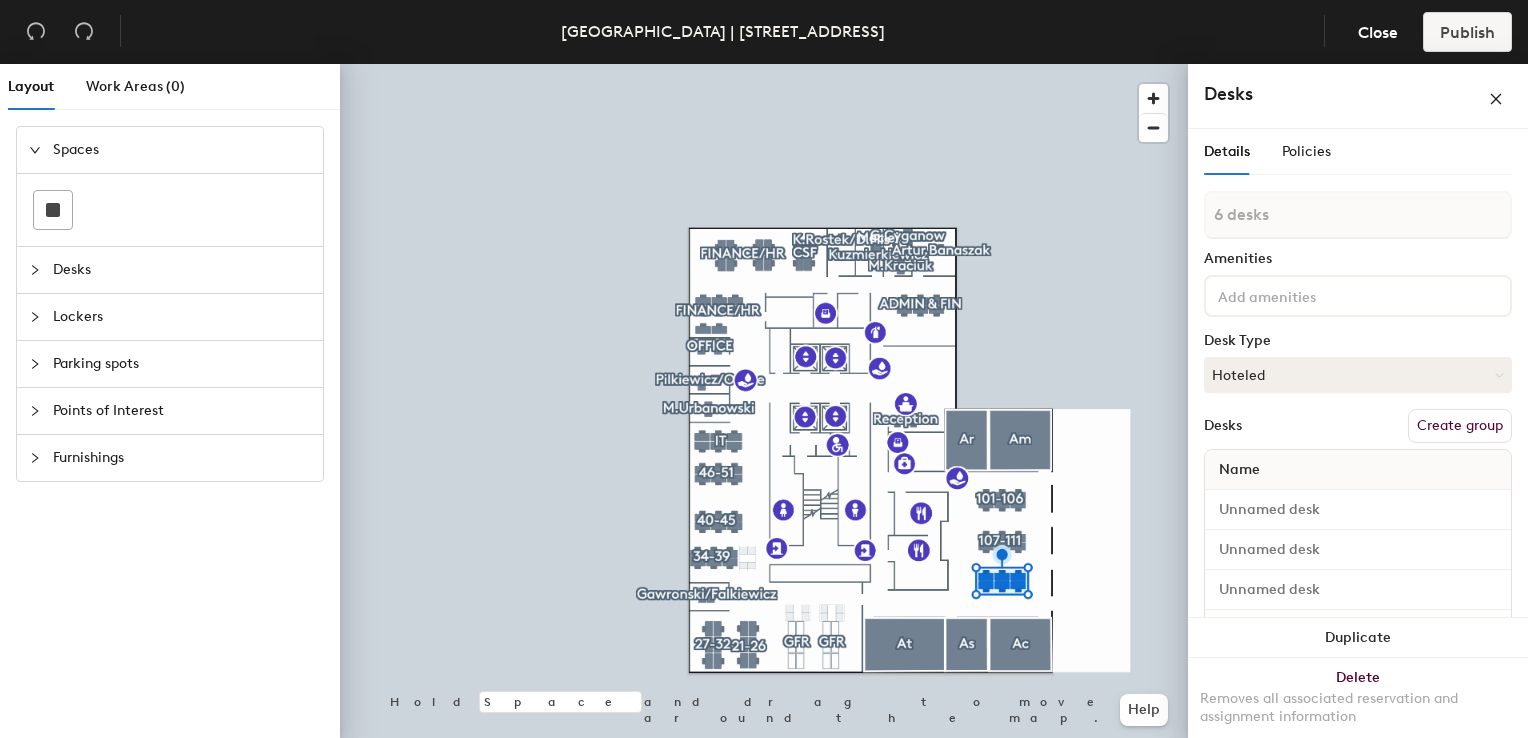 click on "Create group" at bounding box center (1460, 426) 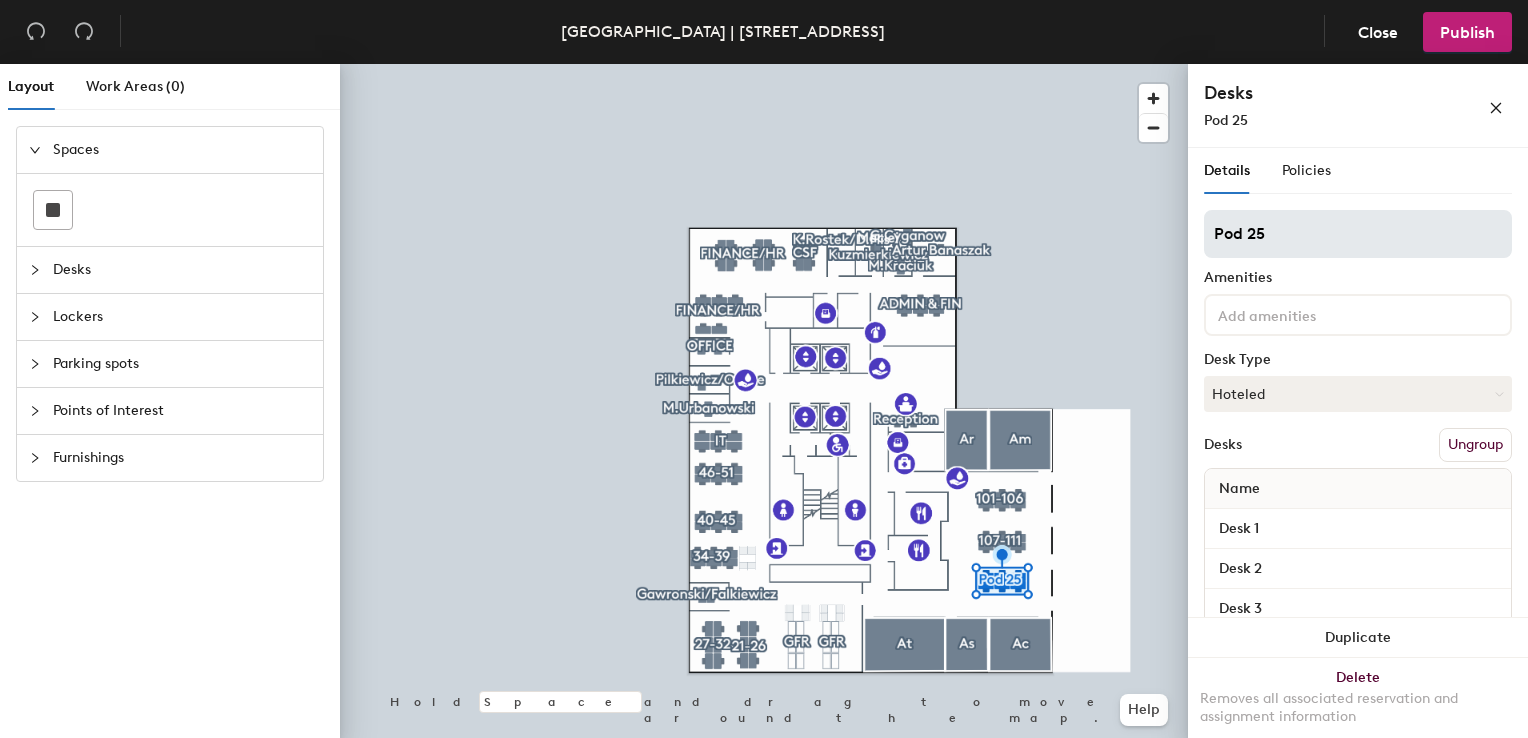 click on "Layout Work Areas (0) Spaces Desks Lockers Parking spots Points of Interest Furnishings Hold Space and drag to move around the map. Help Desks Pod 25 Details Policies Pod 25 Amenities Desk Type Hoteled Desks Ungroup Name Desk 1 Desk 2 Desk 3 Desk 4 Desk 5 Desk 6 Duplicate Delete Removes all associated reservation and assignment information" 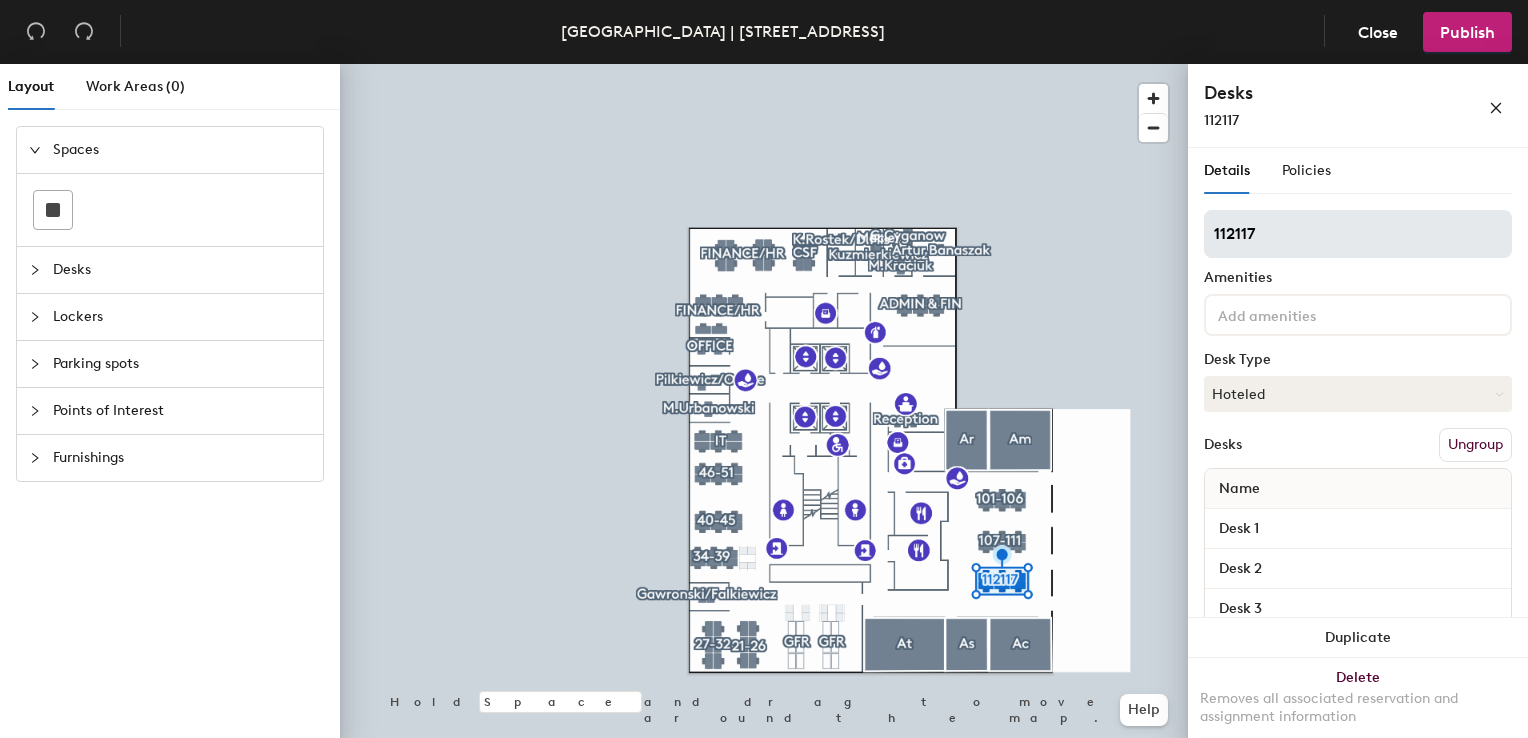 click on "112117" at bounding box center (1358, 234) 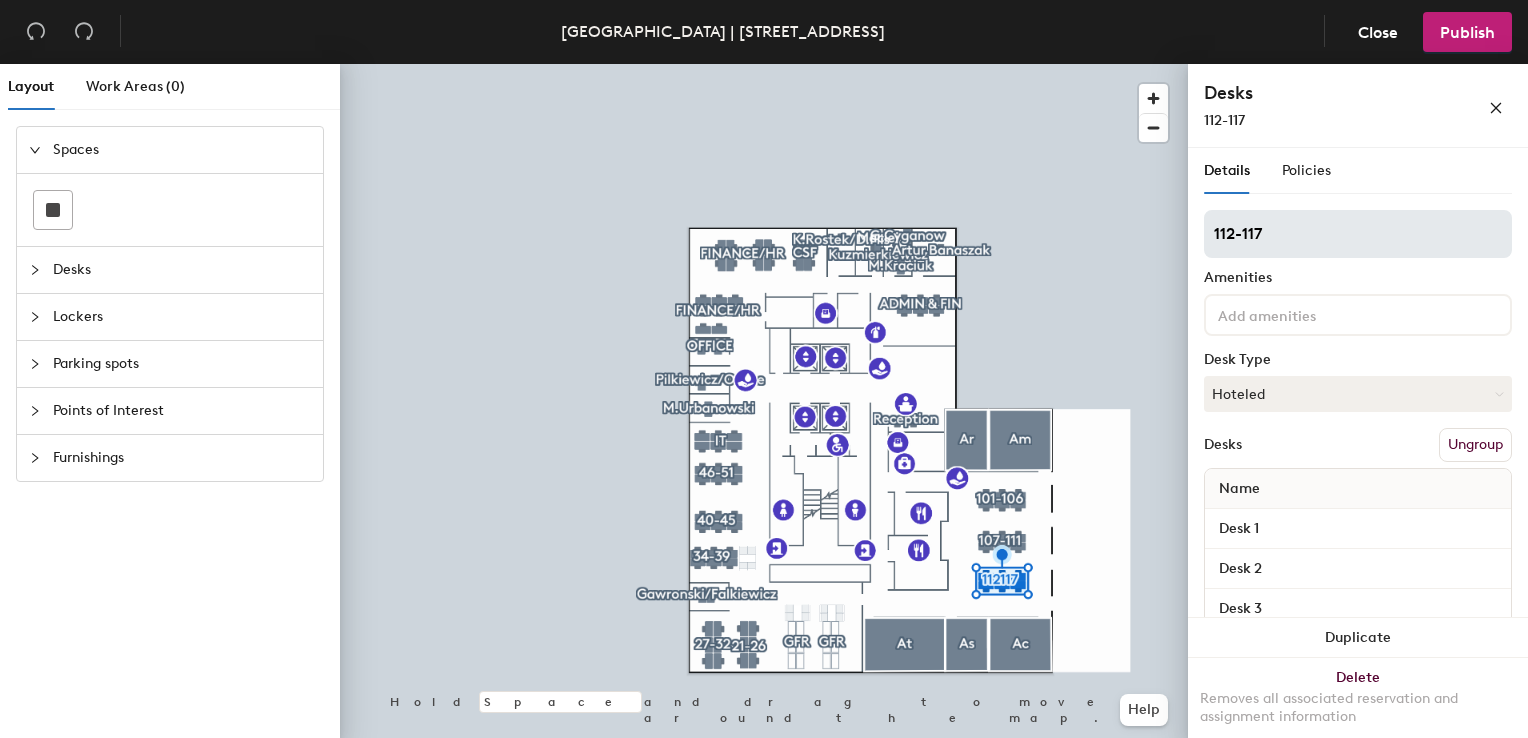 type on "112-117" 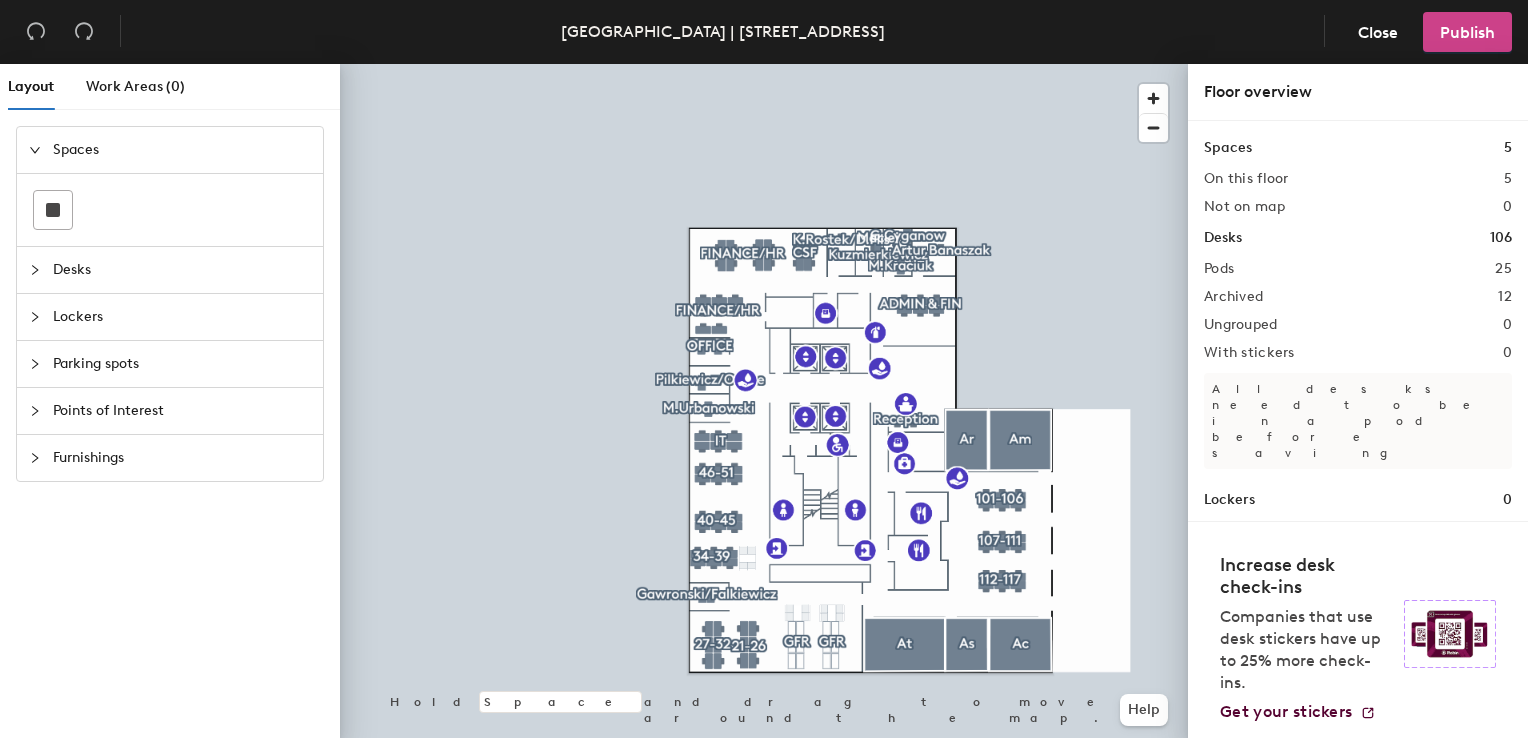 click on "Publish" 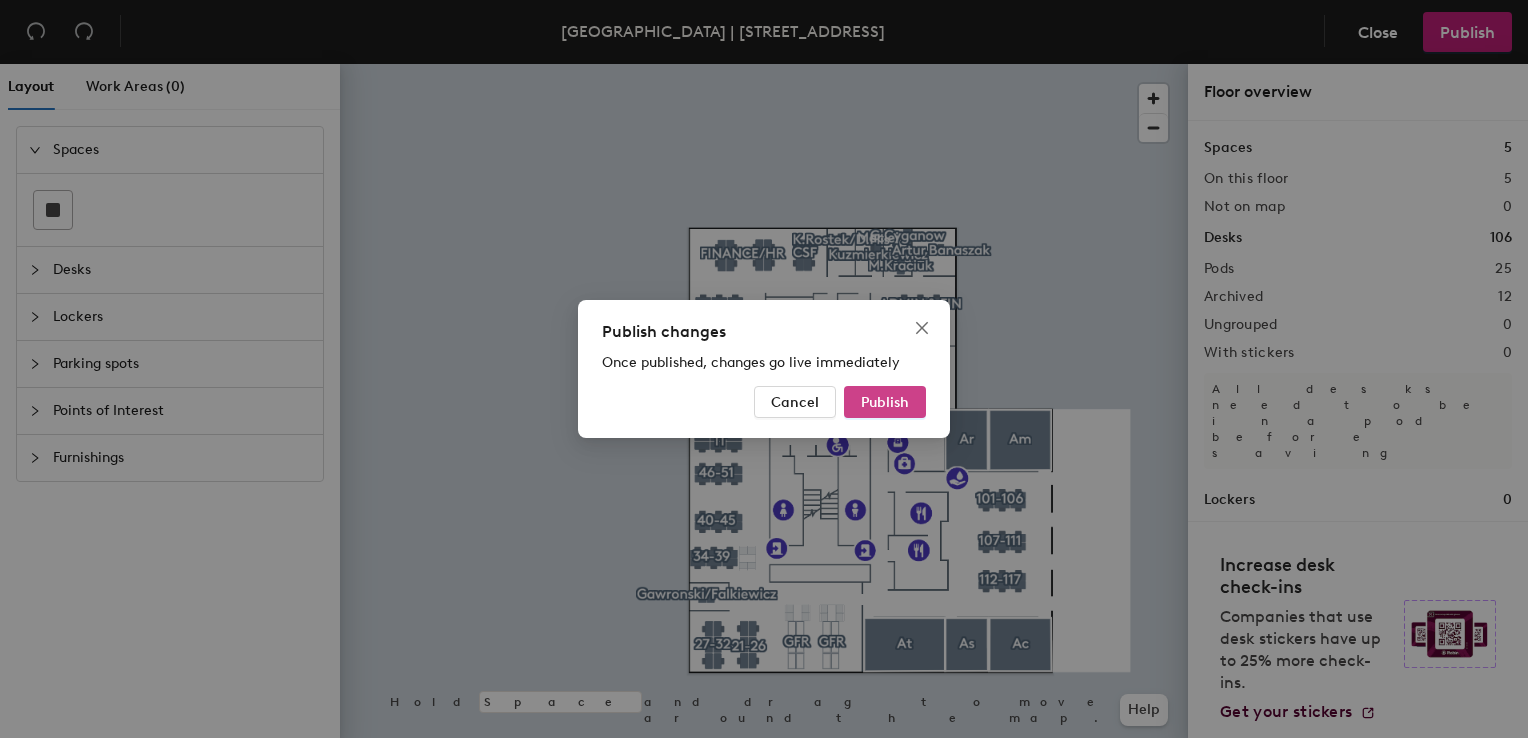 click on "Publish" at bounding box center (885, 402) 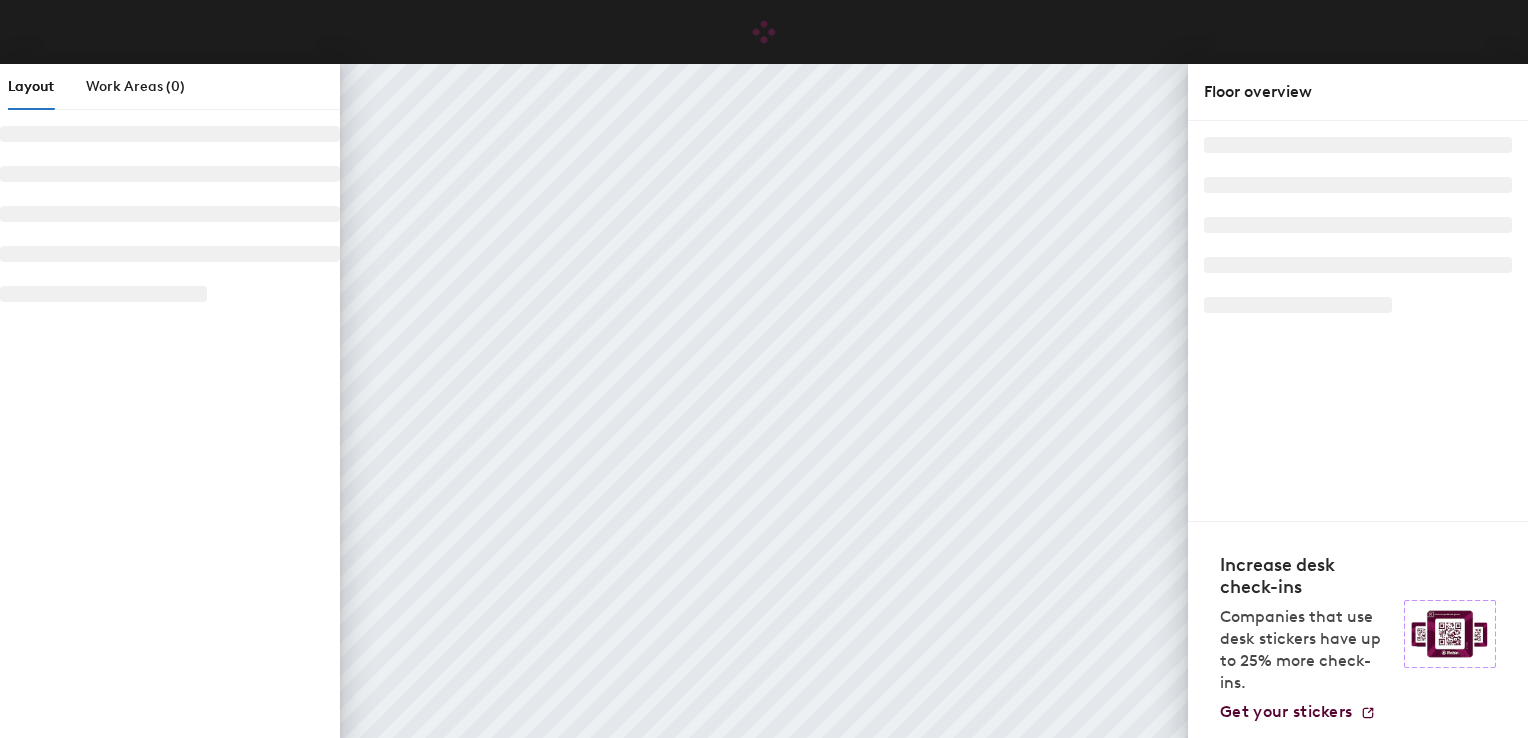 scroll, scrollTop: 0, scrollLeft: 0, axis: both 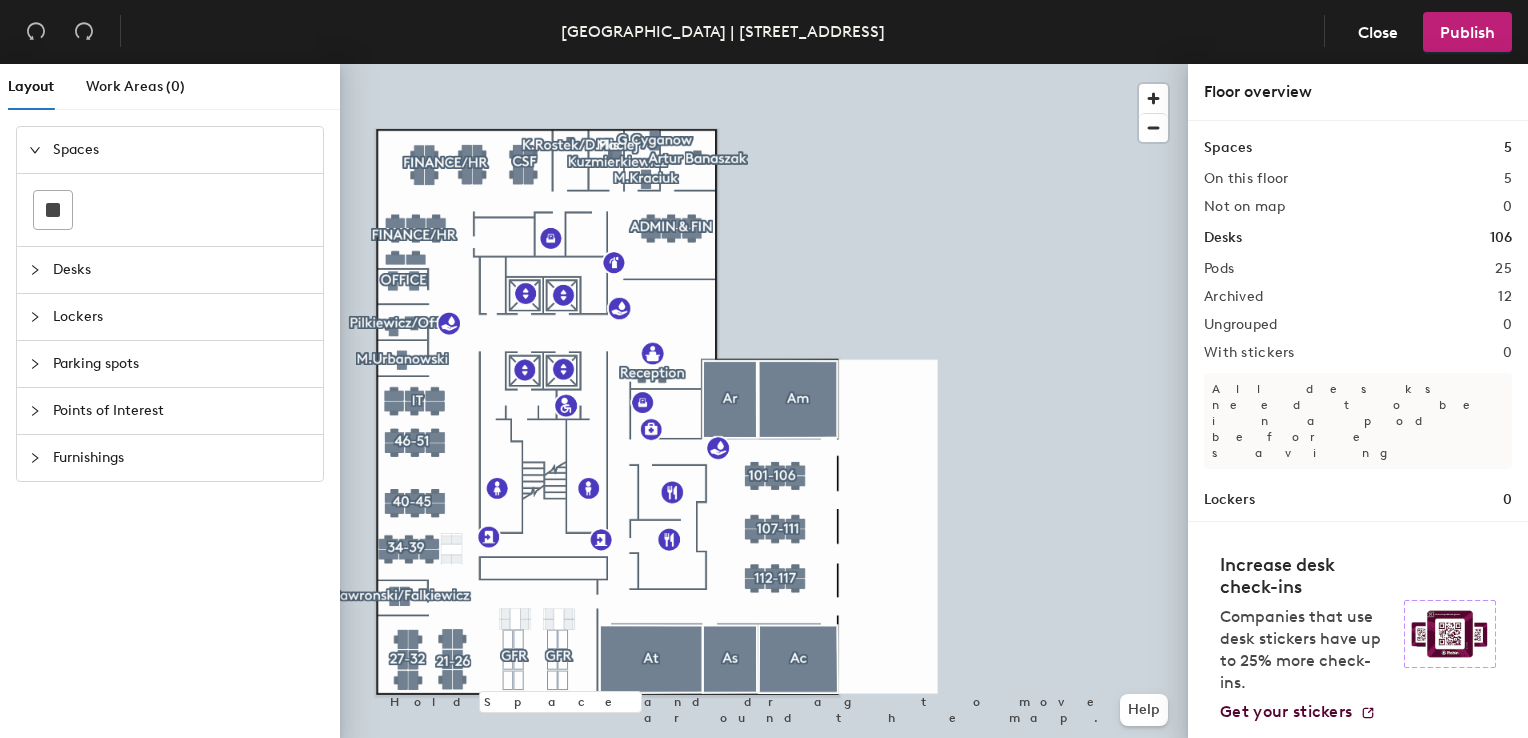 click 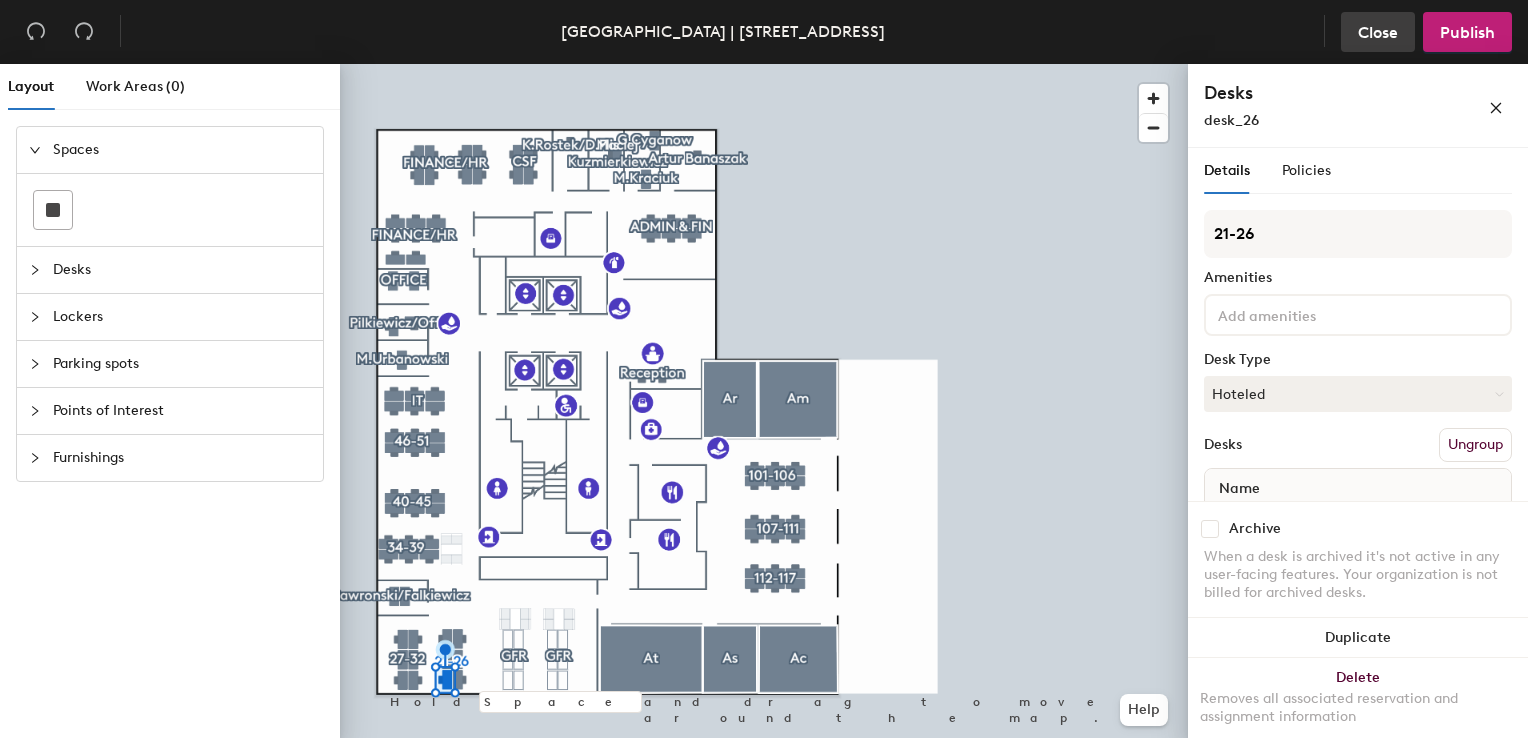 click on "Close" 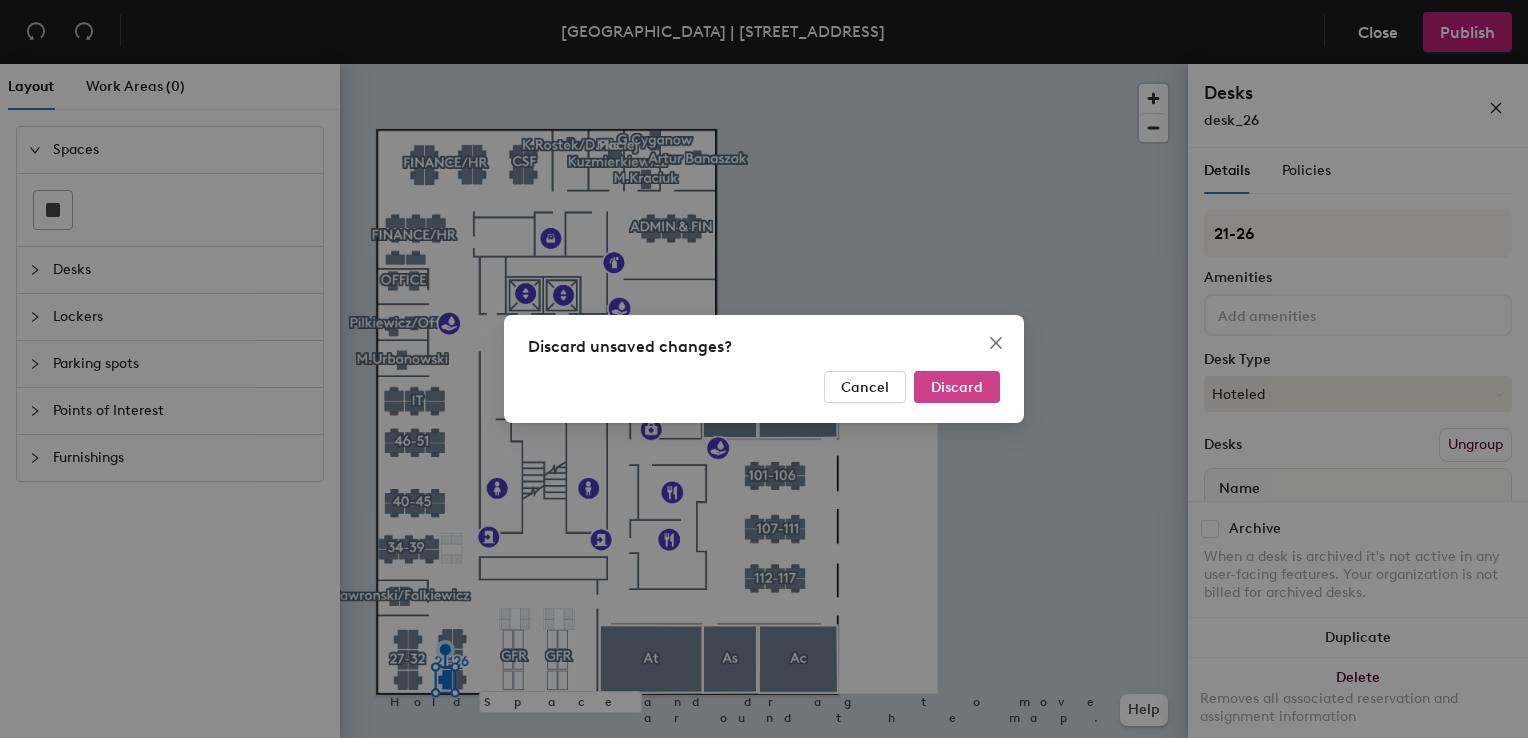 click on "Discard" at bounding box center (957, 387) 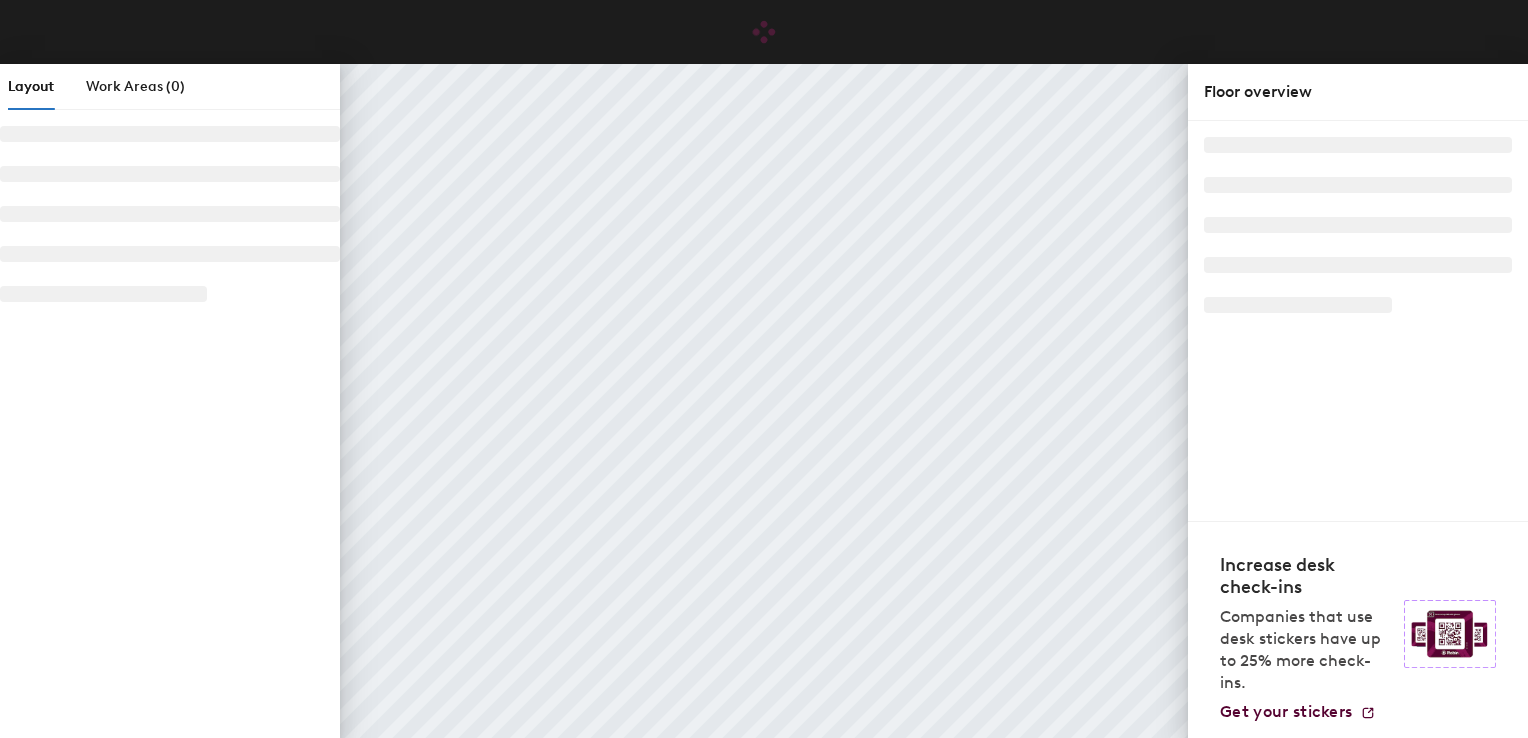 scroll, scrollTop: 0, scrollLeft: 0, axis: both 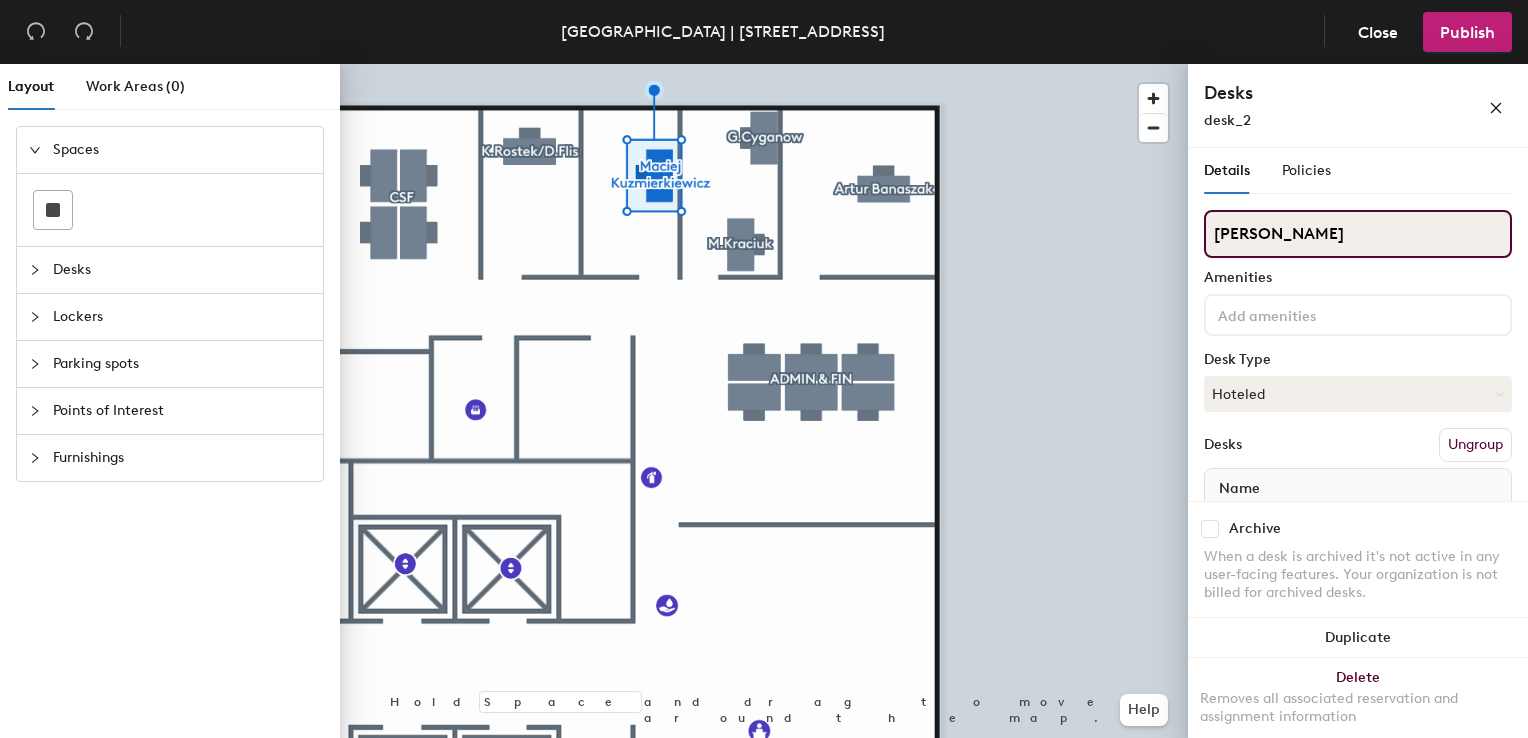 click on "[PERSON_NAME]" at bounding box center (1358, 234) 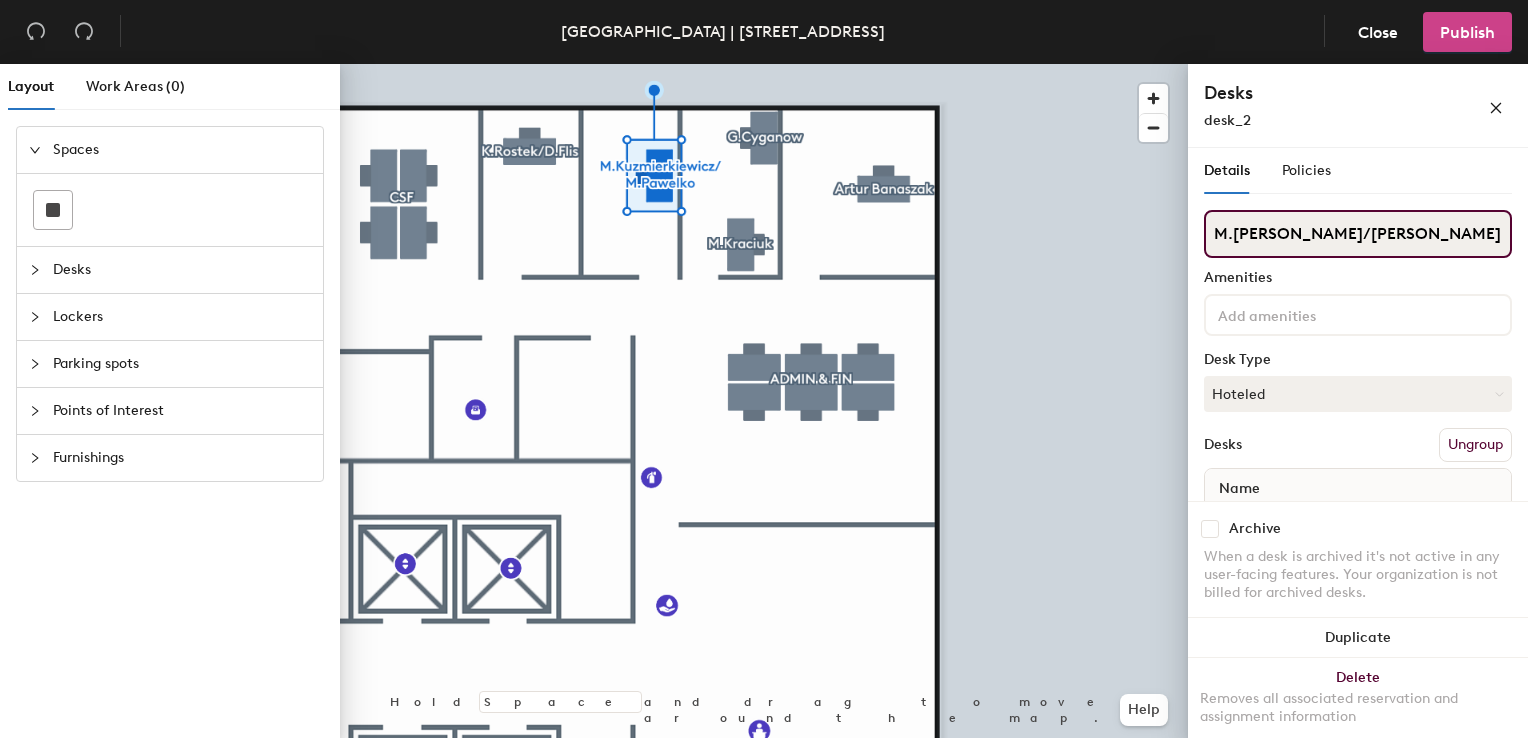 type on "M.[PERSON_NAME]/[PERSON_NAME]" 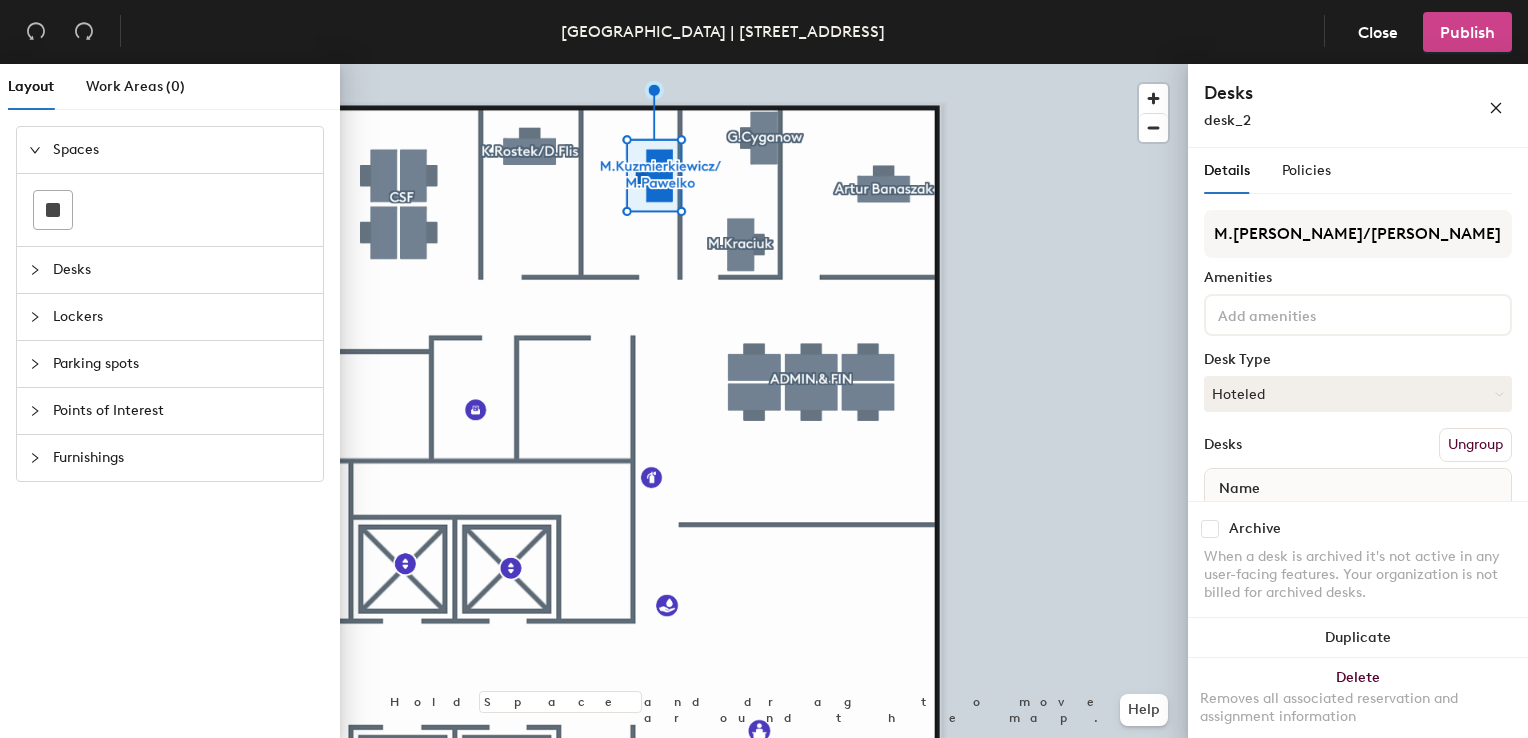 click on "Publish" 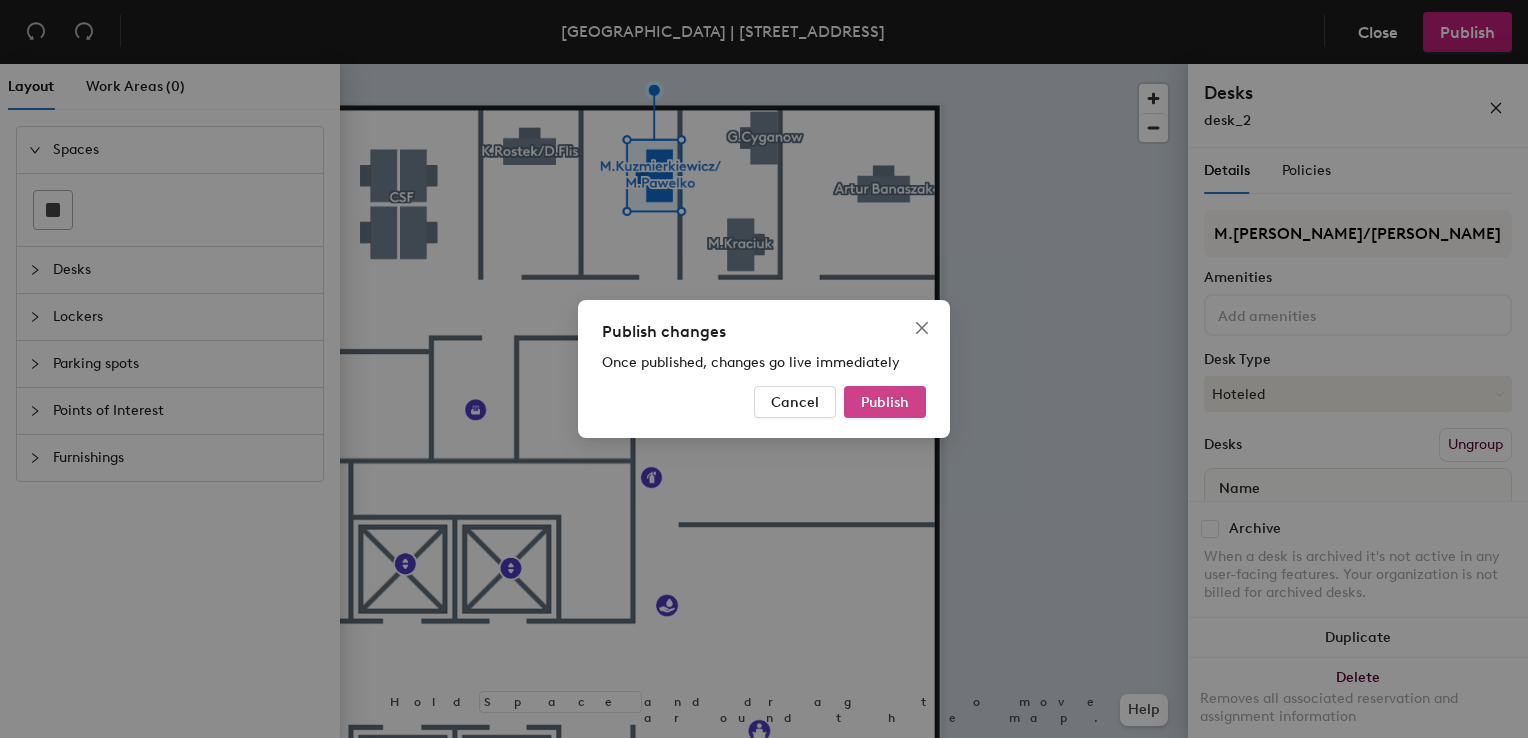 click on "Publish" at bounding box center (885, 402) 